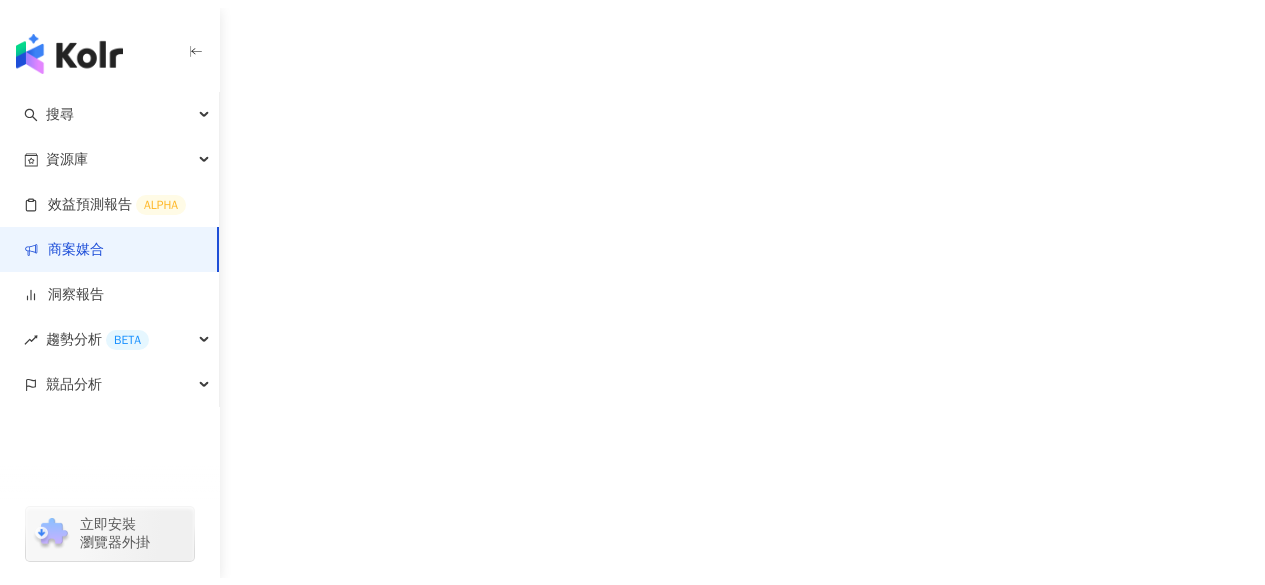 scroll, scrollTop: 0, scrollLeft: 0, axis: both 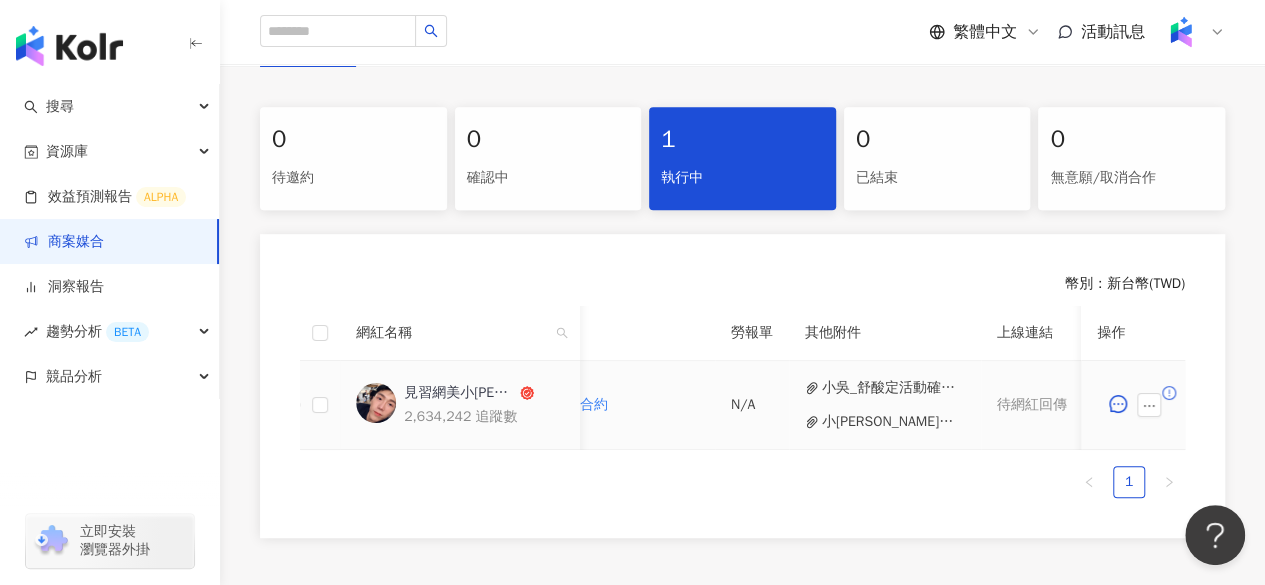 click on "小吳_舒酸定活動確認單 (1).pdf" at bounding box center (893, 388) 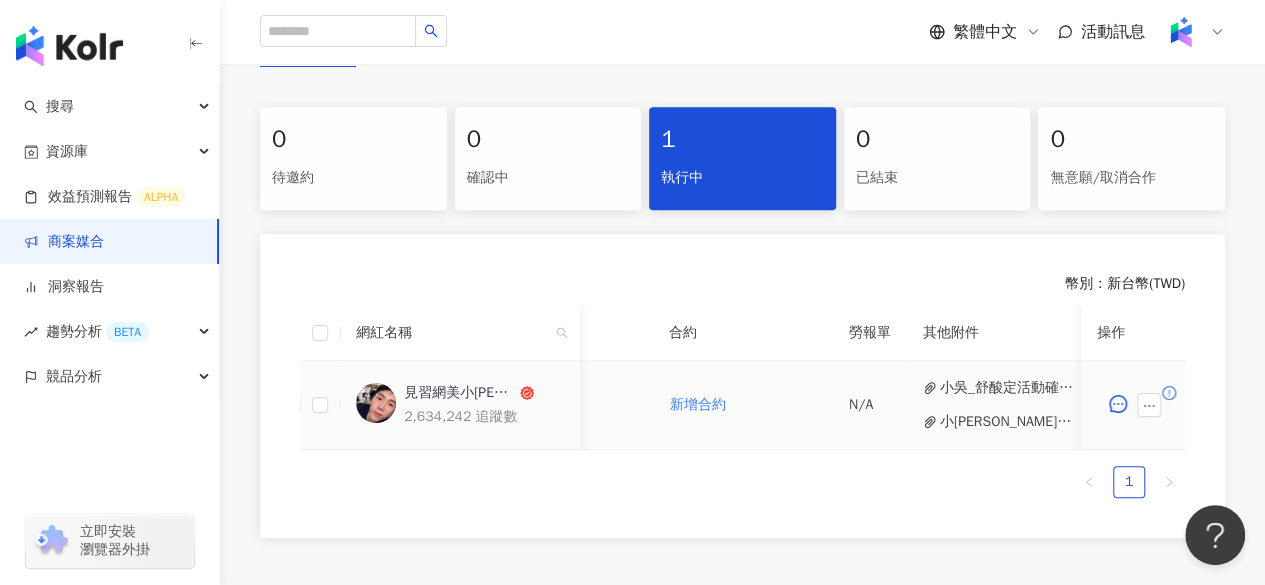 scroll, scrollTop: 0, scrollLeft: 488, axis: horizontal 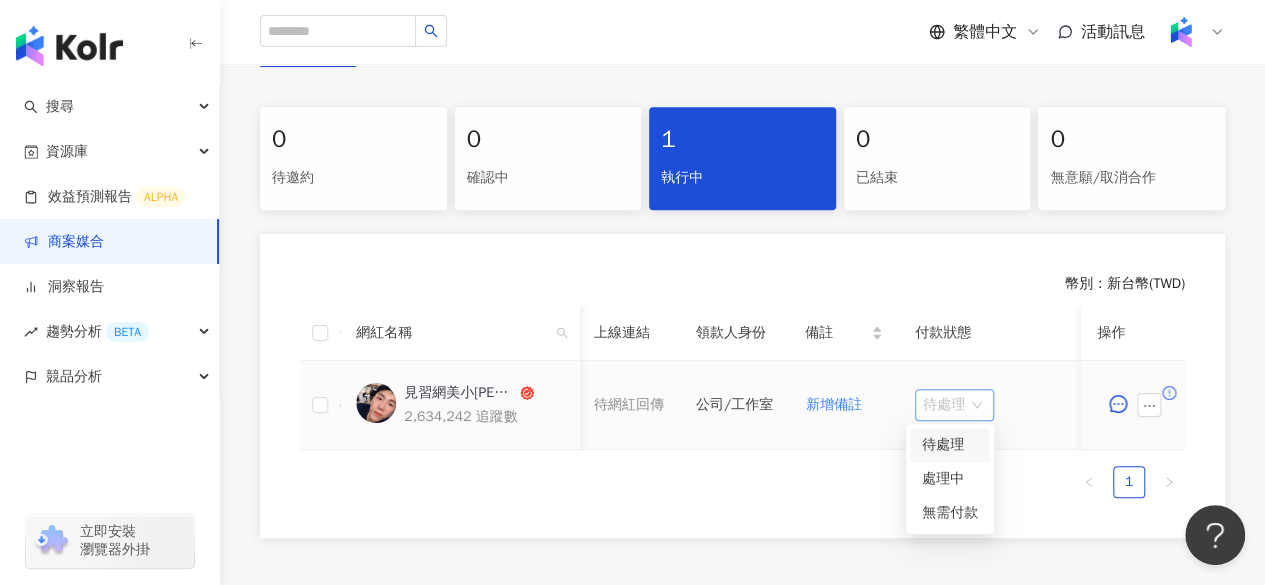 click on "待處理" at bounding box center [954, 405] 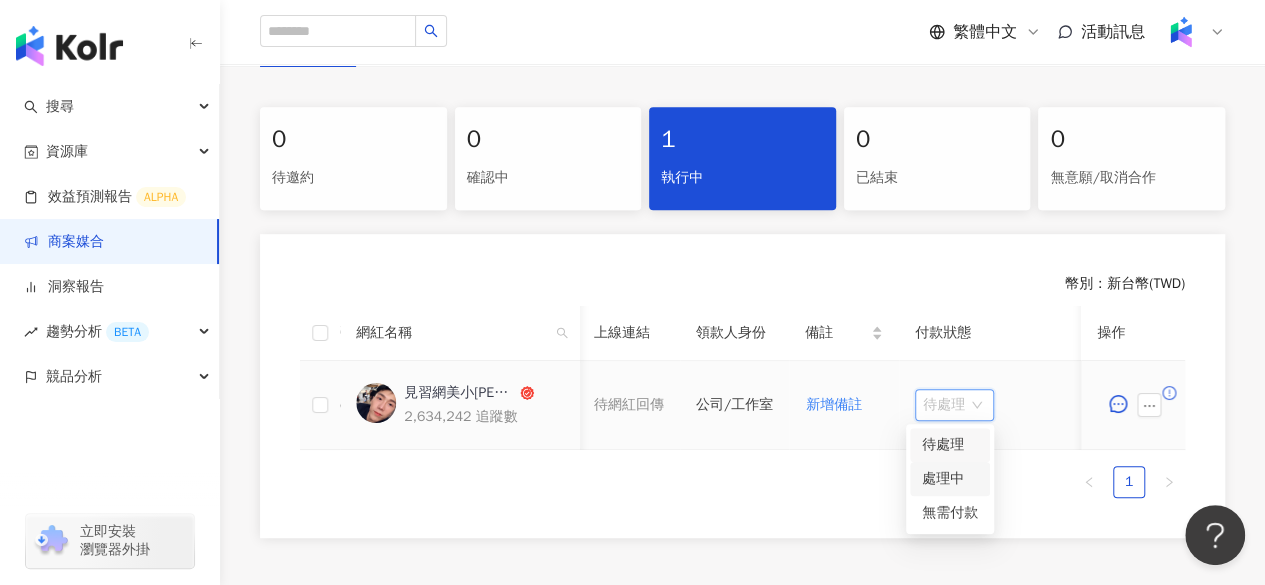 click on "處理中" at bounding box center (950, 479) 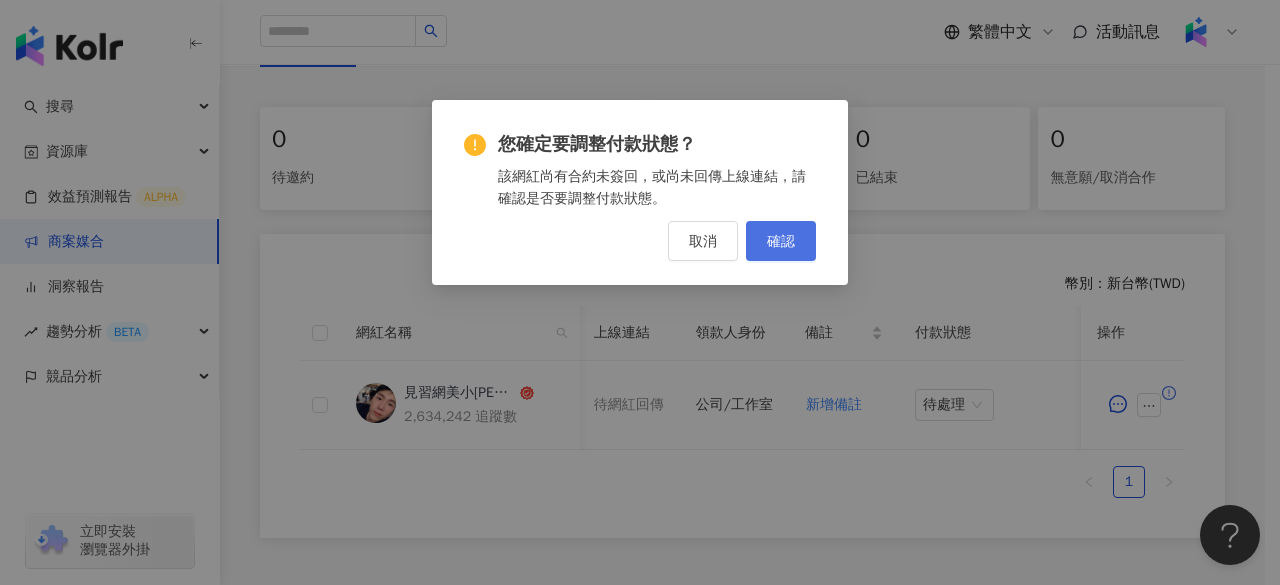 click on "確認" at bounding box center [781, 241] 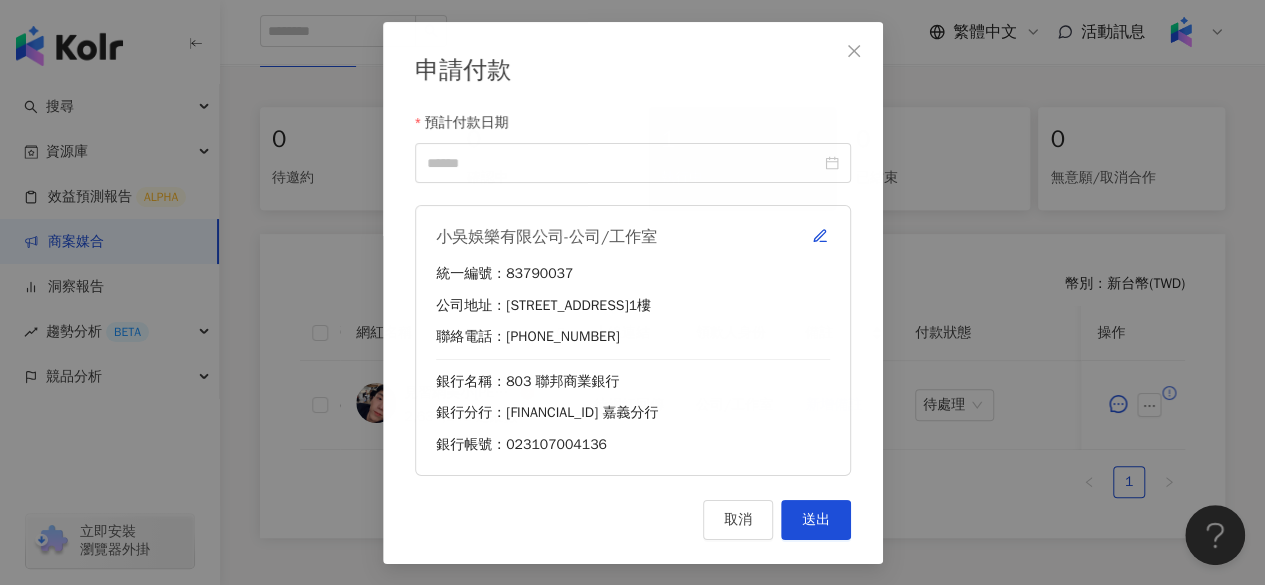 scroll, scrollTop: 0, scrollLeft: 994, axis: horizontal 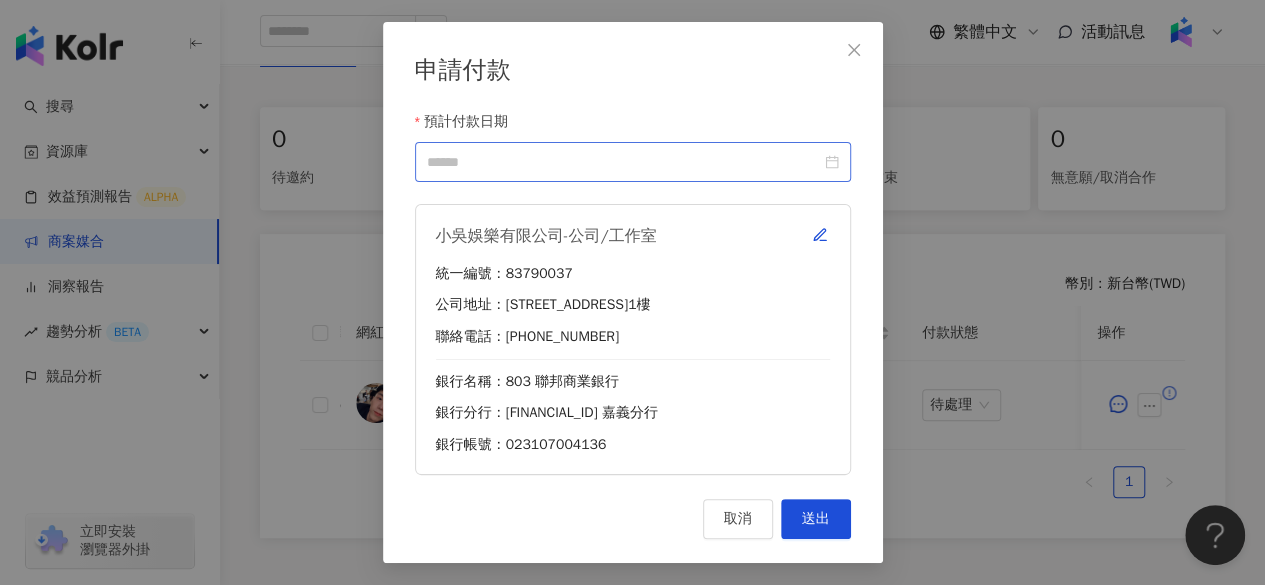 click at bounding box center (633, 162) 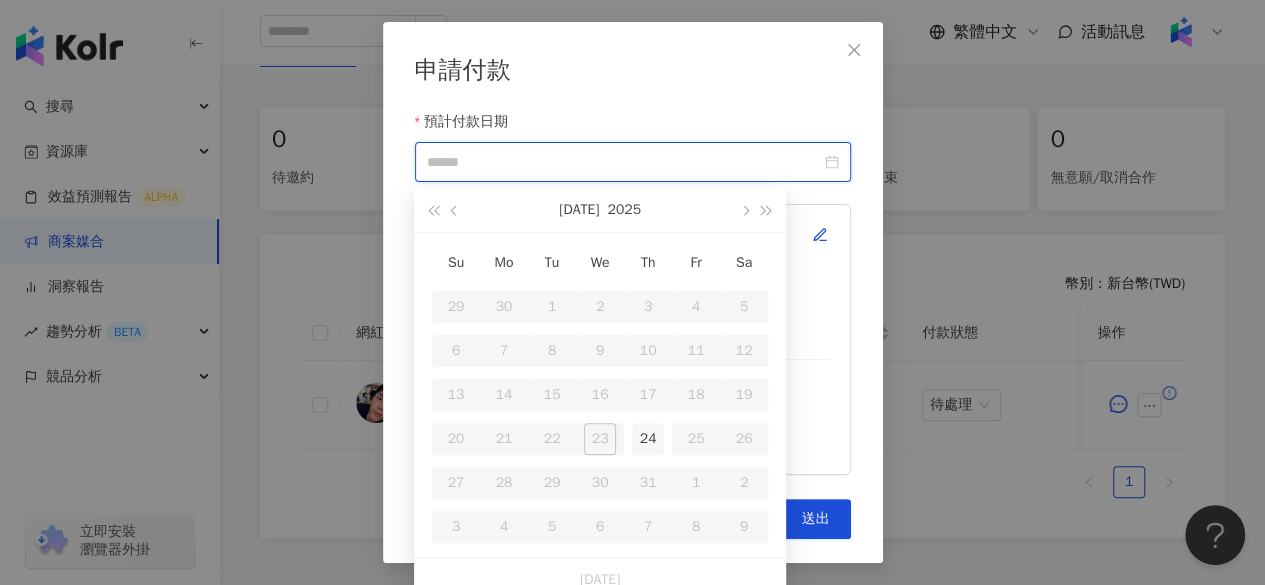 type on "**********" 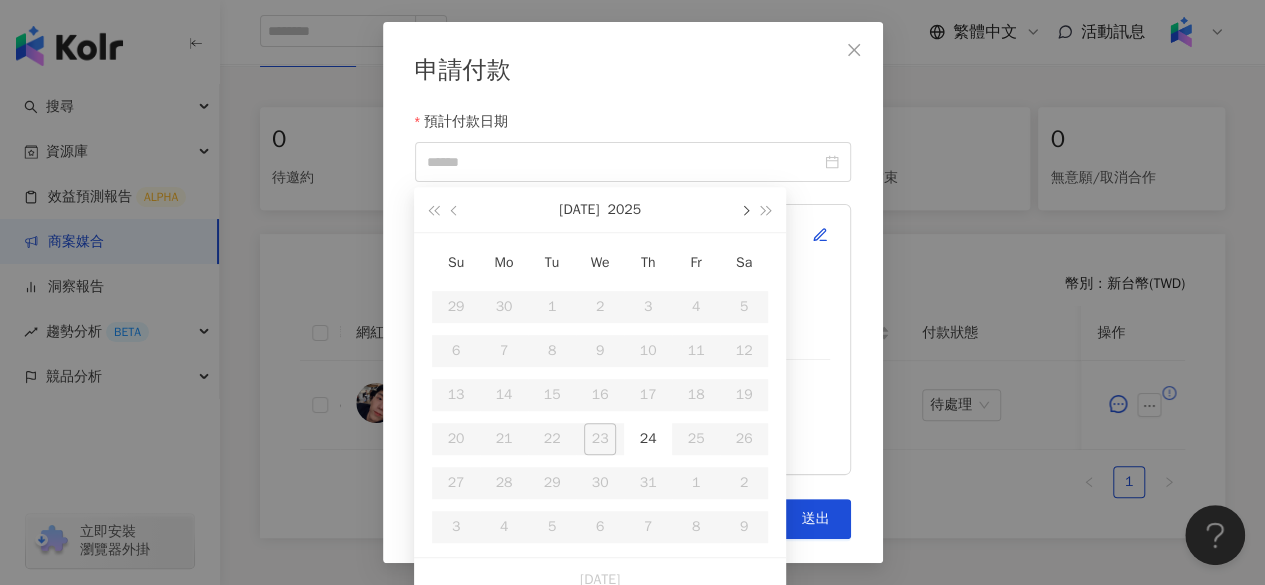 click at bounding box center [744, 209] 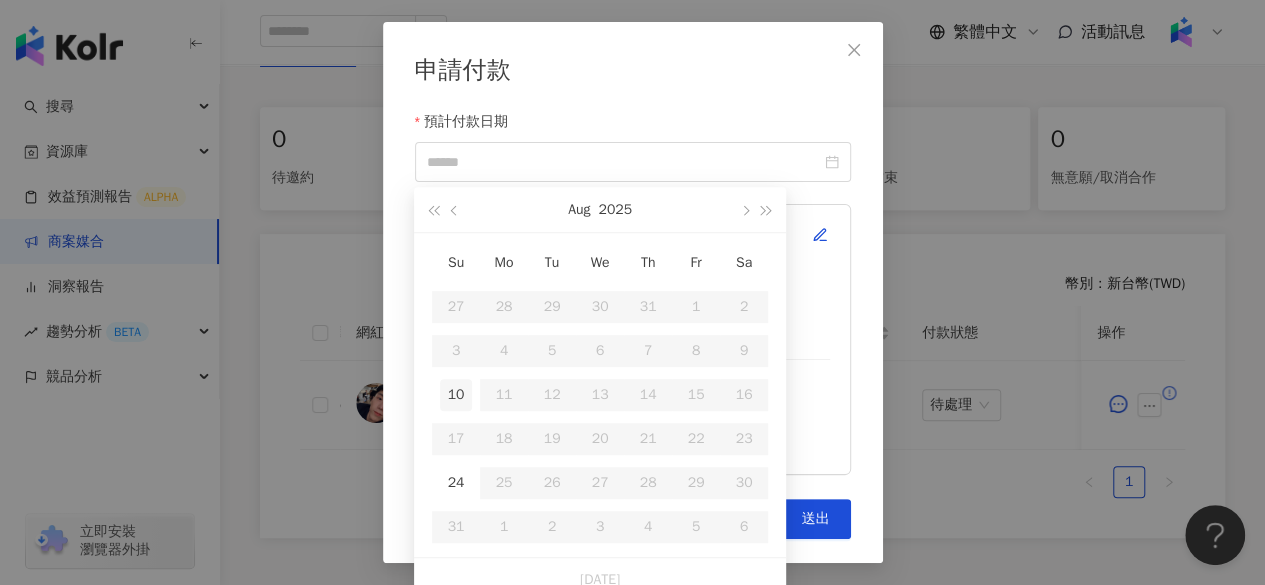 type on "**********" 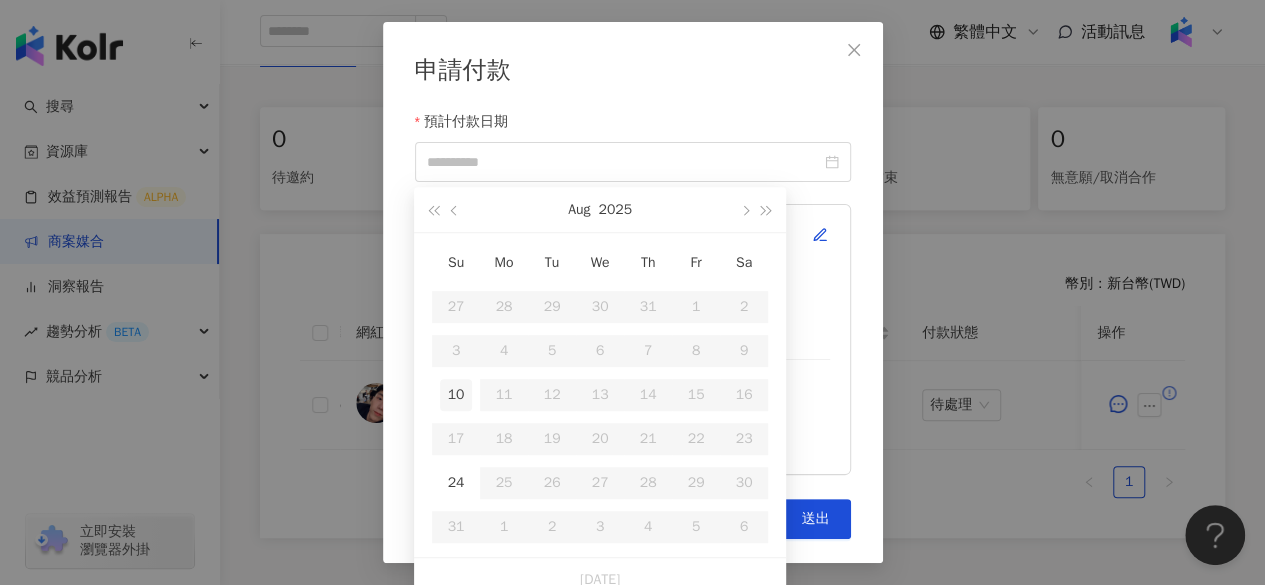 click on "10" at bounding box center (456, 395) 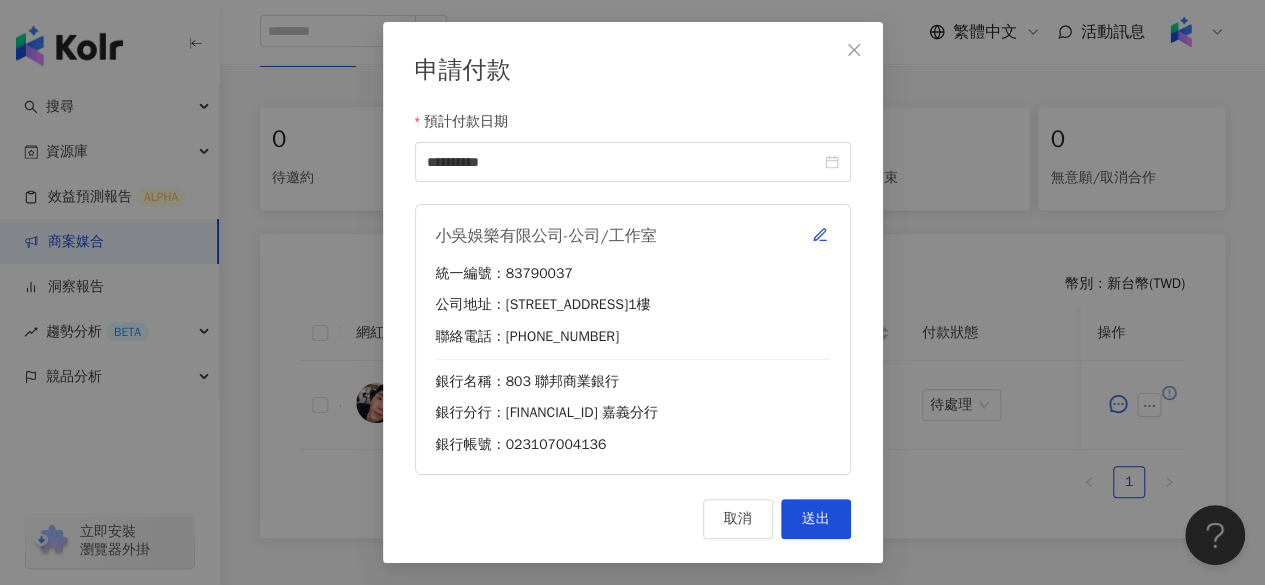 click on "小吳娛樂有限公司-公司/工作室" at bounding box center [633, 236] 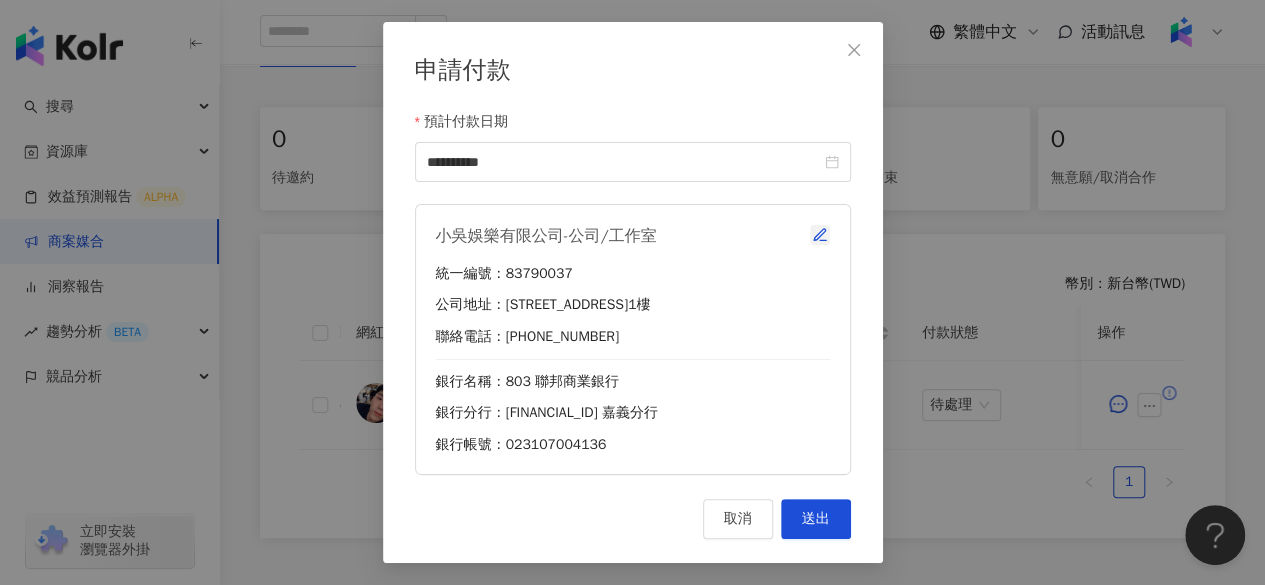click 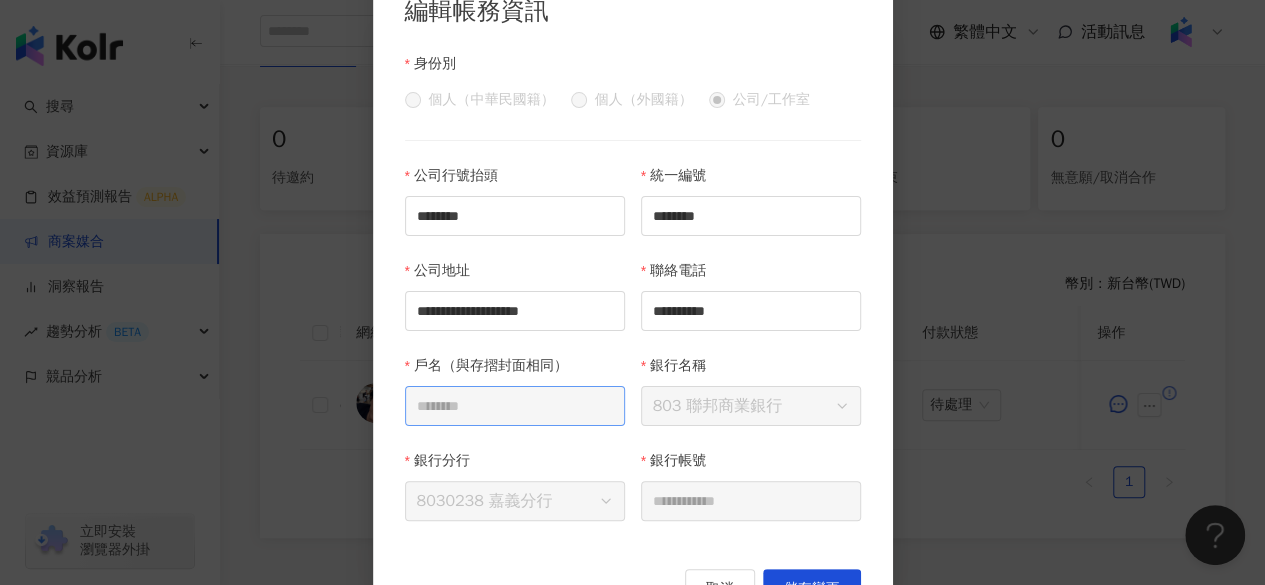 scroll, scrollTop: 38, scrollLeft: 0, axis: vertical 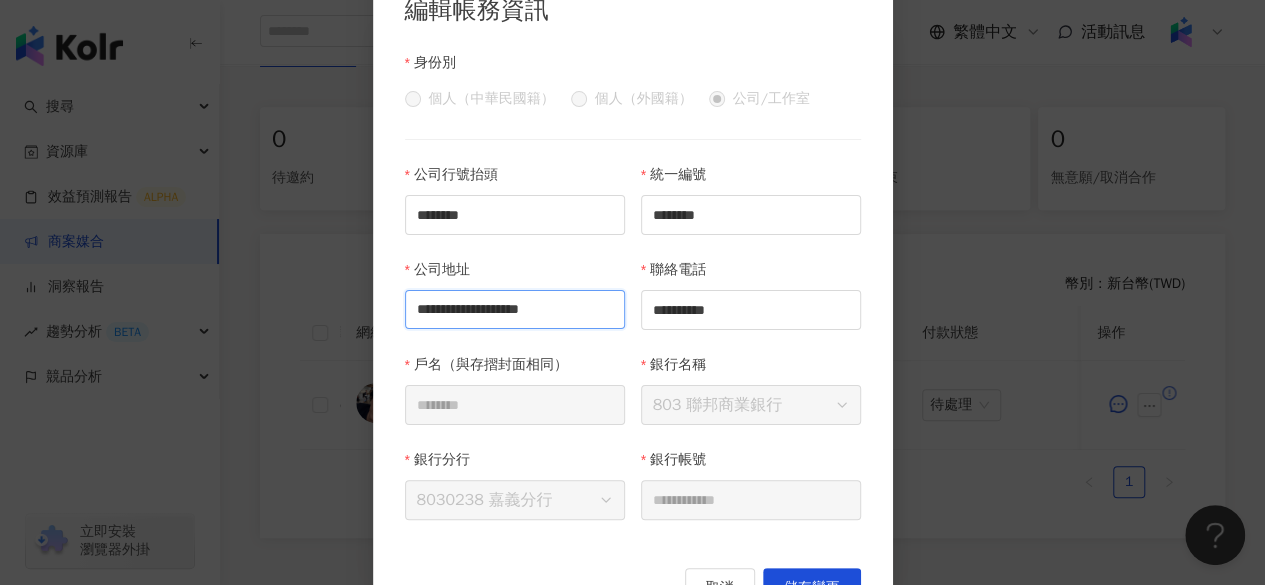 drag, startPoint x: 408, startPoint y: 305, endPoint x: 791, endPoint y: 330, distance: 383.81506 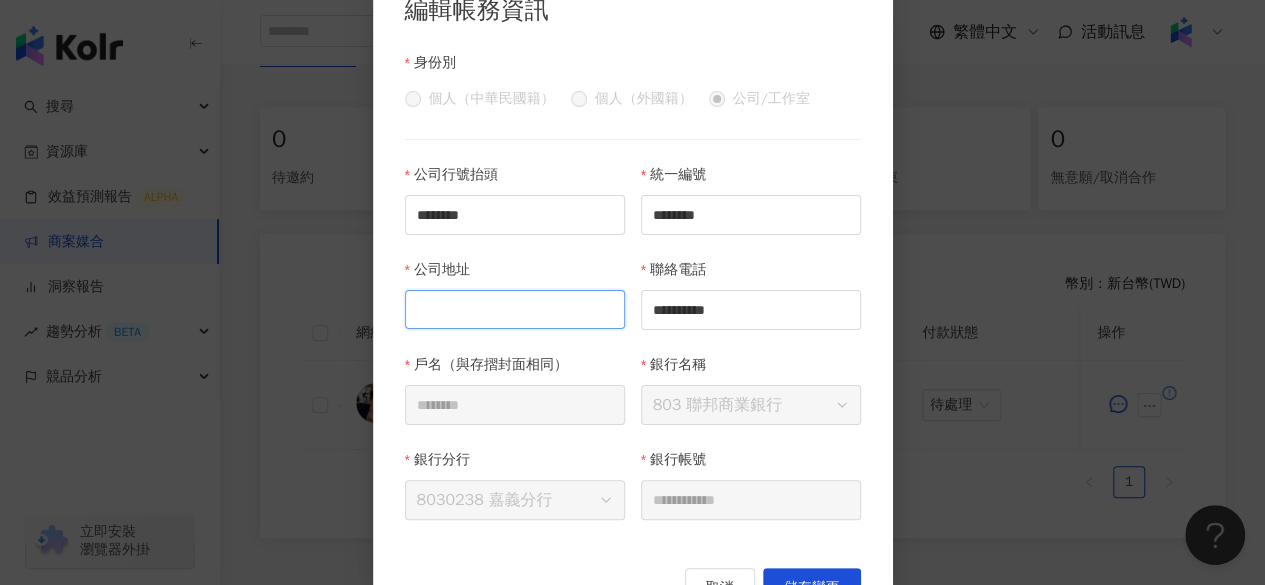 scroll, scrollTop: 0, scrollLeft: 0, axis: both 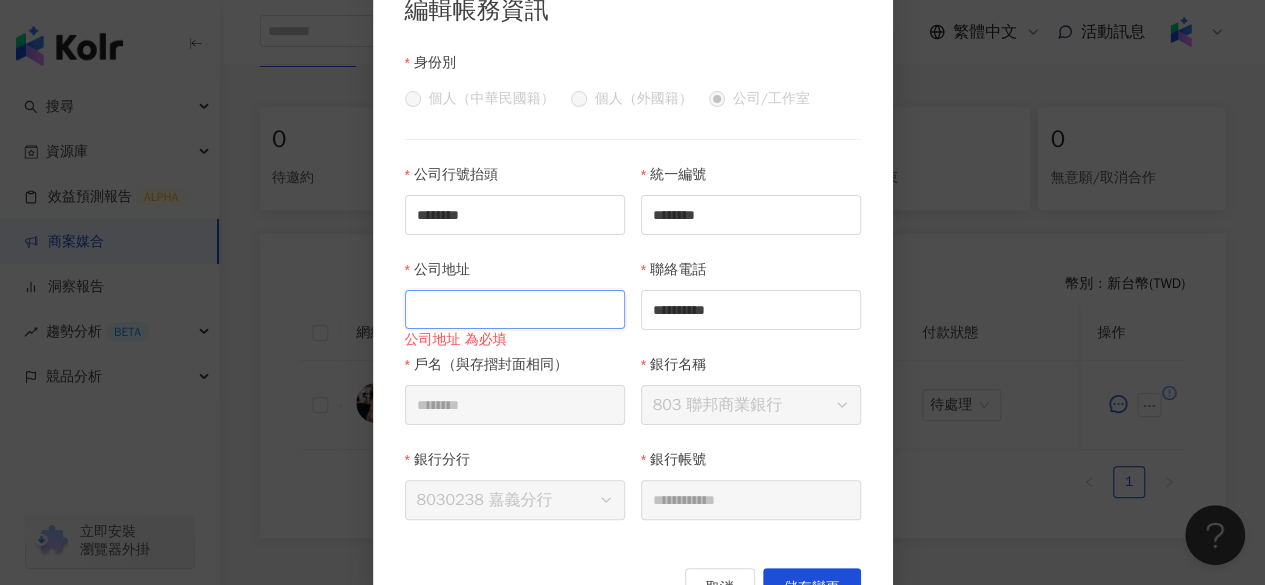 paste on "**********" 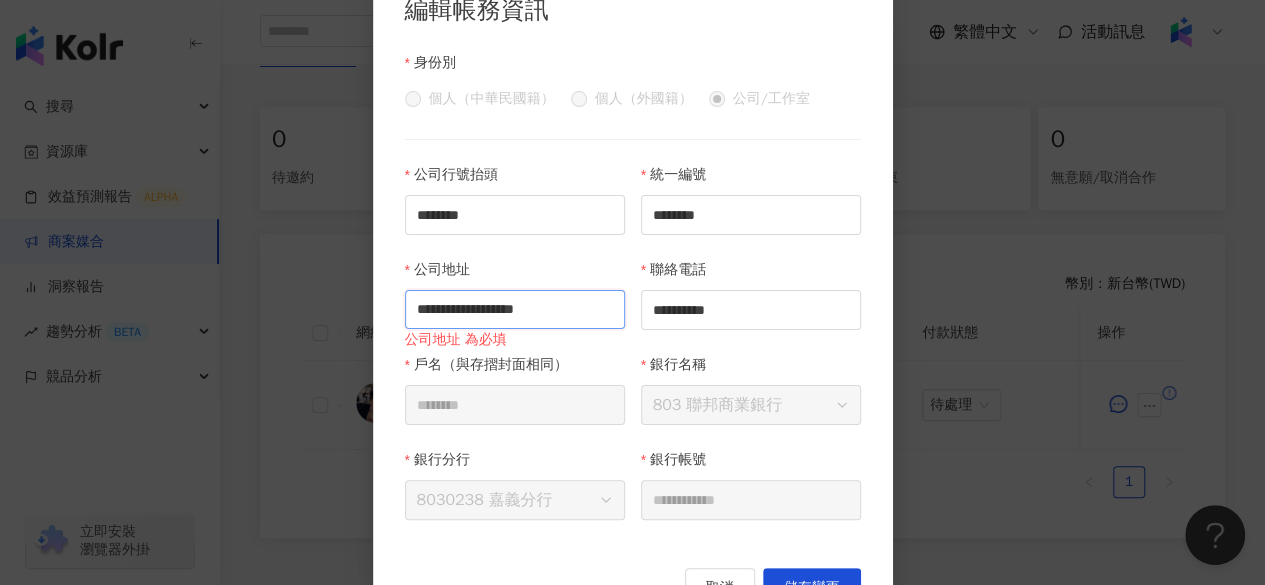 scroll, scrollTop: 0, scrollLeft: 44, axis: horizontal 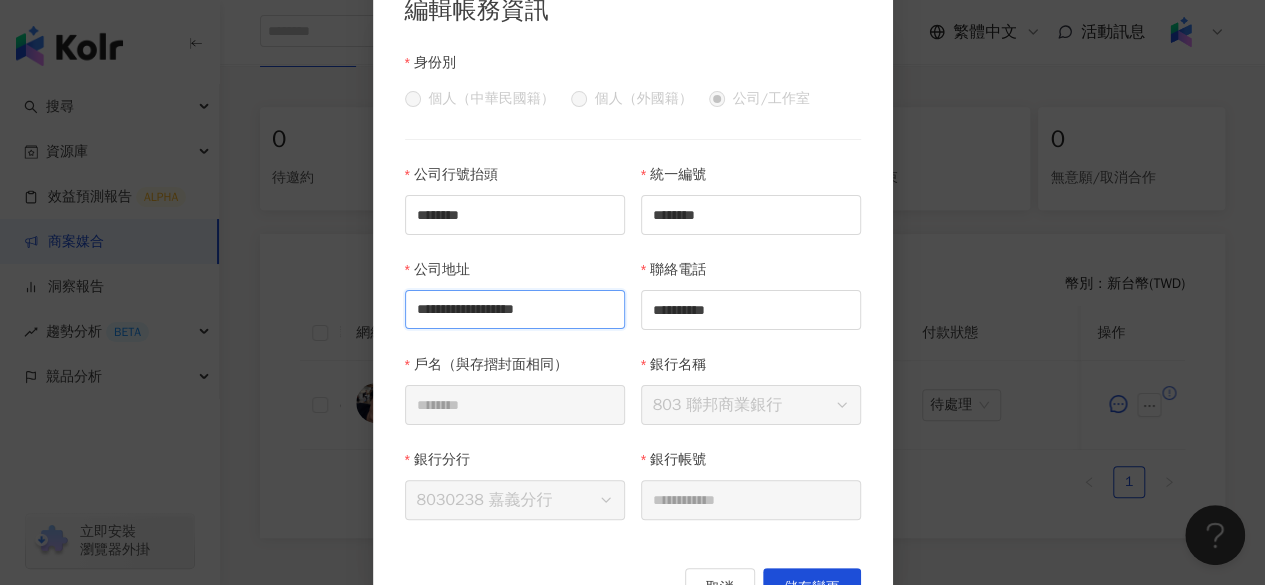 type on "**********" 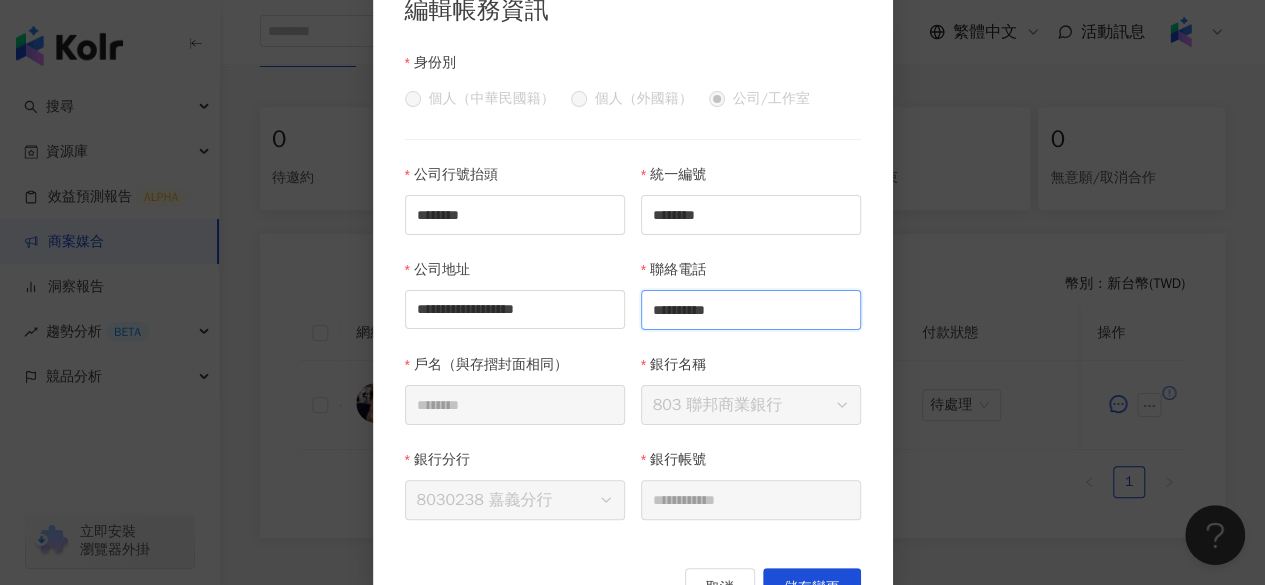 click on "**********" at bounding box center (751, 310) 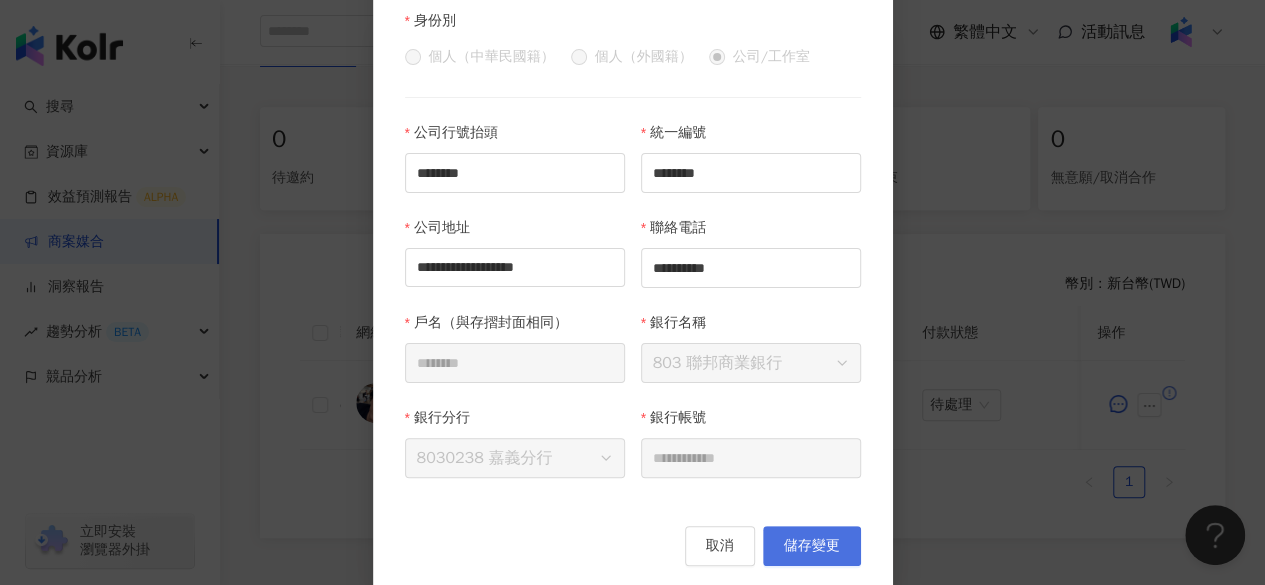 click on "儲存變更" at bounding box center (812, 546) 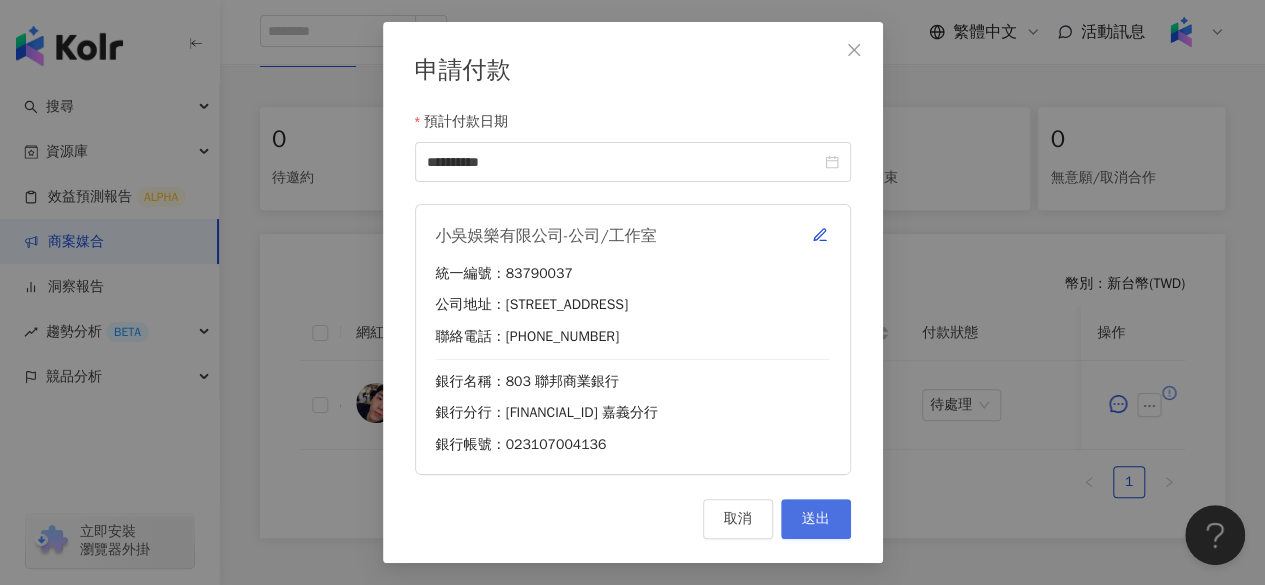 click on "送出" at bounding box center [816, 519] 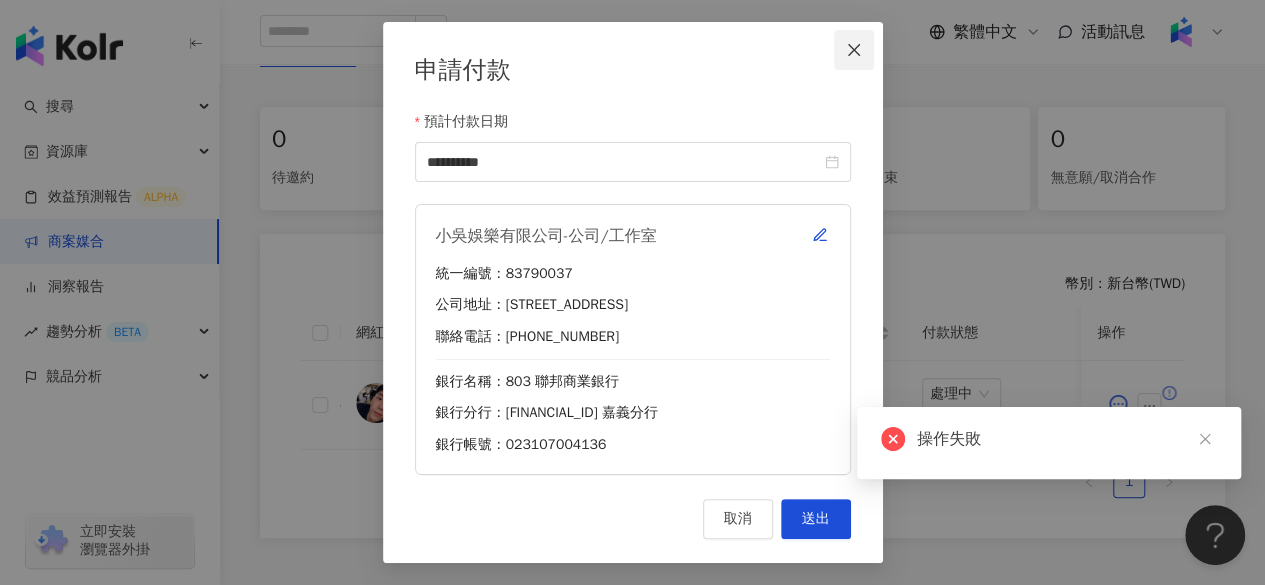 click at bounding box center (854, 50) 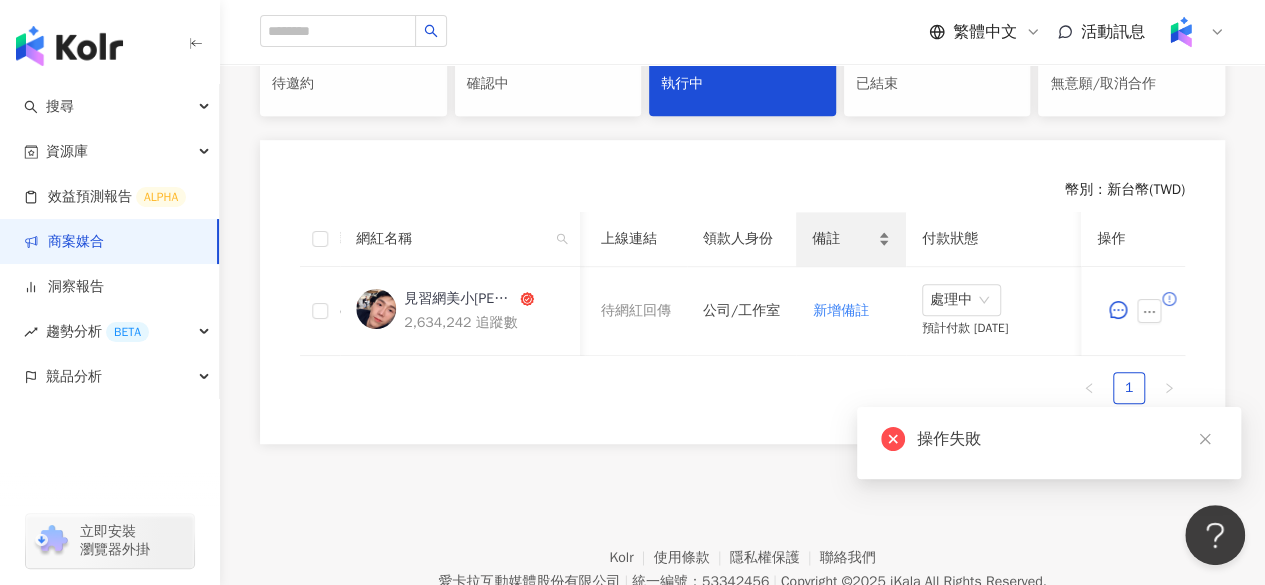 scroll, scrollTop: 477, scrollLeft: 0, axis: vertical 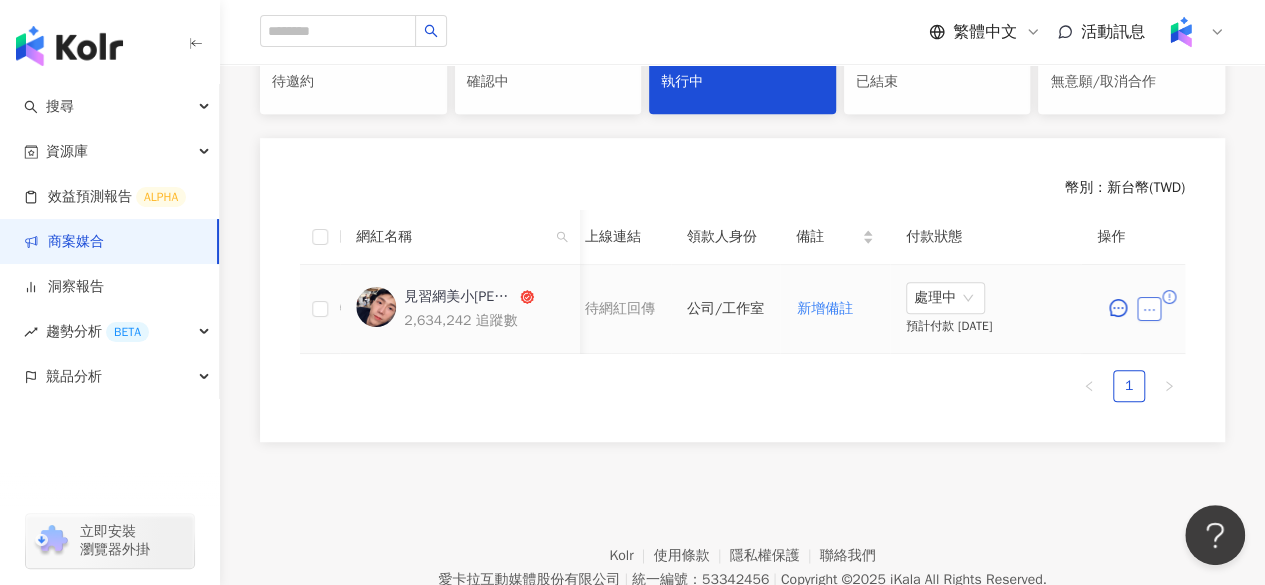 click 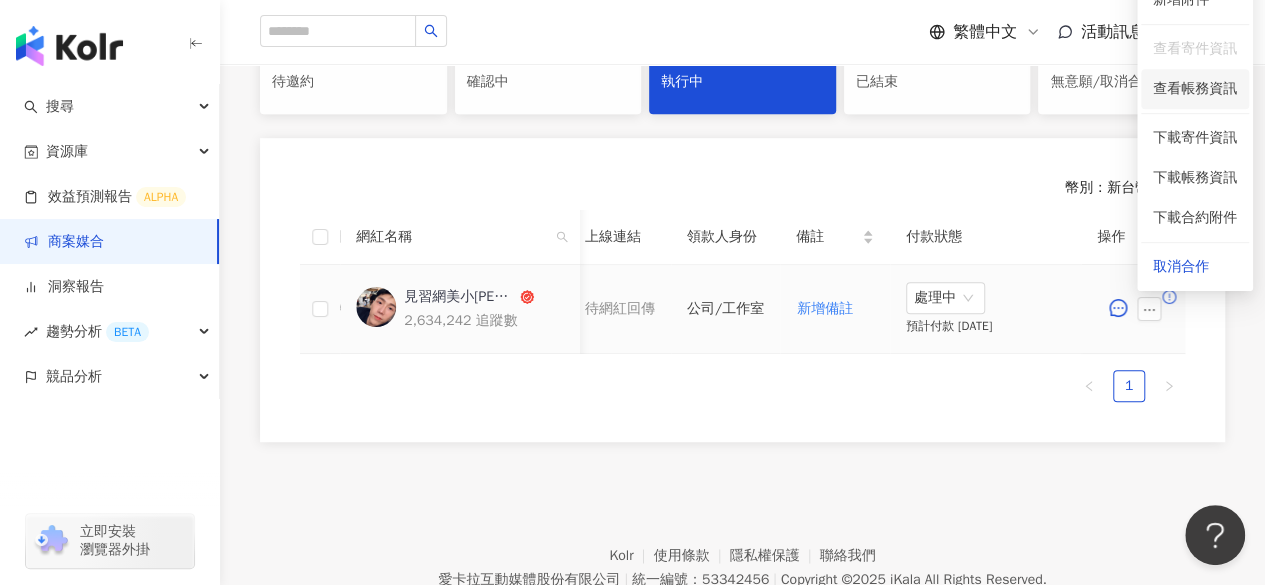 click on "查看帳務資訊" at bounding box center (1195, 89) 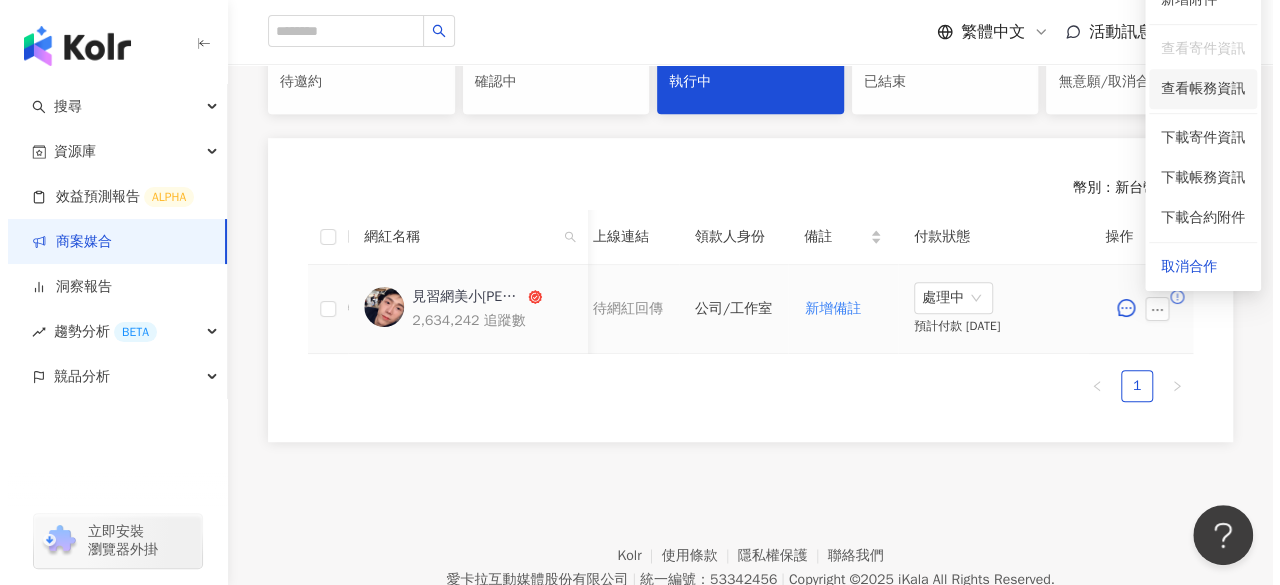 scroll, scrollTop: 0, scrollLeft: 1009, axis: horizontal 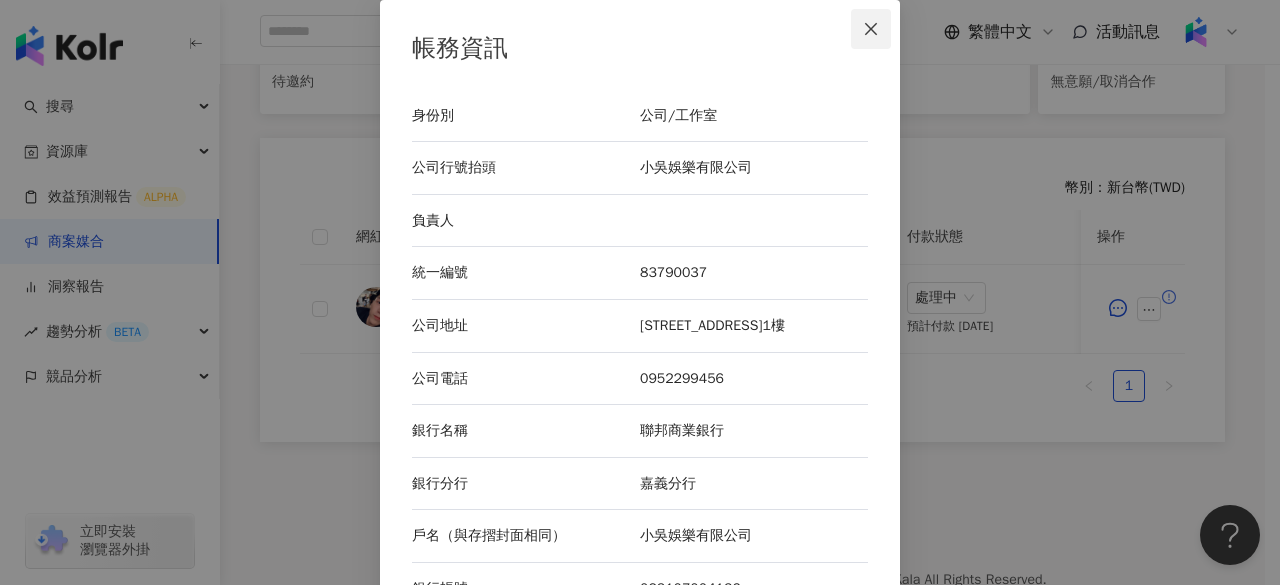 click 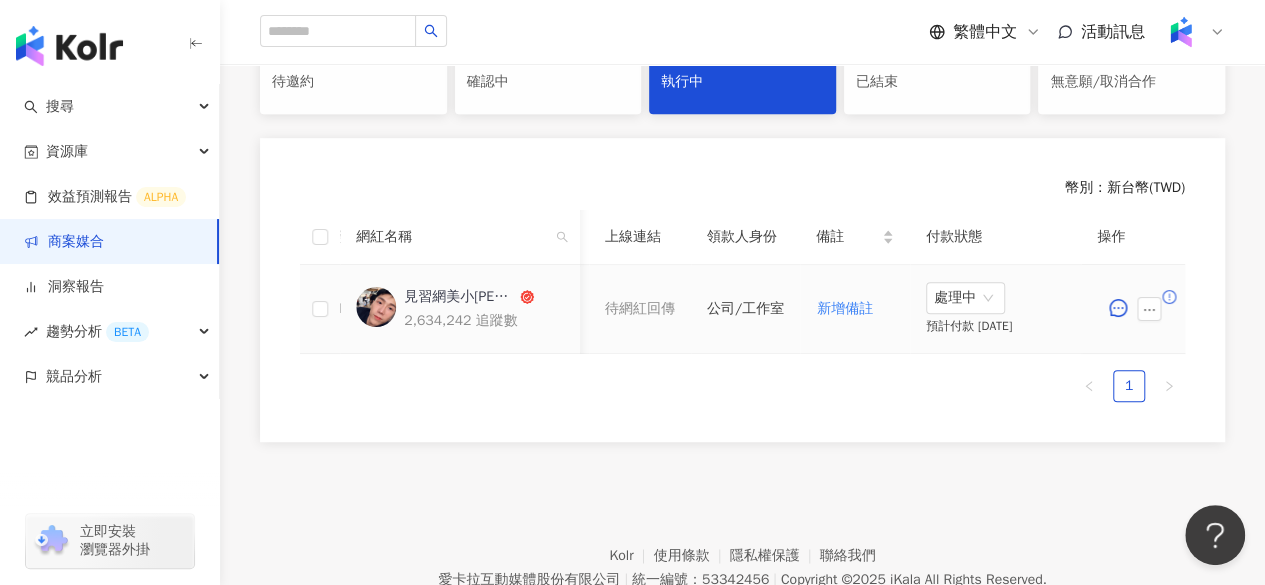 scroll, scrollTop: 0, scrollLeft: 1010, axis: horizontal 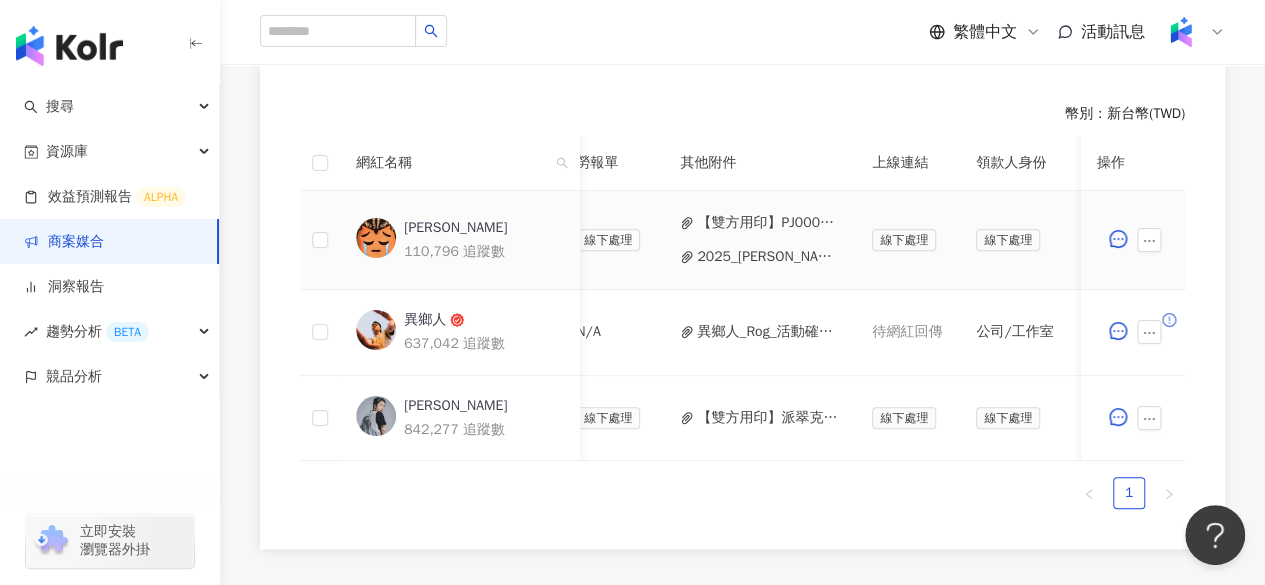 click on "【雙方用印】PJ0001495 ASUS_ROG_Phone9pro_2025Q2_KOL影音_活動確認單.pdf" at bounding box center [768, 223] 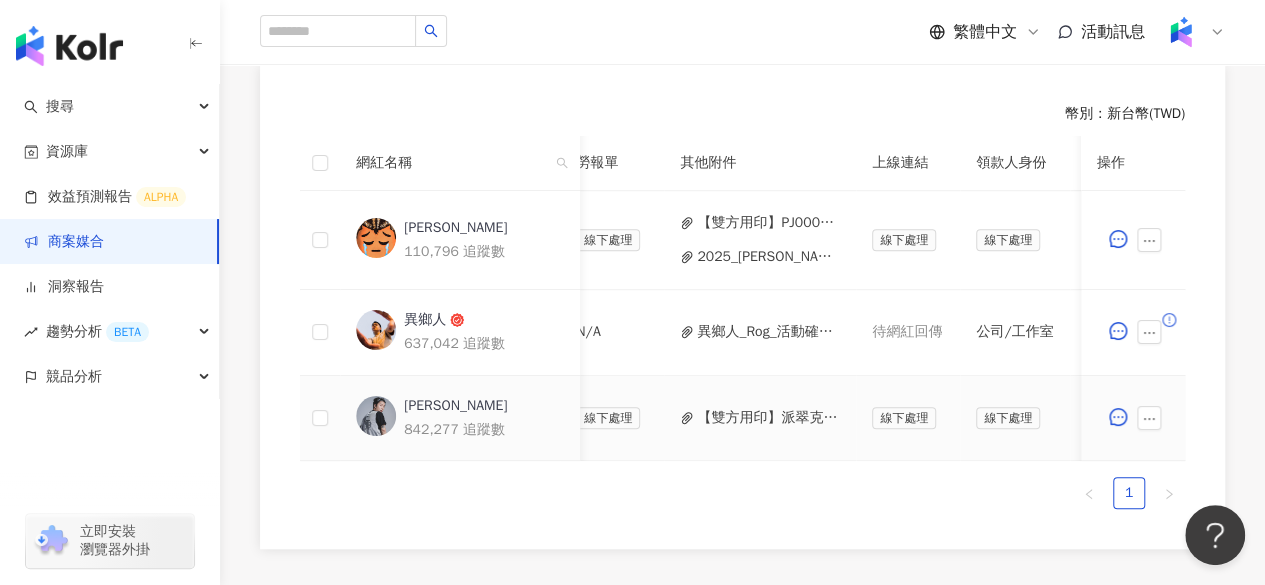scroll, scrollTop: 0, scrollLeft: 1046, axis: horizontal 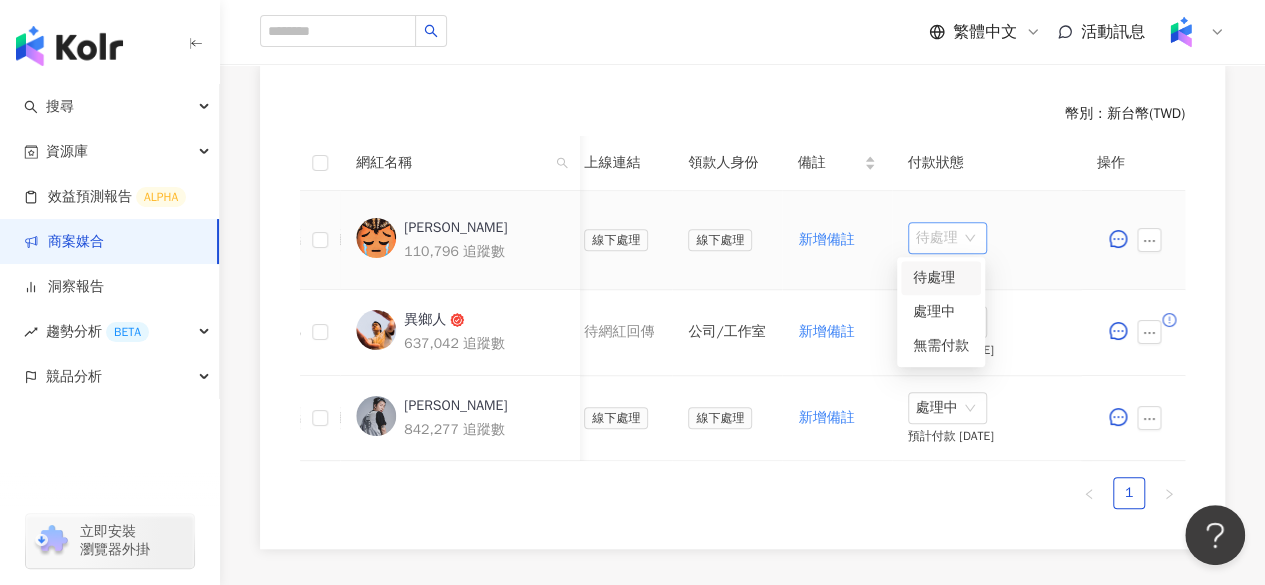 click on "待處理" at bounding box center (947, 238) 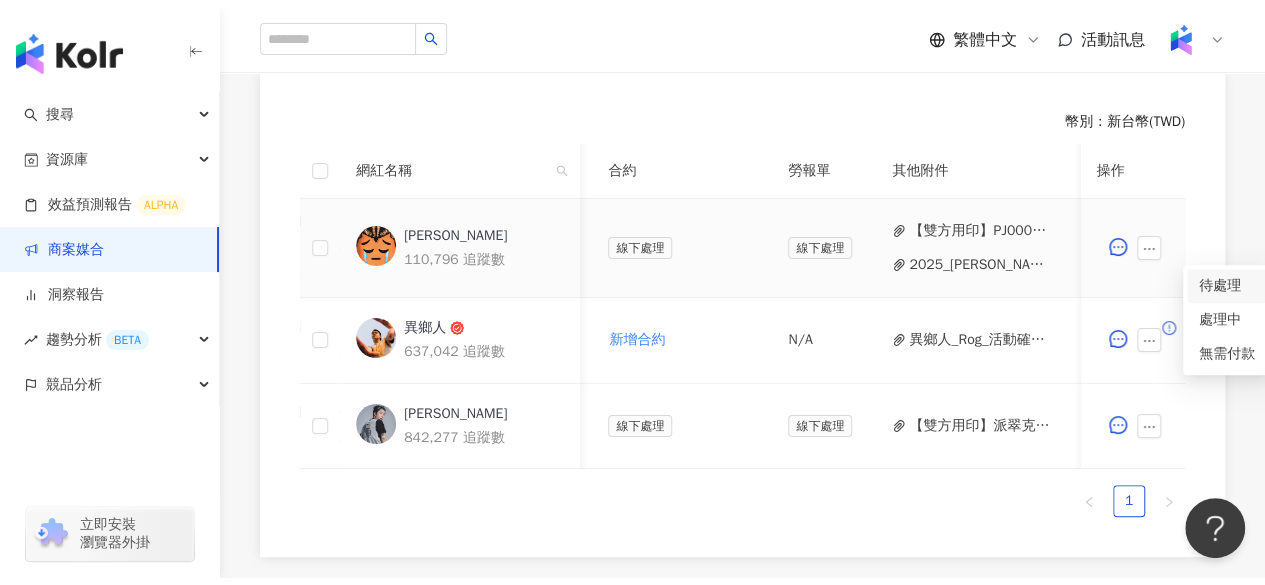 scroll, scrollTop: 0, scrollLeft: 1046, axis: horizontal 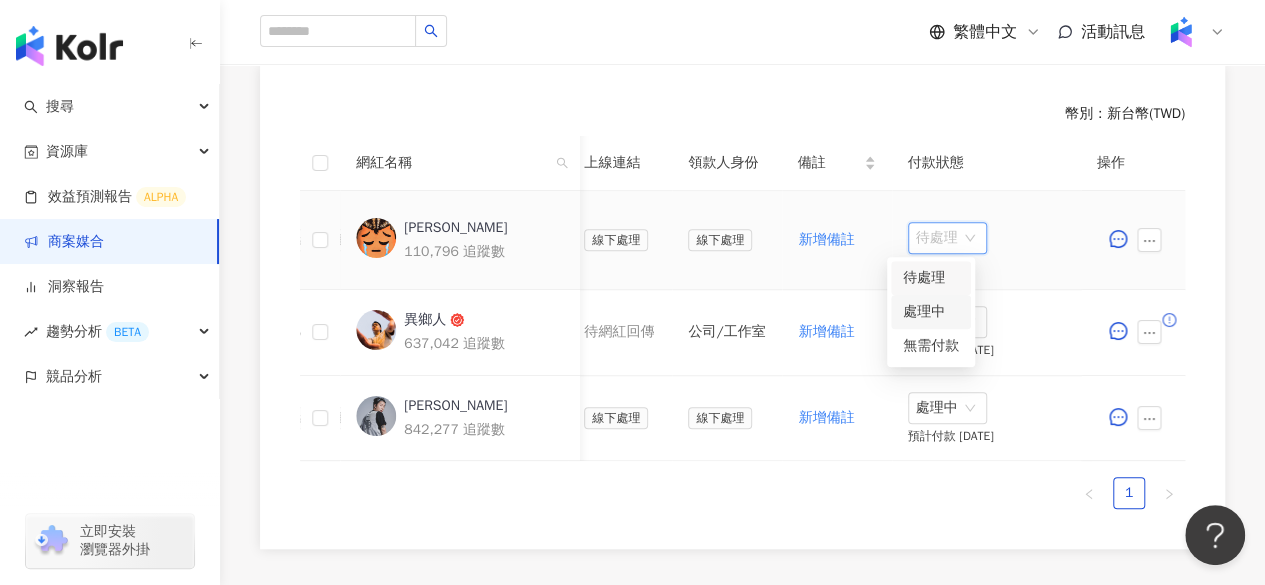 click on "處理中" at bounding box center (931, 312) 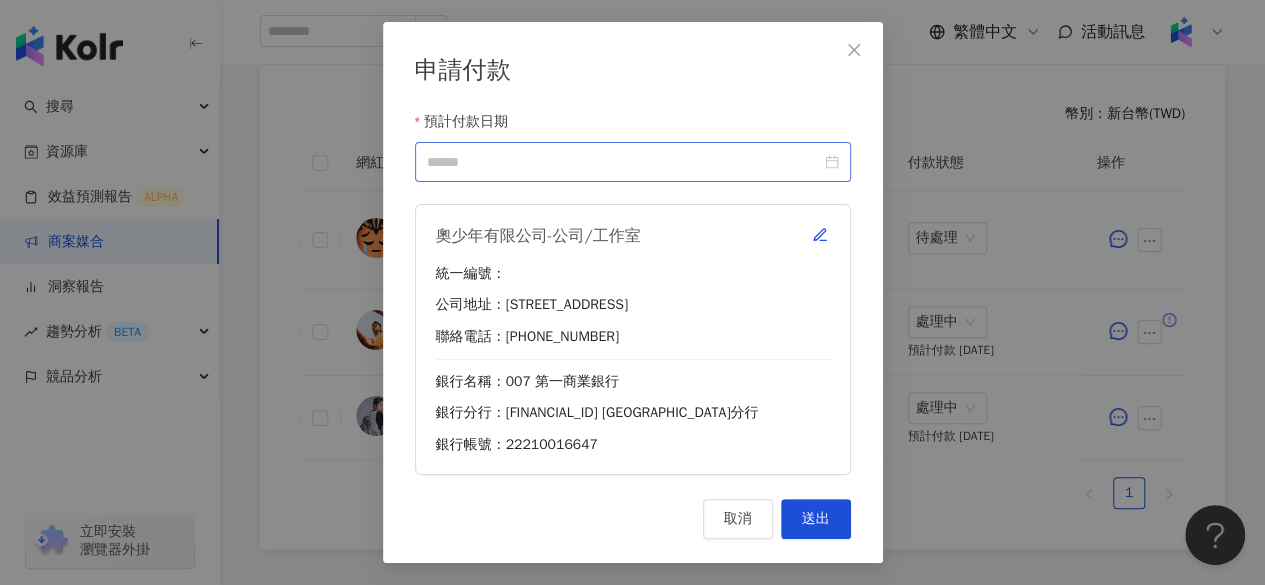 click at bounding box center [633, 162] 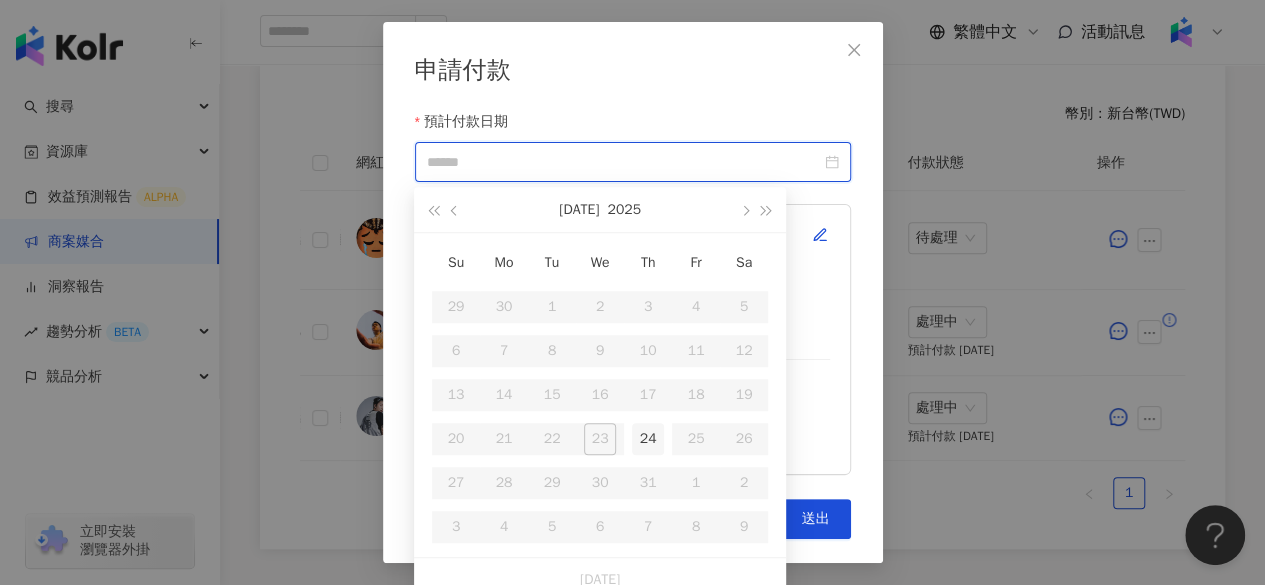 type on "**********" 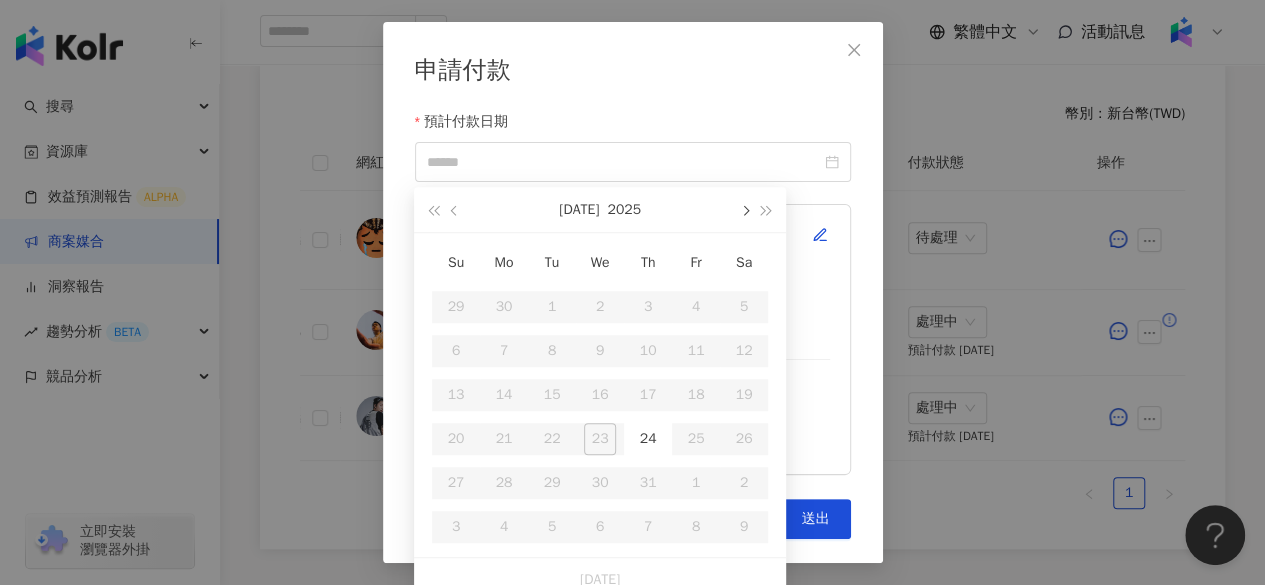click at bounding box center [744, 209] 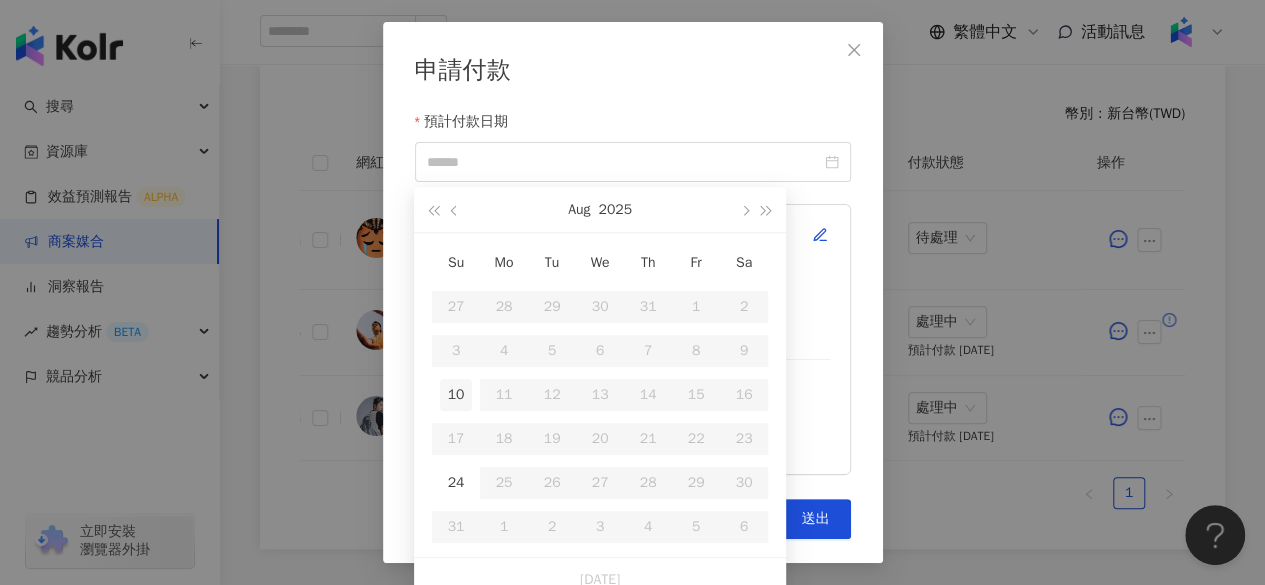 type on "**********" 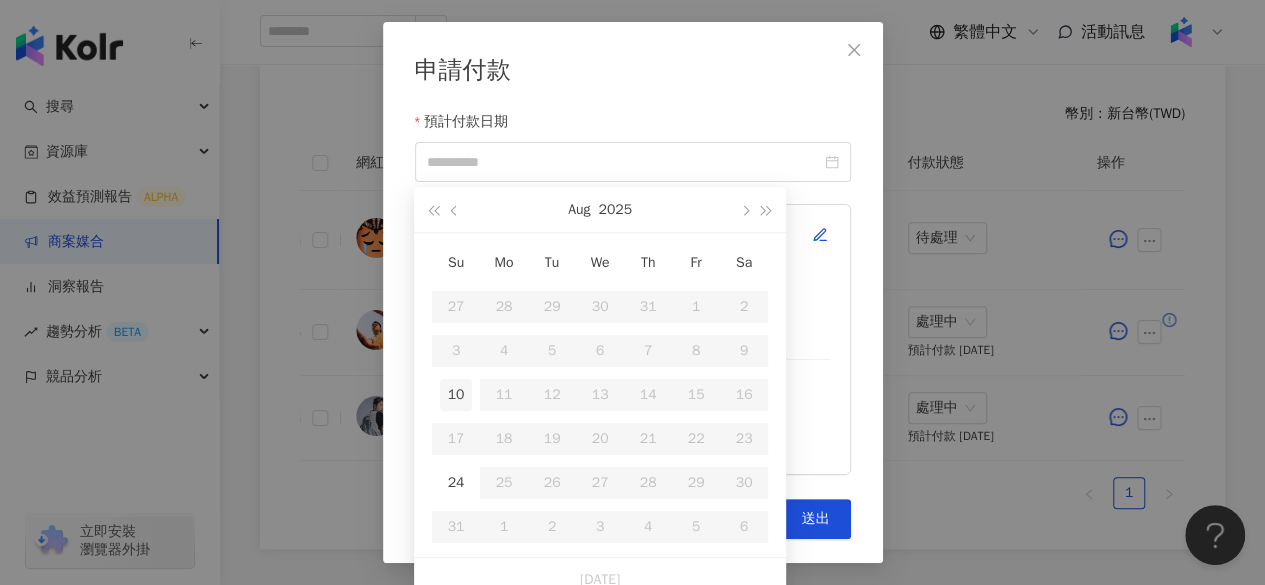 click on "10" at bounding box center (456, 395) 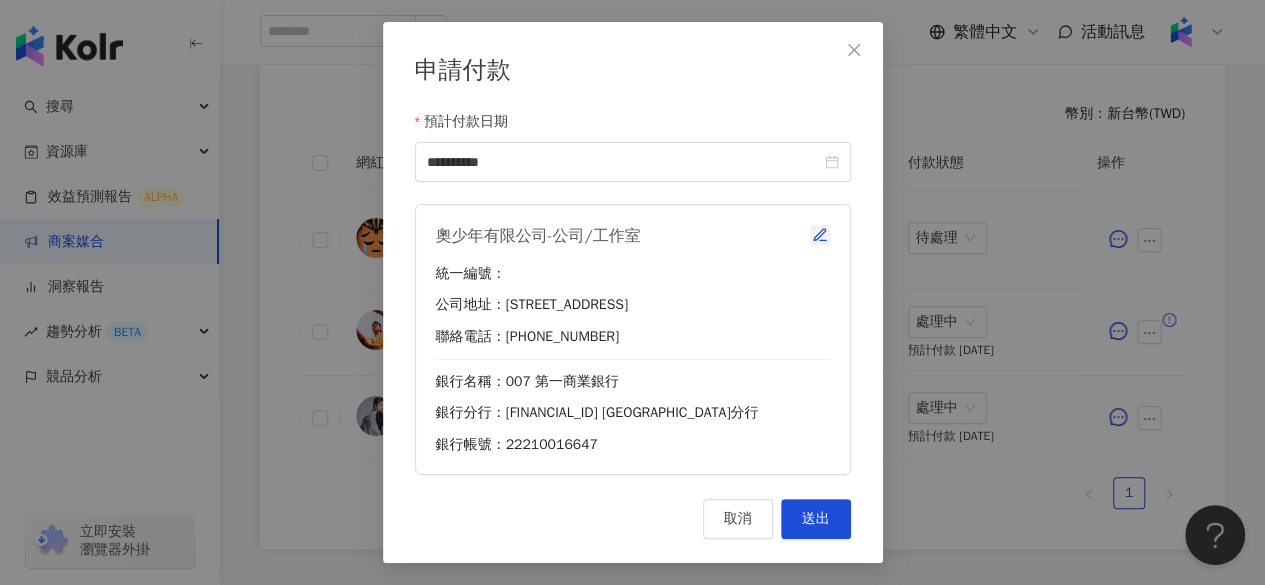 click 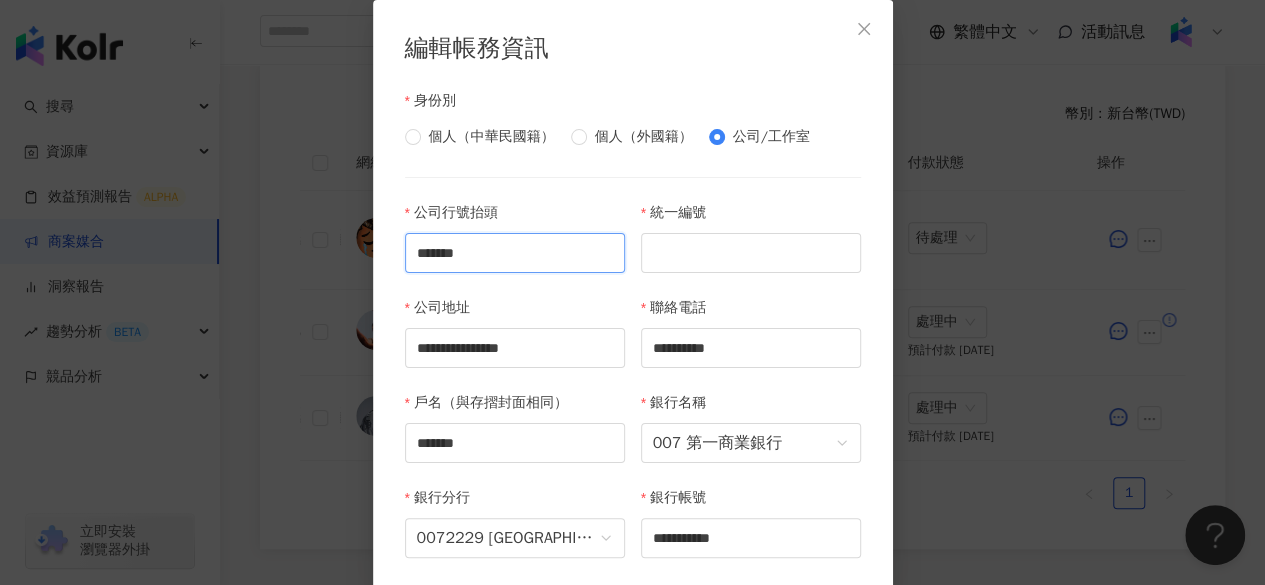 click on "*******" at bounding box center (515, 253) 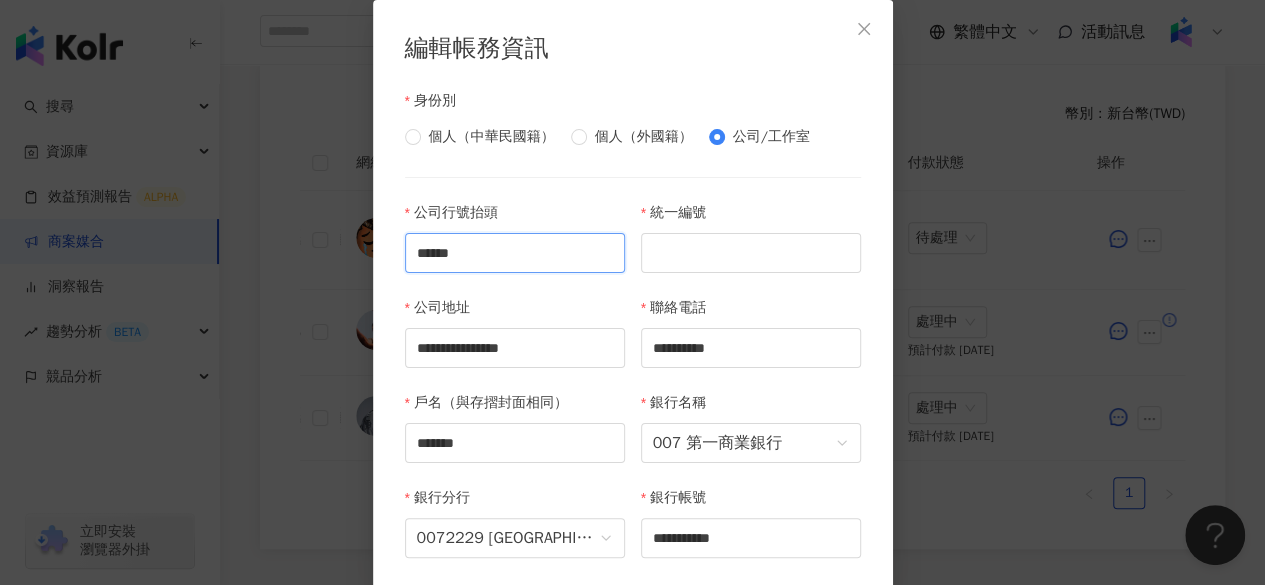 type on "******" 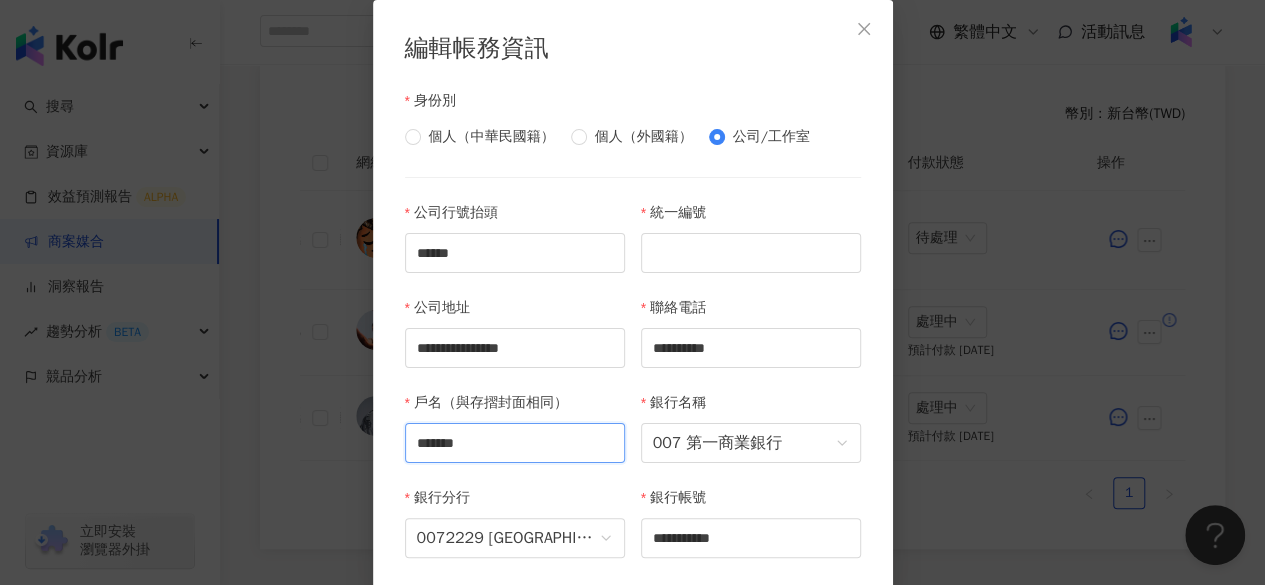drag, startPoint x: 498, startPoint y: 445, endPoint x: 286, endPoint y: 473, distance: 213.84106 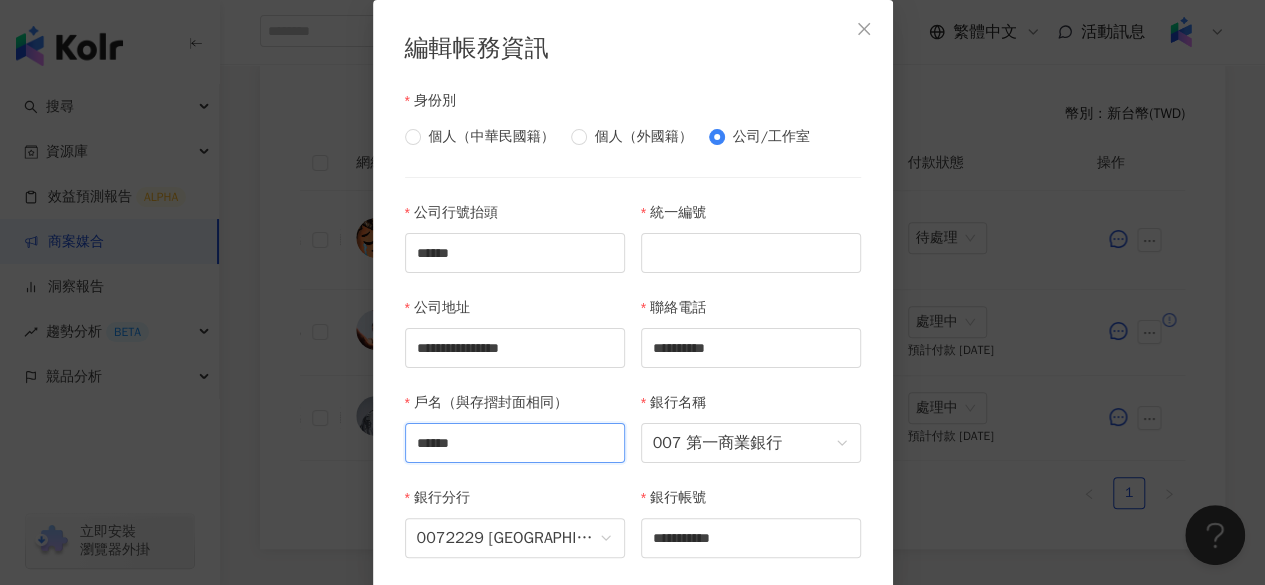 type on "******" 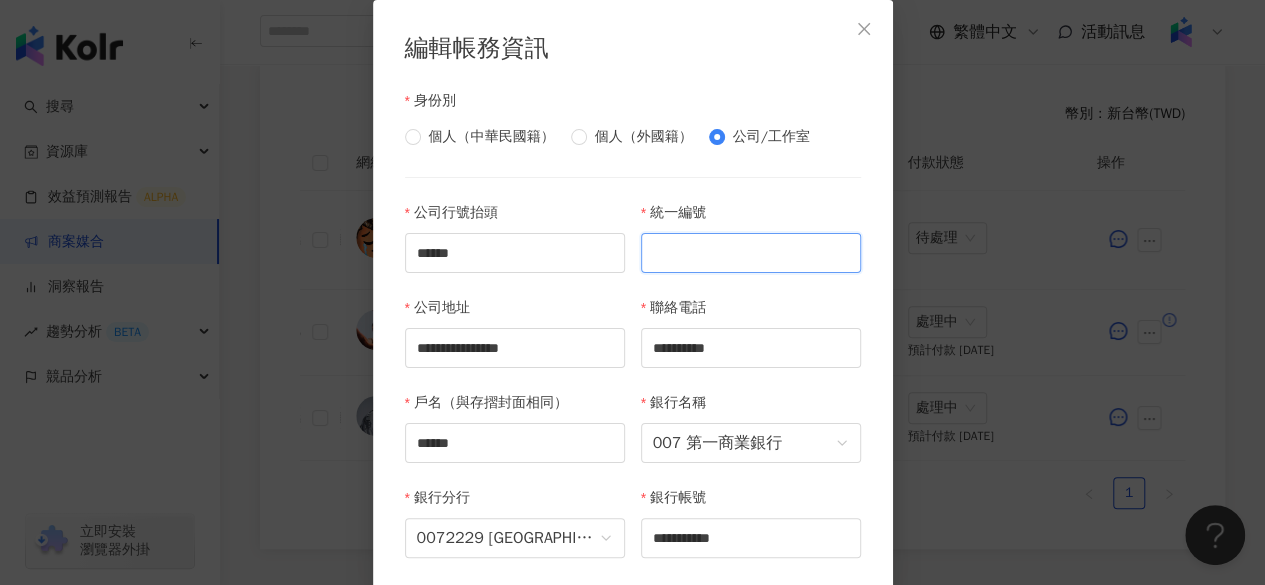 click on "統一編號" at bounding box center (751, 253) 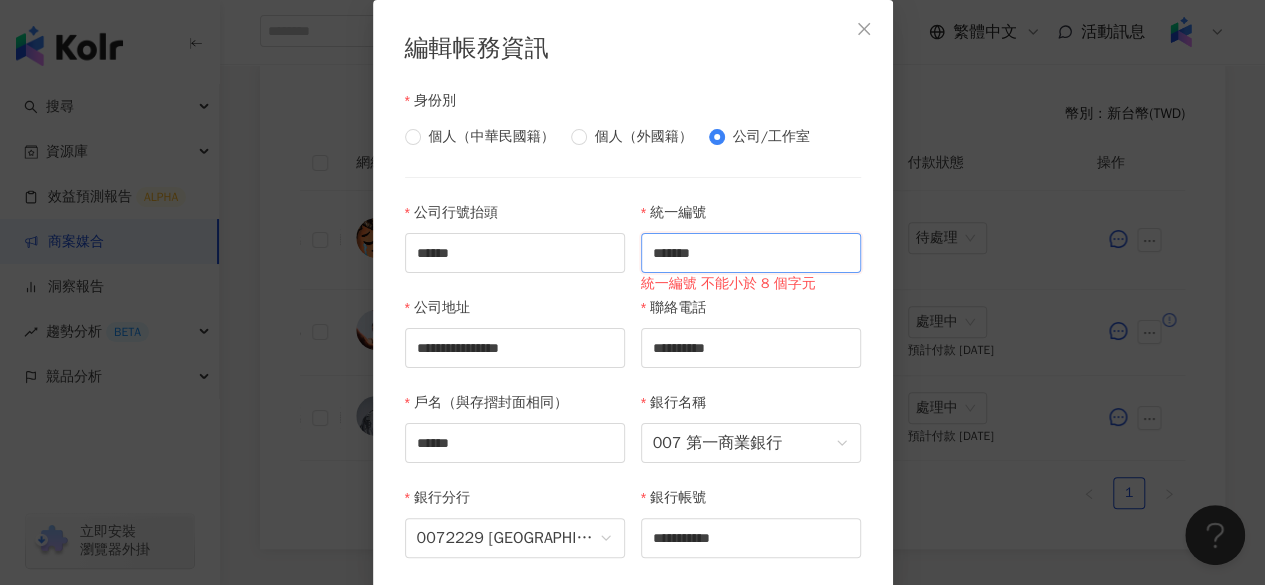 click on "*******" at bounding box center [751, 253] 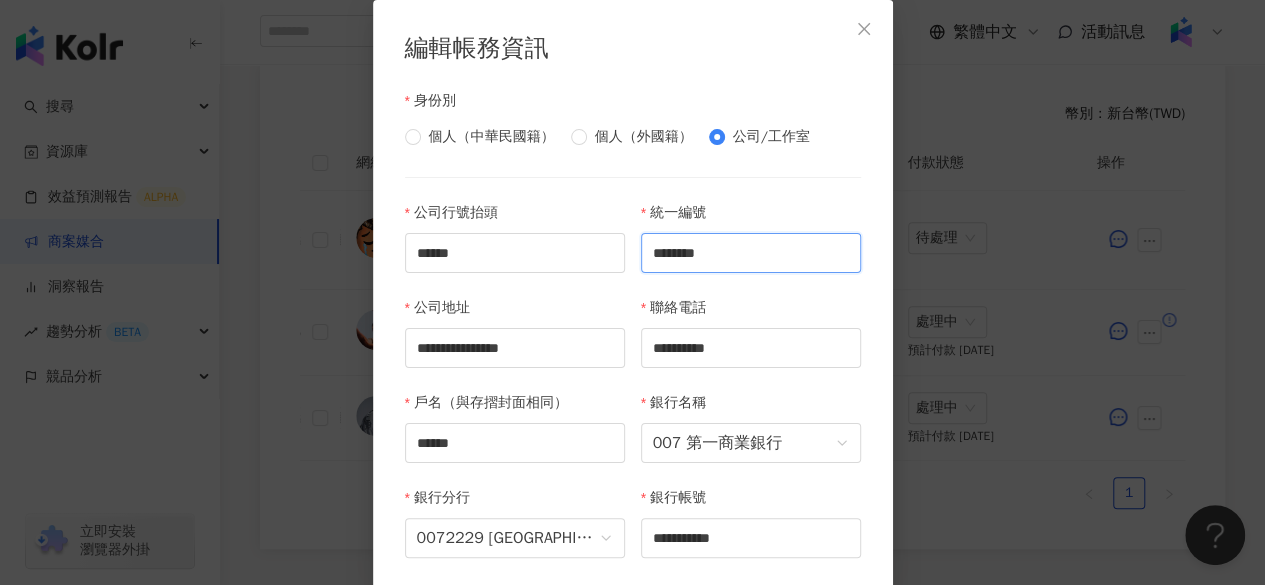 type on "********" 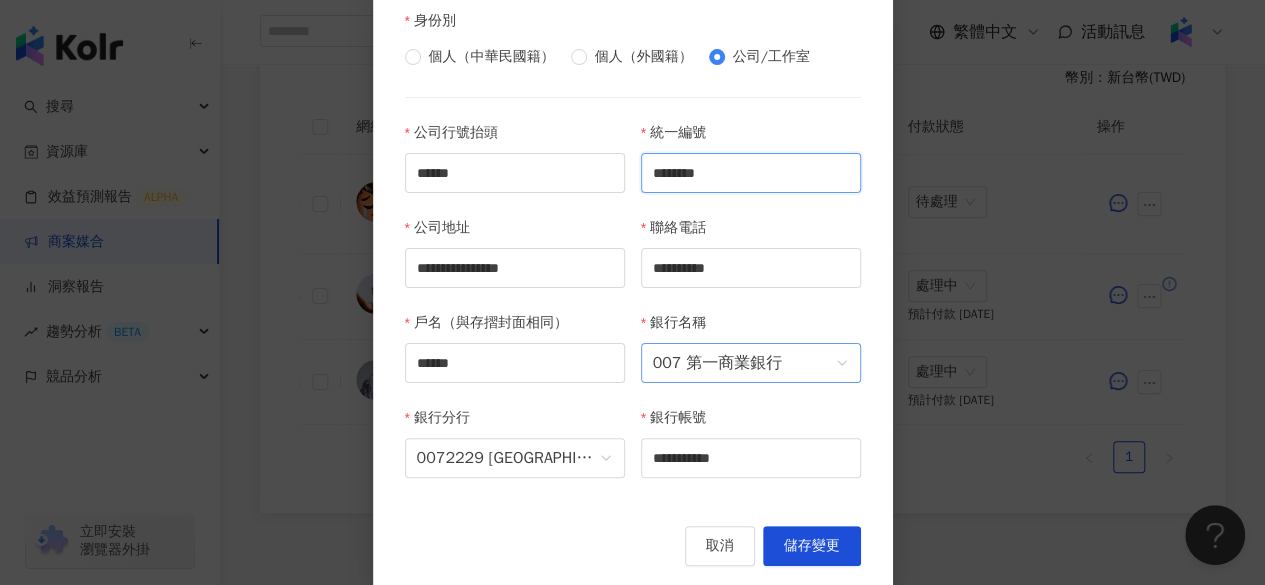 scroll, scrollTop: 611, scrollLeft: 0, axis: vertical 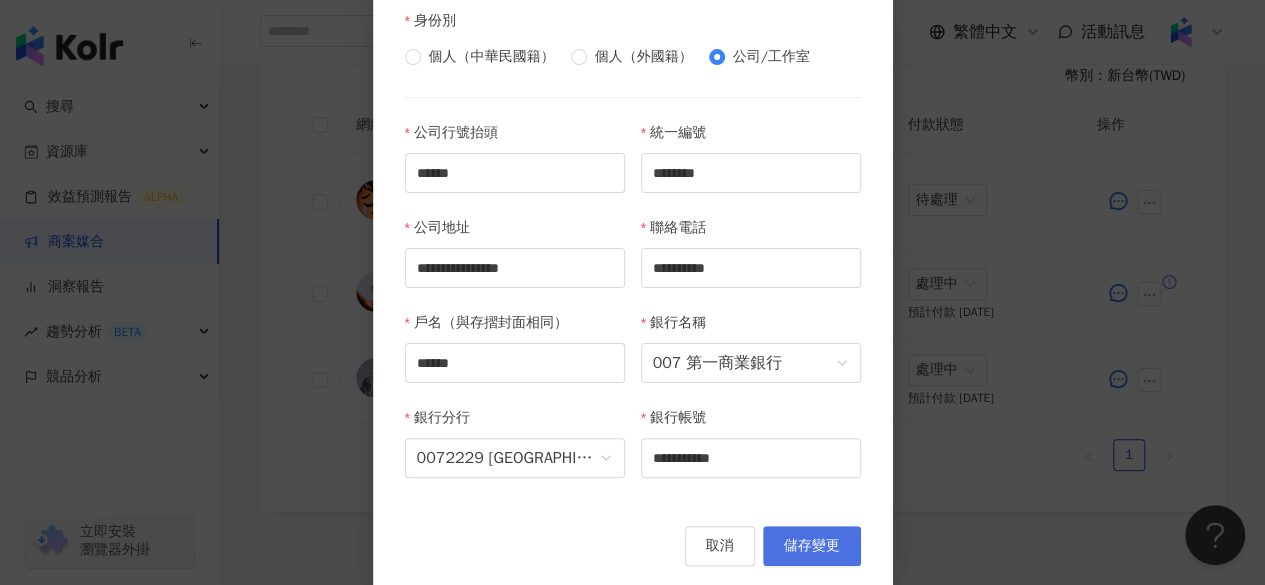 click on "儲存變更" at bounding box center [812, 546] 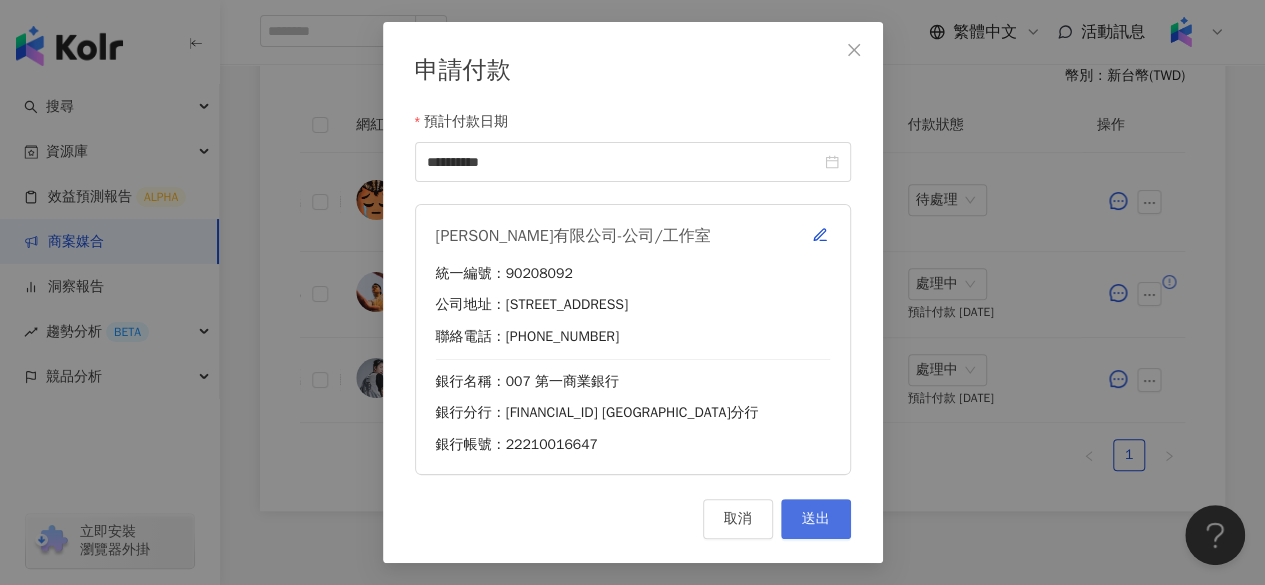 click on "送出" at bounding box center (816, 519) 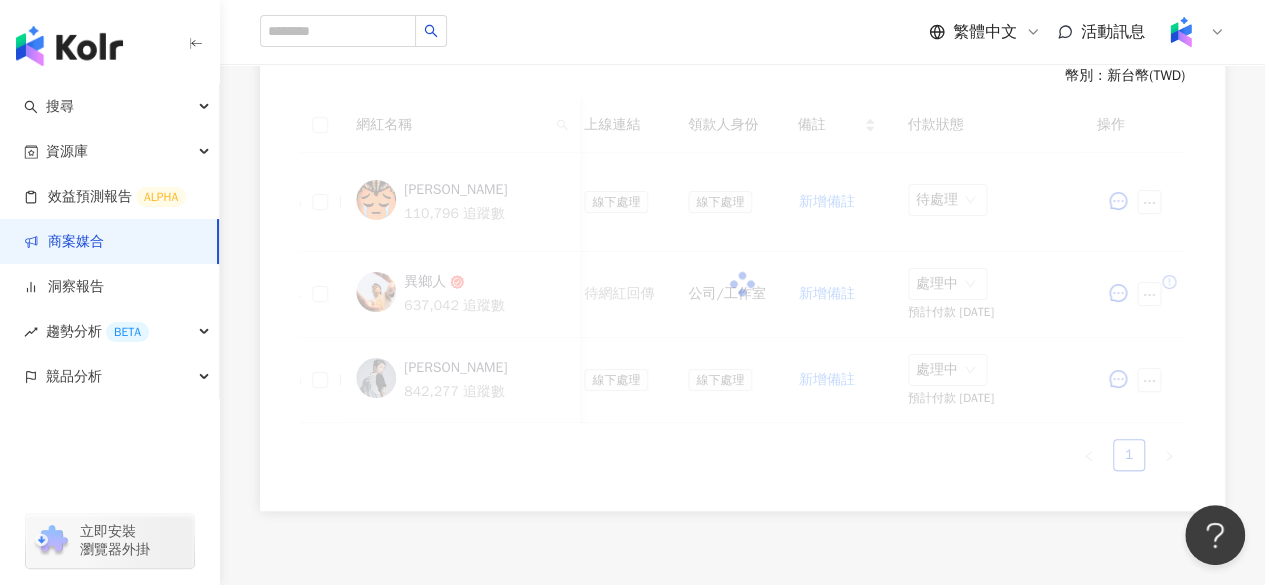 scroll, scrollTop: 611, scrollLeft: 0, axis: vertical 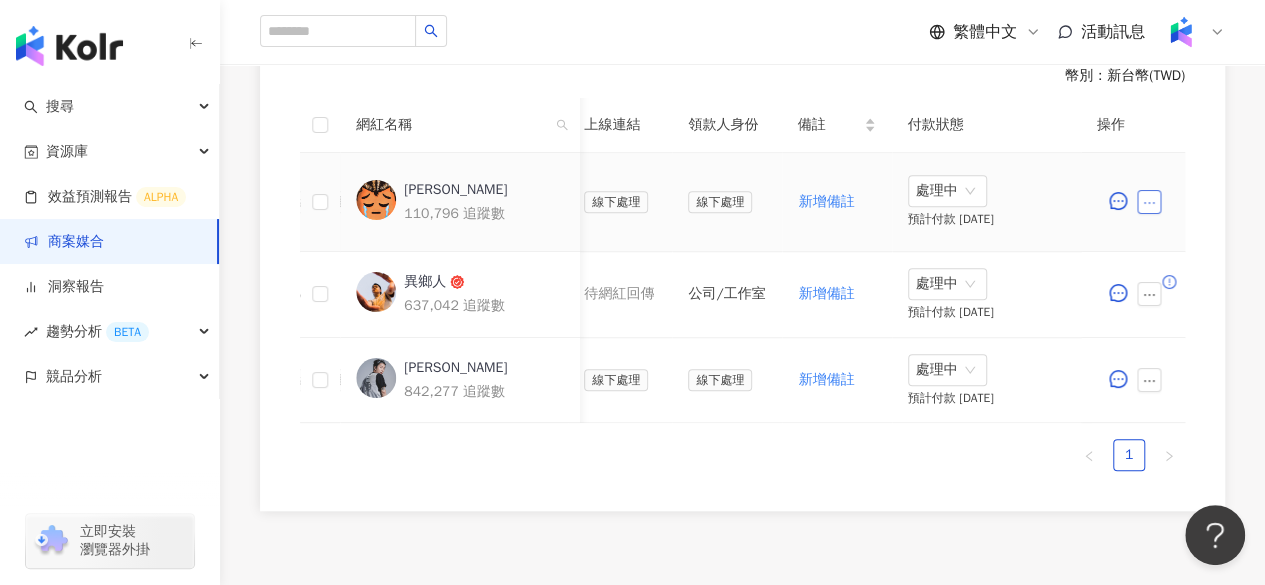 click 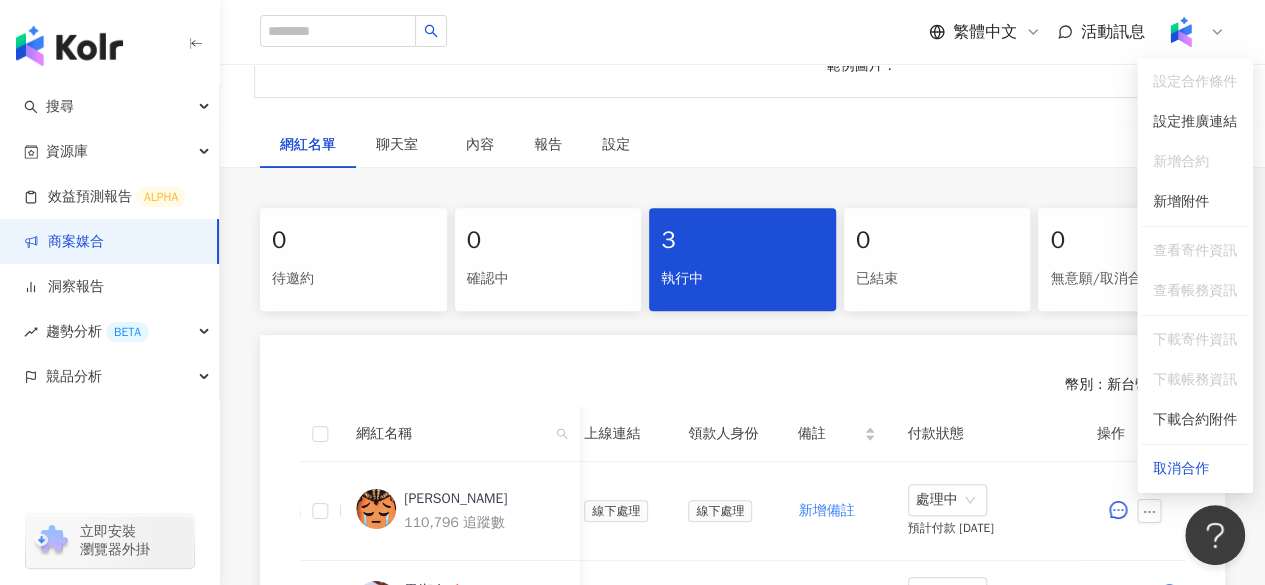 scroll, scrollTop: 260, scrollLeft: 0, axis: vertical 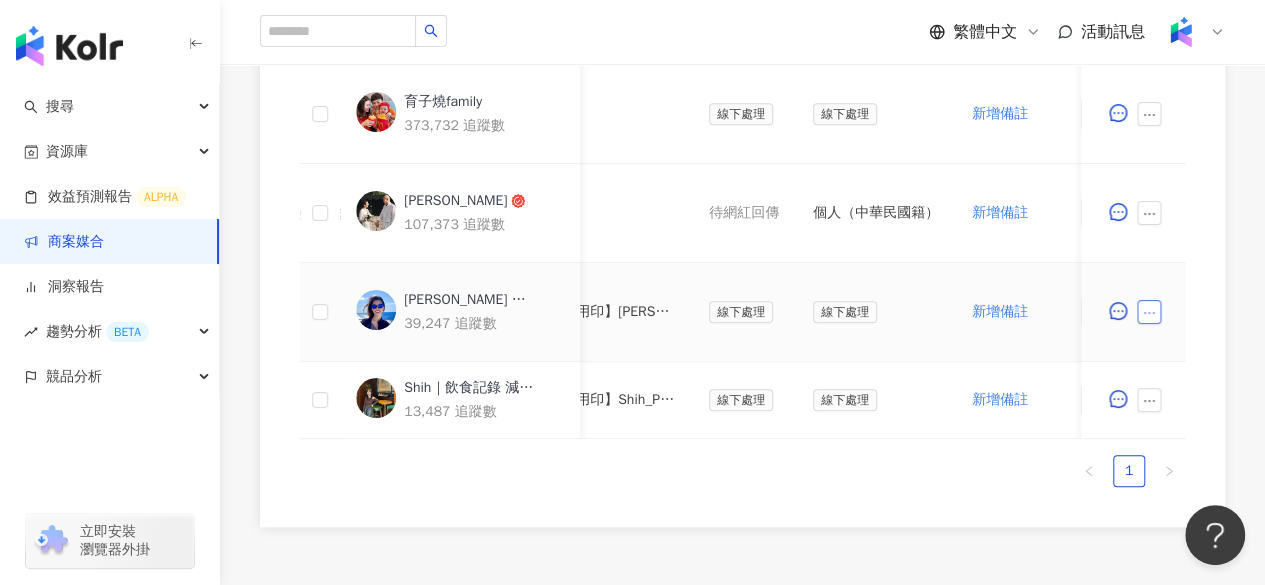 click 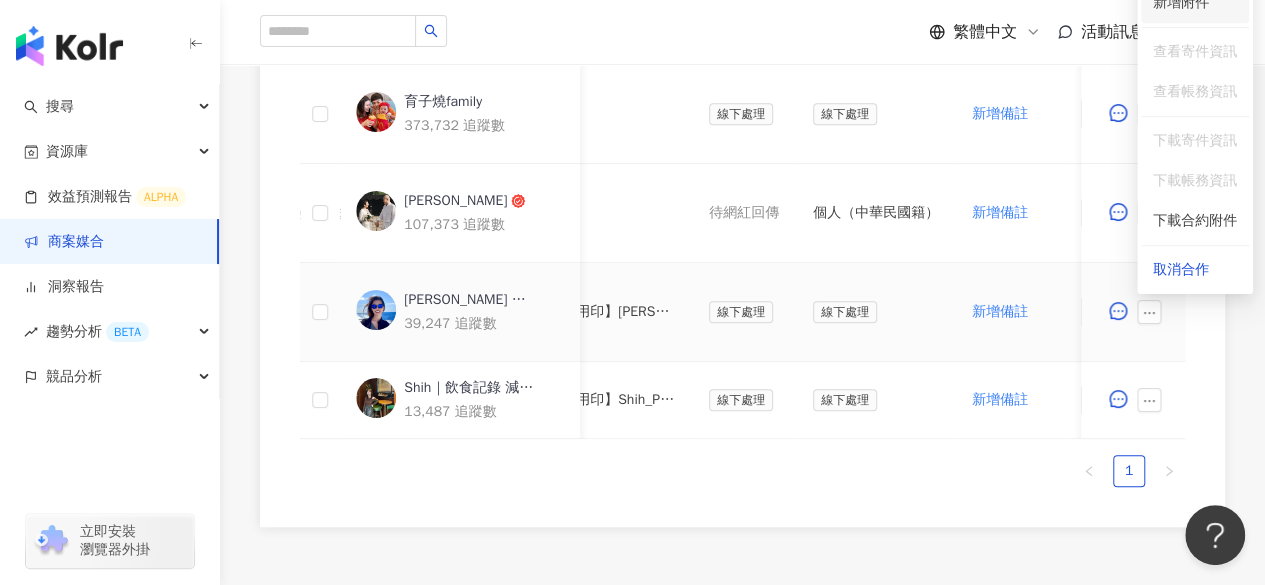 click on "新增附件" at bounding box center [1181, 2] 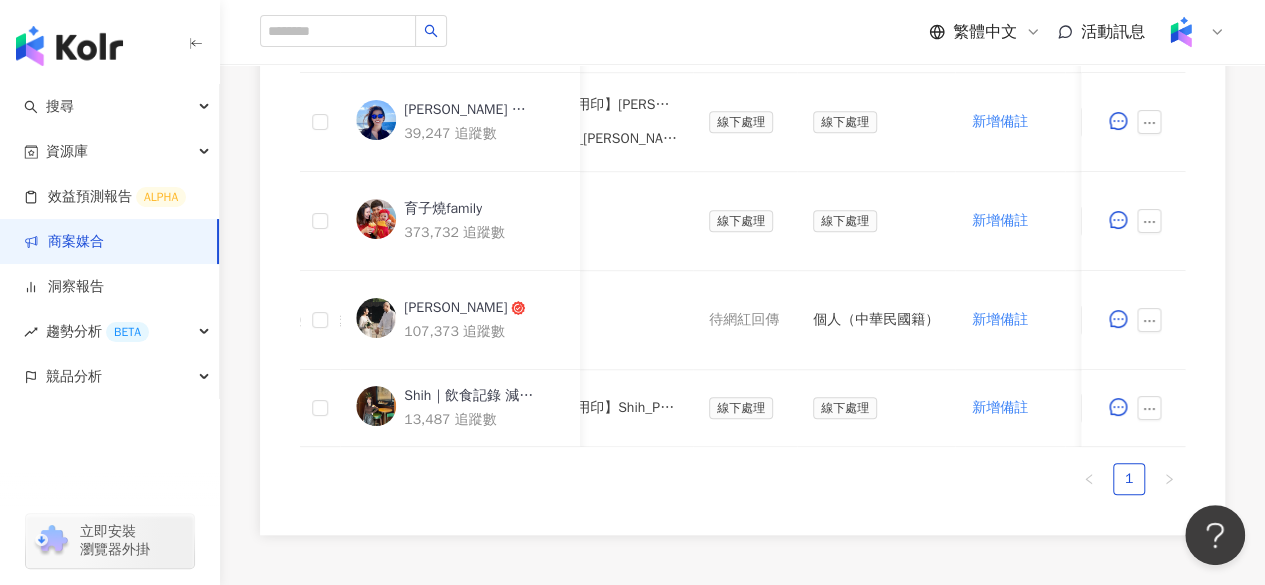 scroll, scrollTop: 675, scrollLeft: 0, axis: vertical 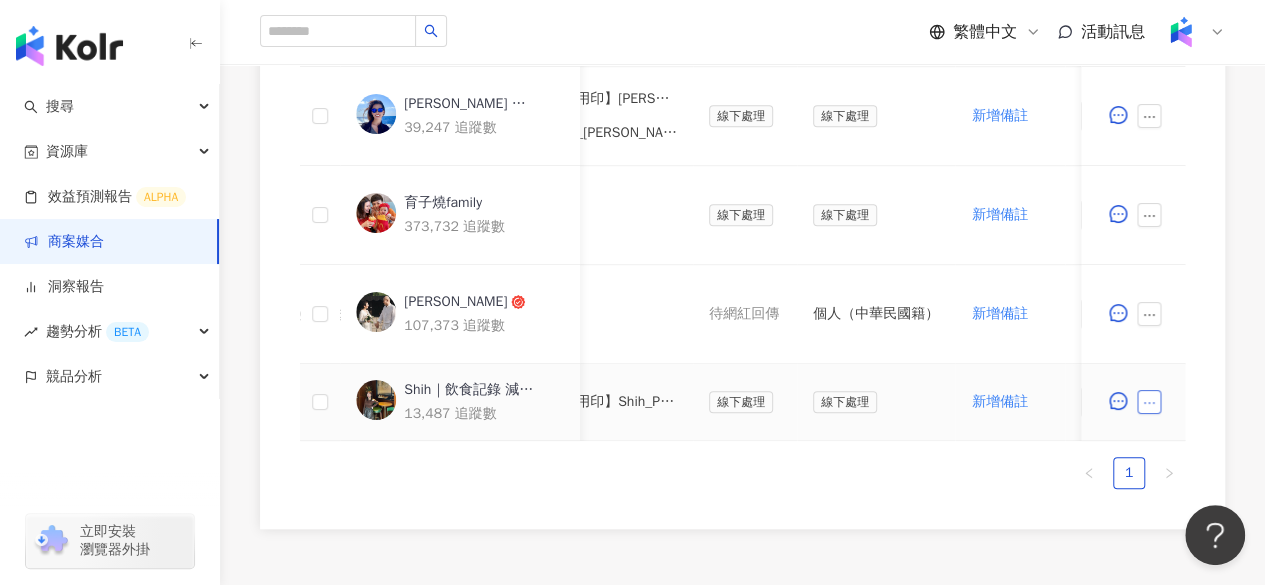 click 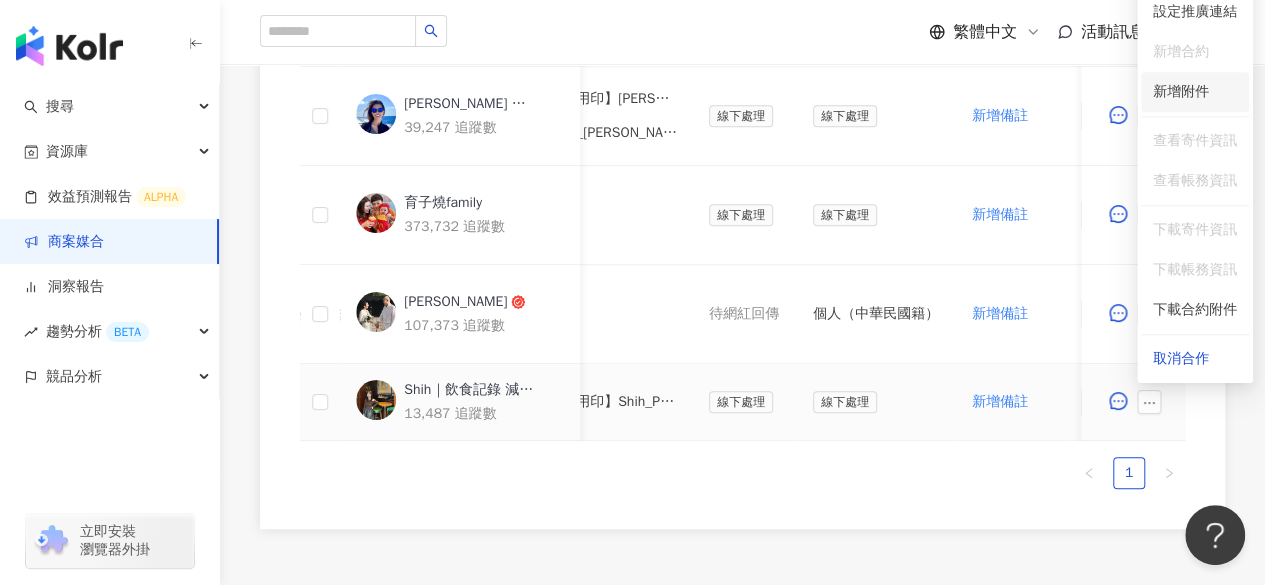 click on "新增附件" at bounding box center (1181, 91) 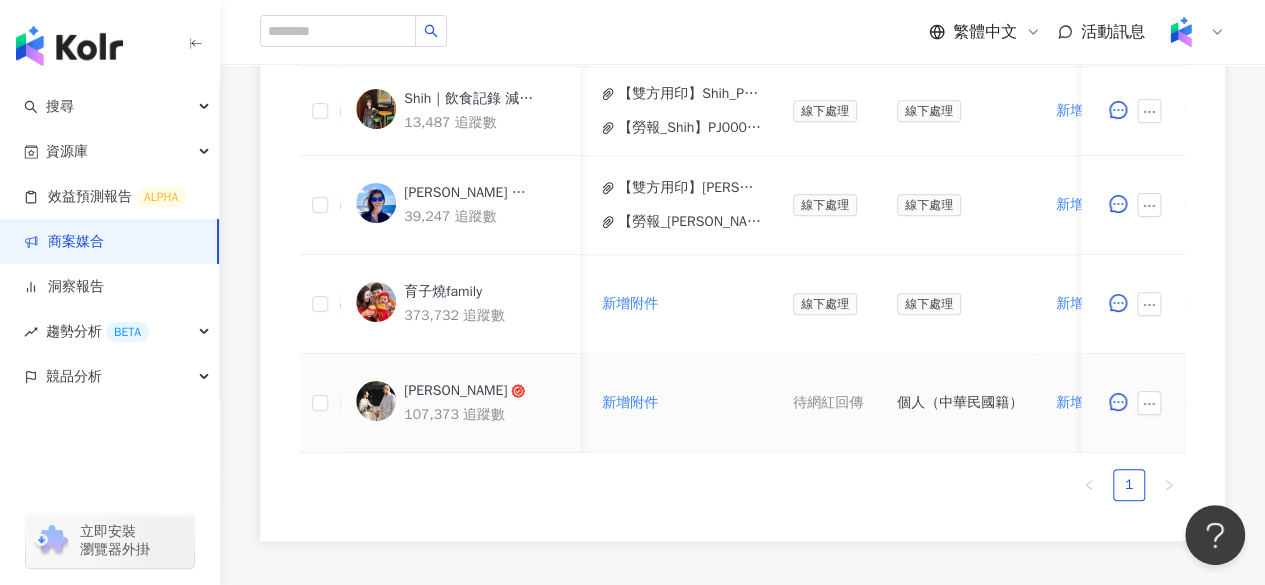 scroll, scrollTop: 0, scrollLeft: 838, axis: horizontal 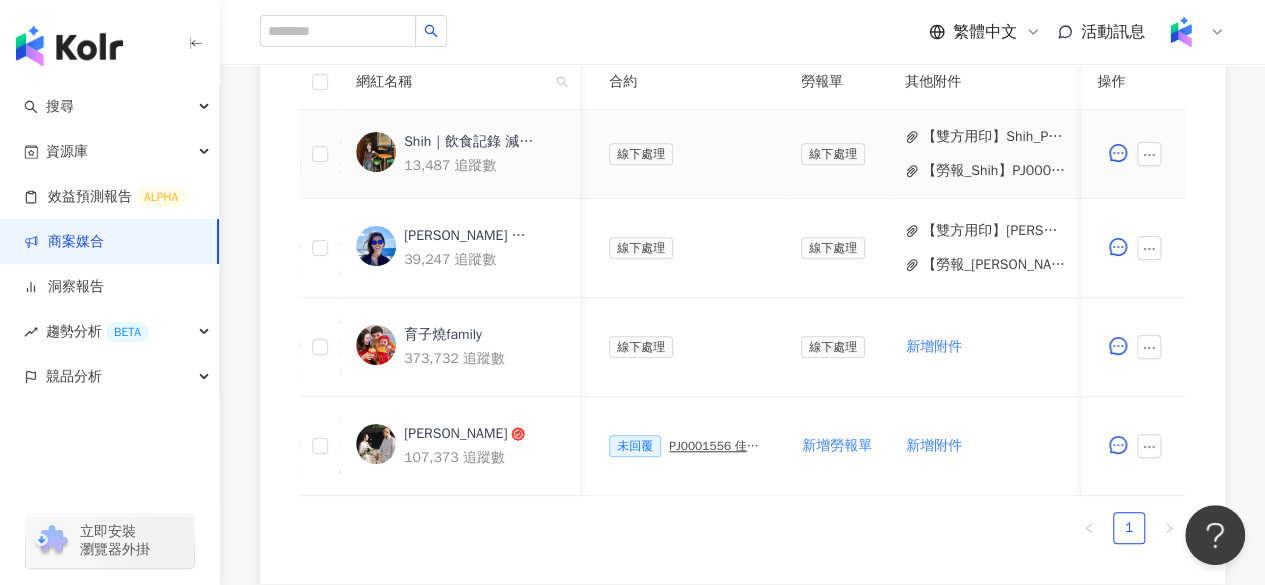 click on "【雙方用印】Shih_PJ0001556_佳格_新事業組_Costco燕麥片漲價宣傳_KOL合作_活動確認單.pdf" at bounding box center (993, 137) 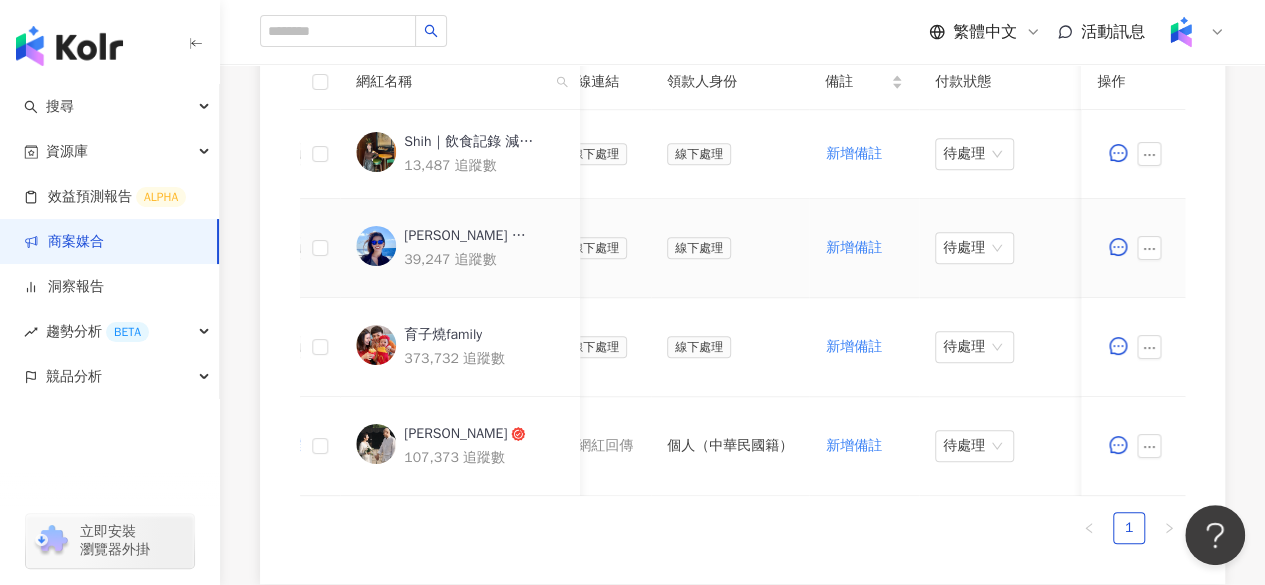 scroll, scrollTop: 0, scrollLeft: 1084, axis: horizontal 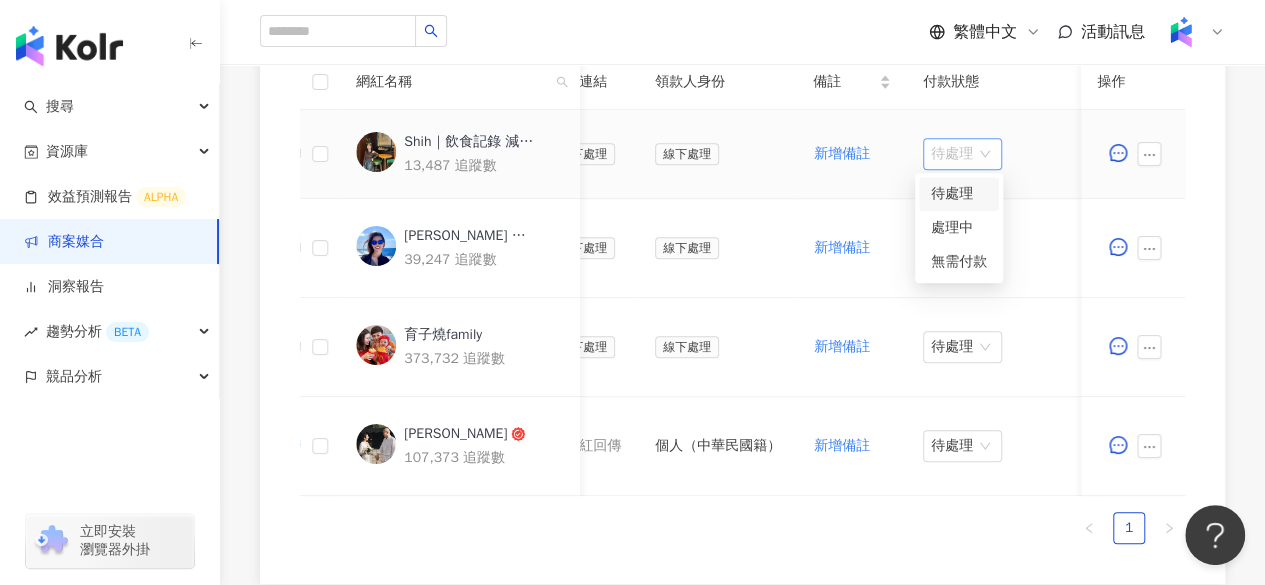 click on "待處理" at bounding box center (962, 154) 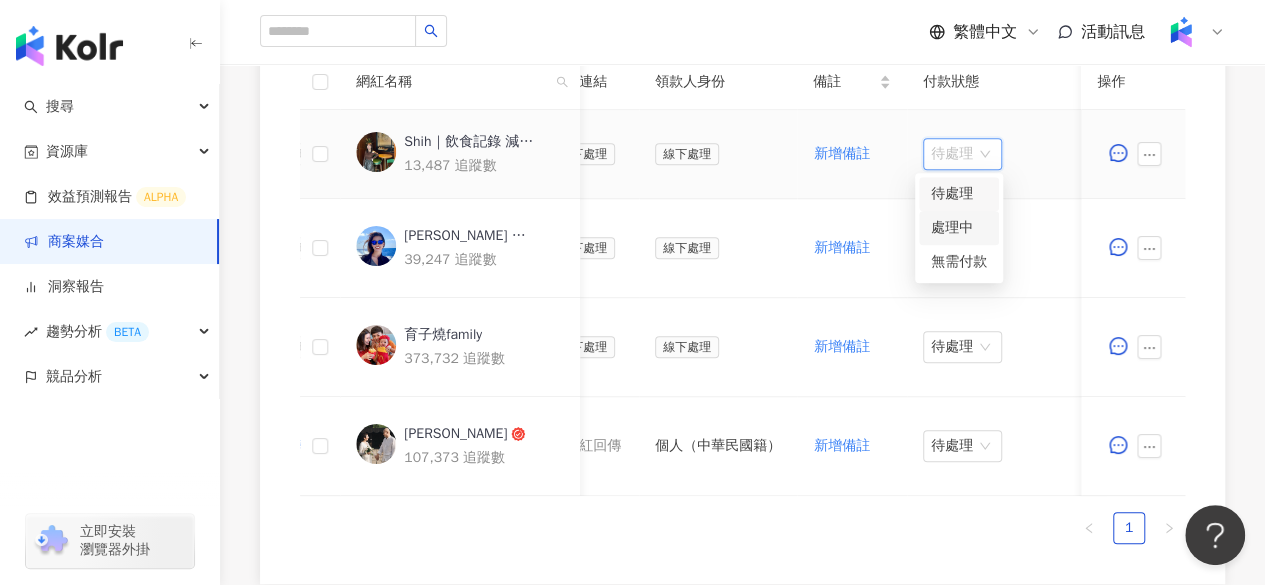 click on "處理中" at bounding box center [959, 228] 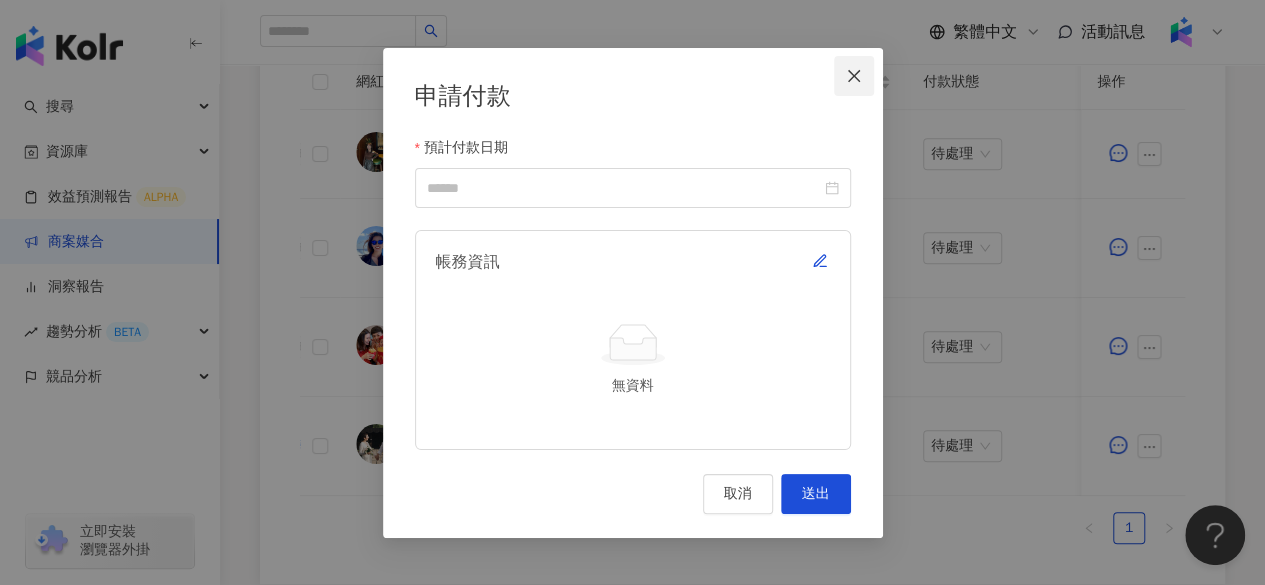 click at bounding box center [854, 76] 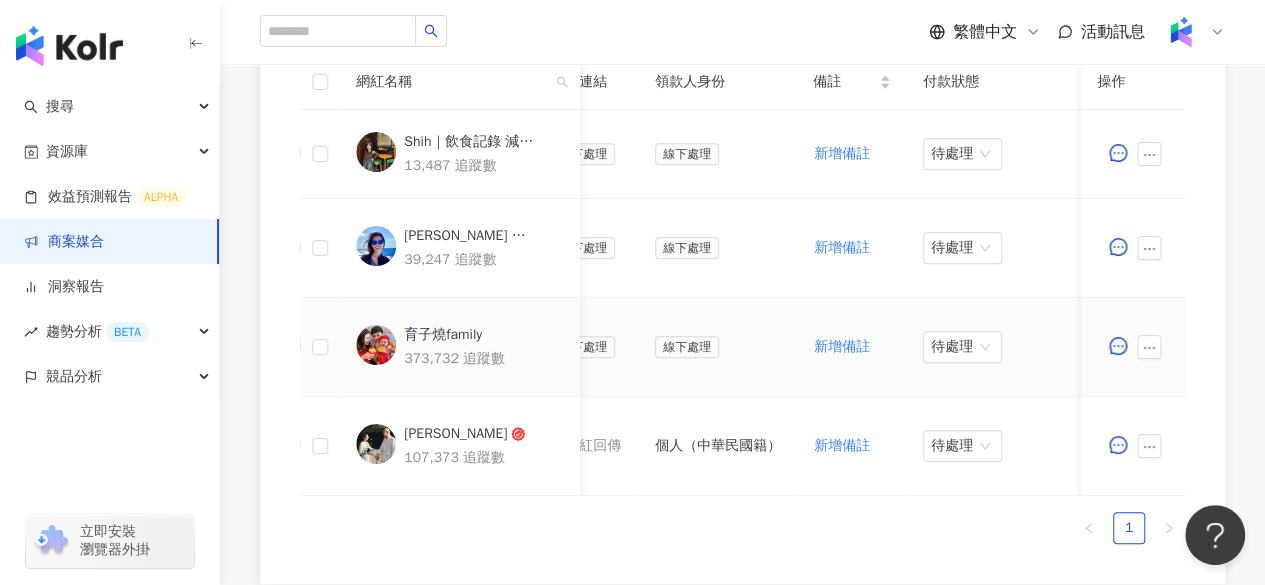 scroll, scrollTop: 0, scrollLeft: 1102, axis: horizontal 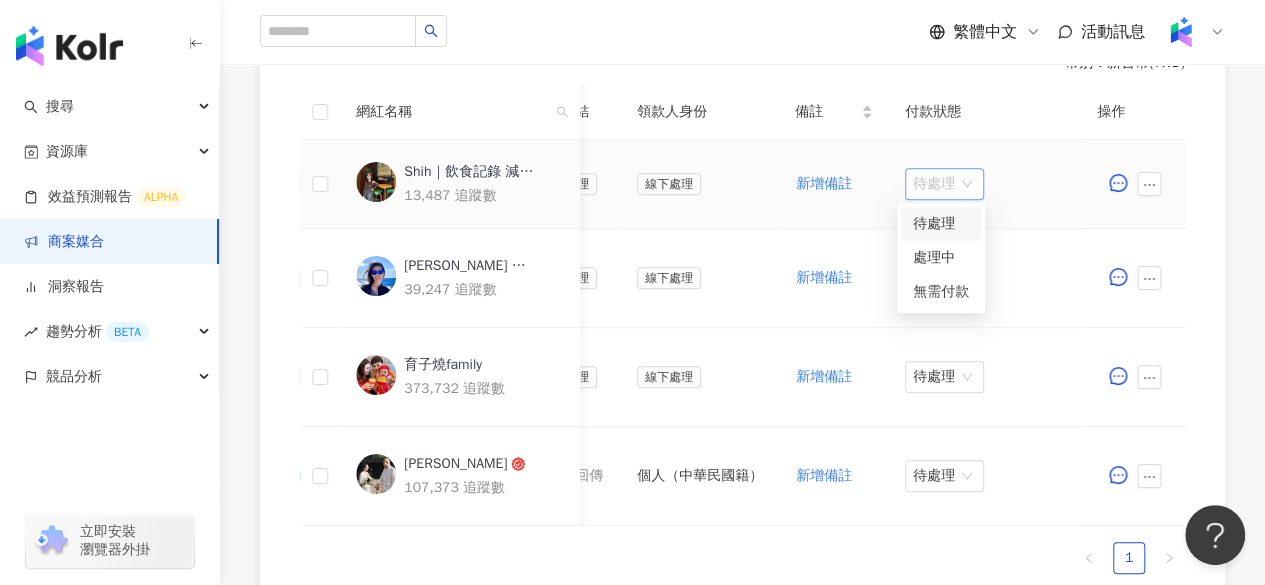 click on "待處理" at bounding box center (944, 184) 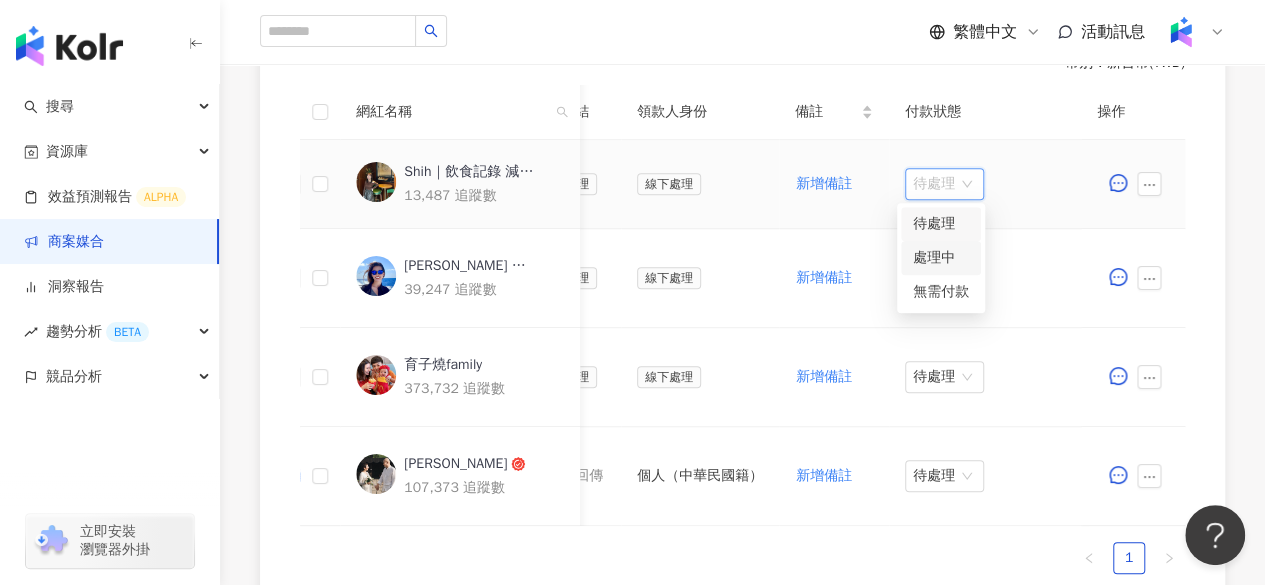 click on "處理中" at bounding box center [941, 258] 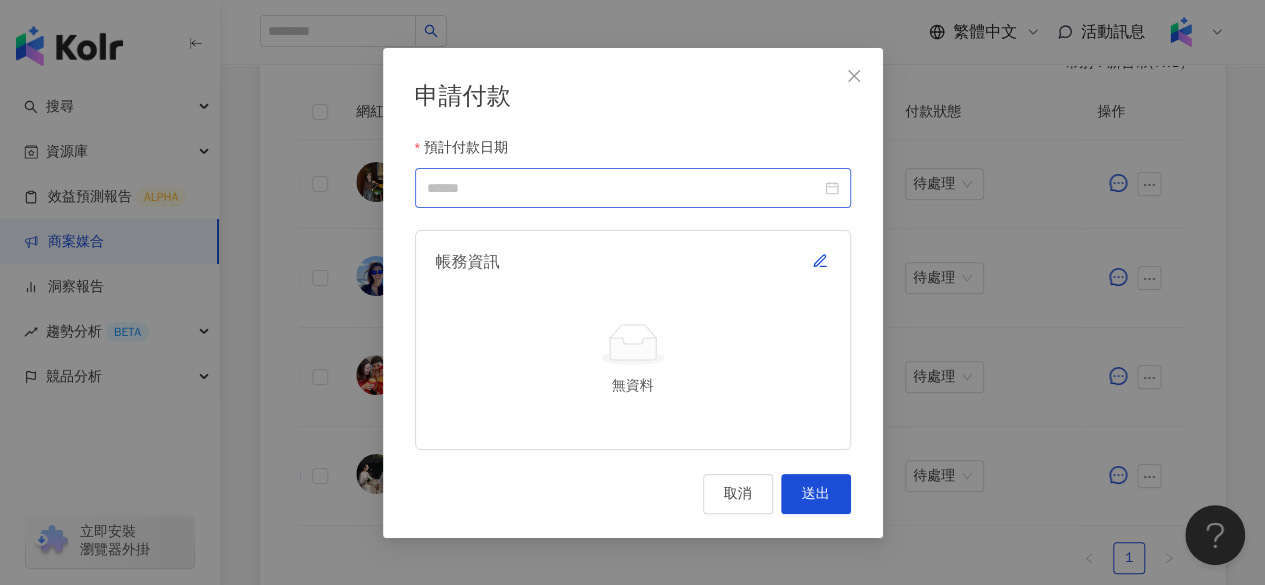 click at bounding box center (633, 188) 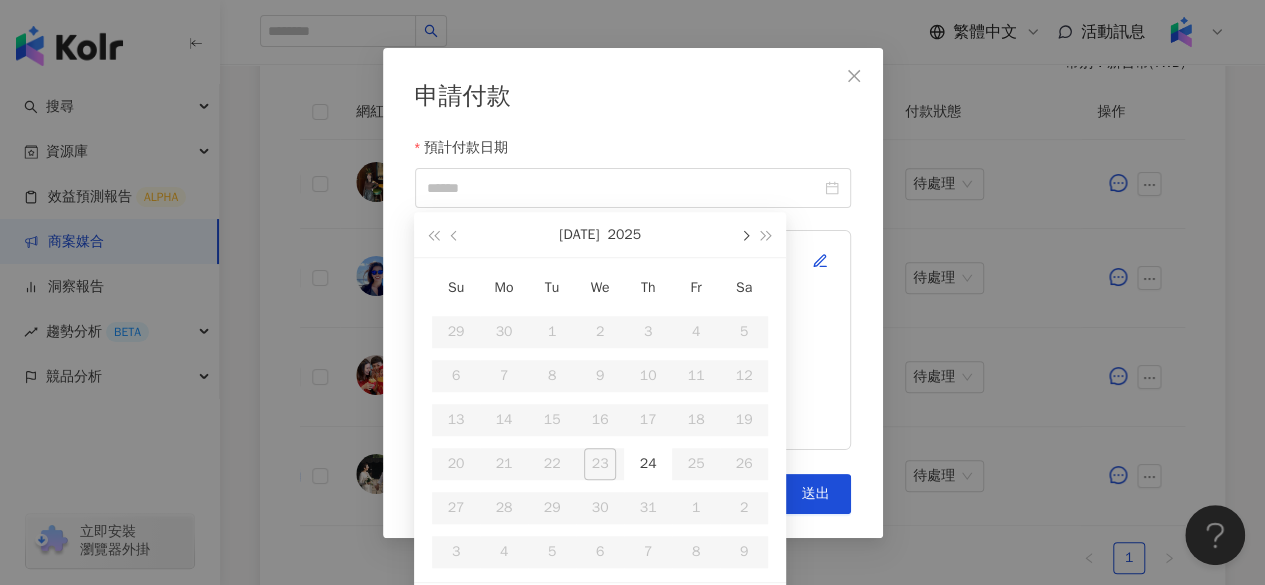click at bounding box center (744, 236) 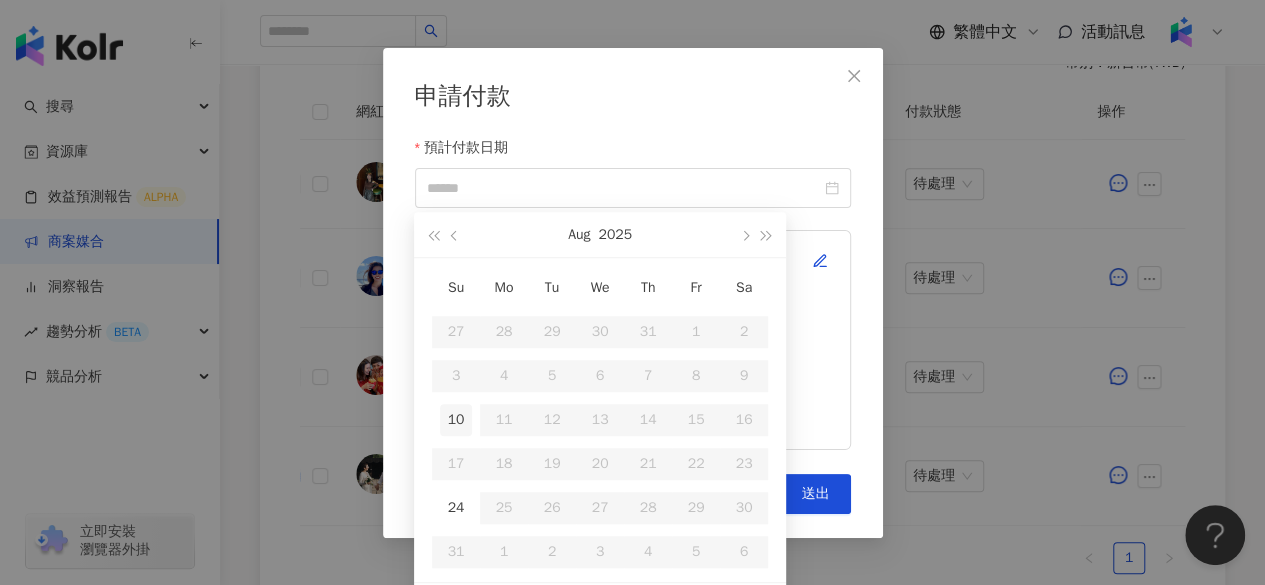 type on "**********" 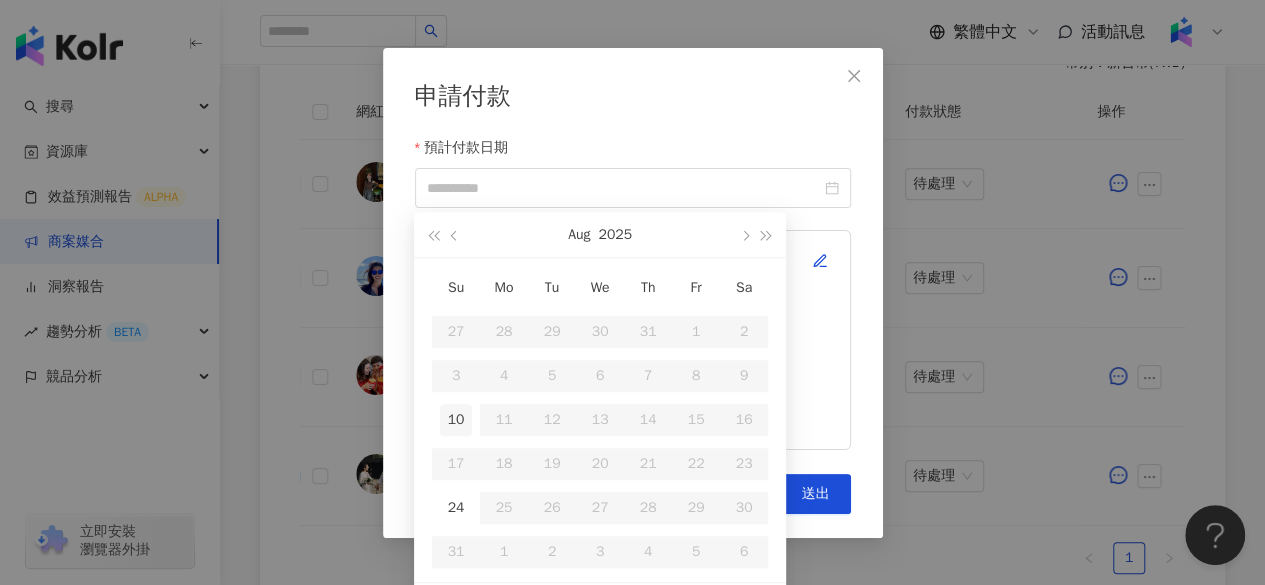 click on "10" at bounding box center [456, 420] 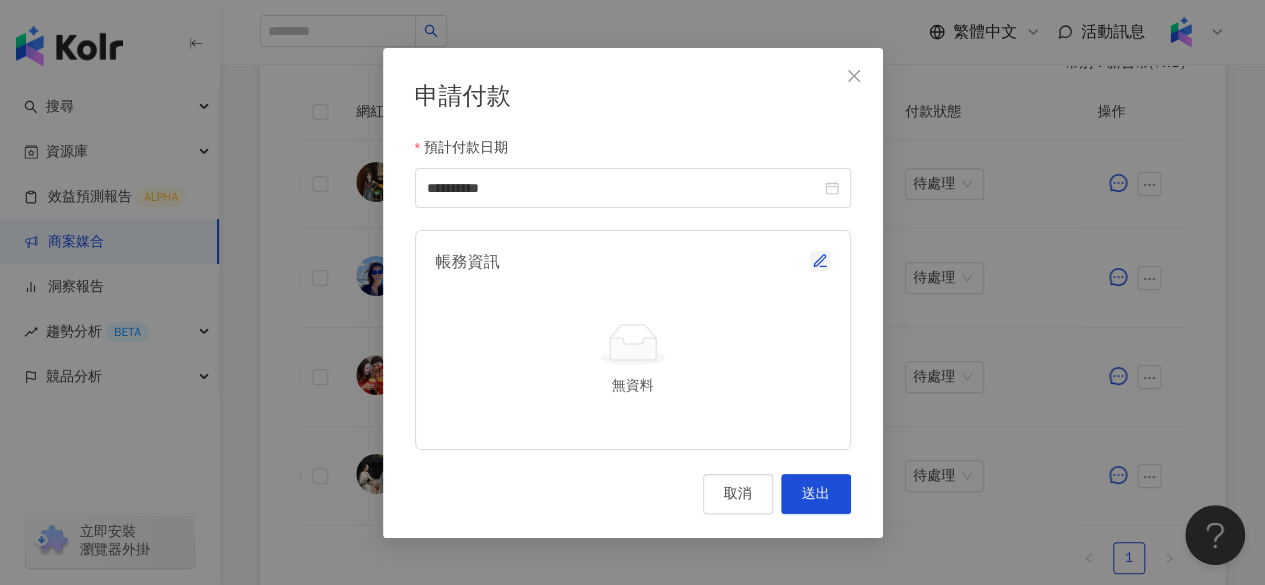 click 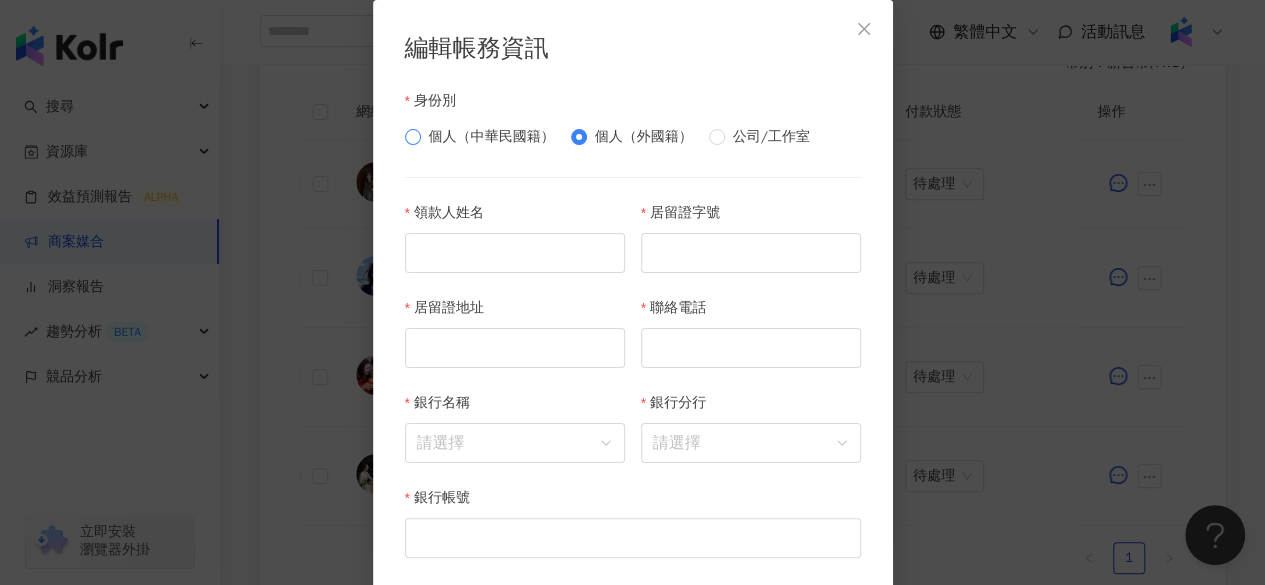 click on "個人（中華民國籍）" at bounding box center [492, 137] 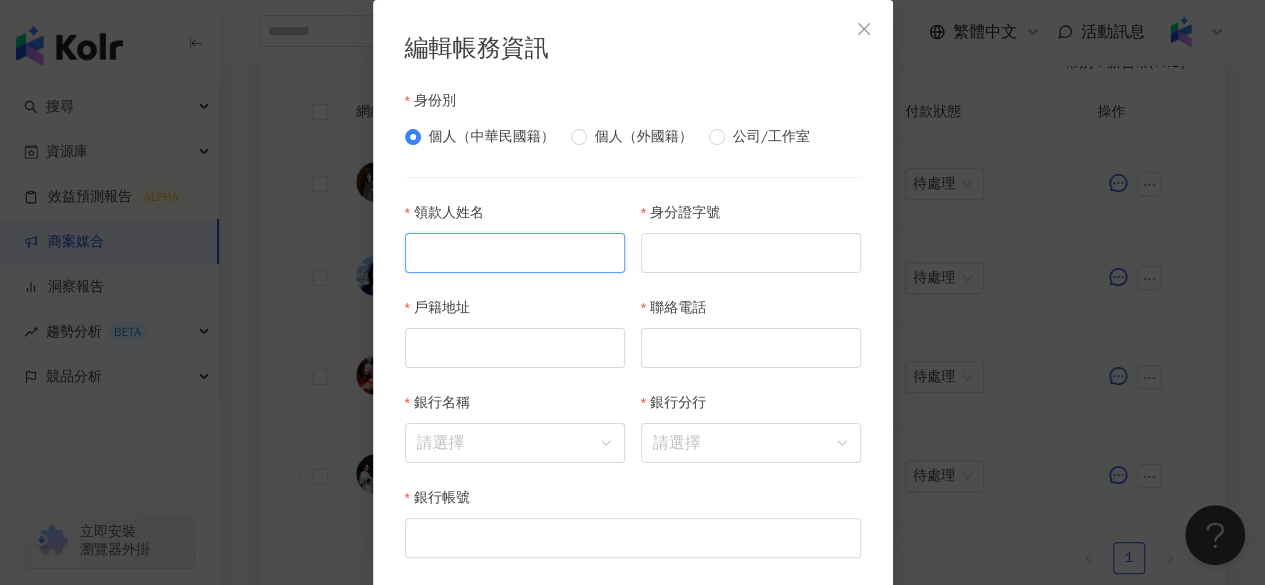click on "領款人姓名" at bounding box center [515, 253] 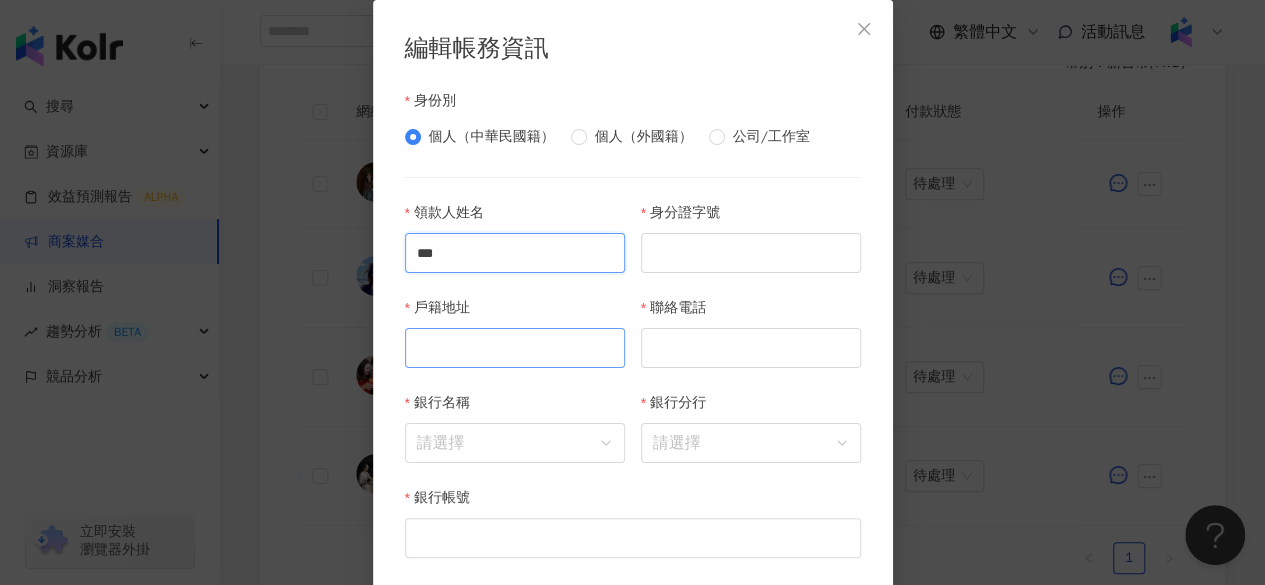 scroll, scrollTop: 46, scrollLeft: 0, axis: vertical 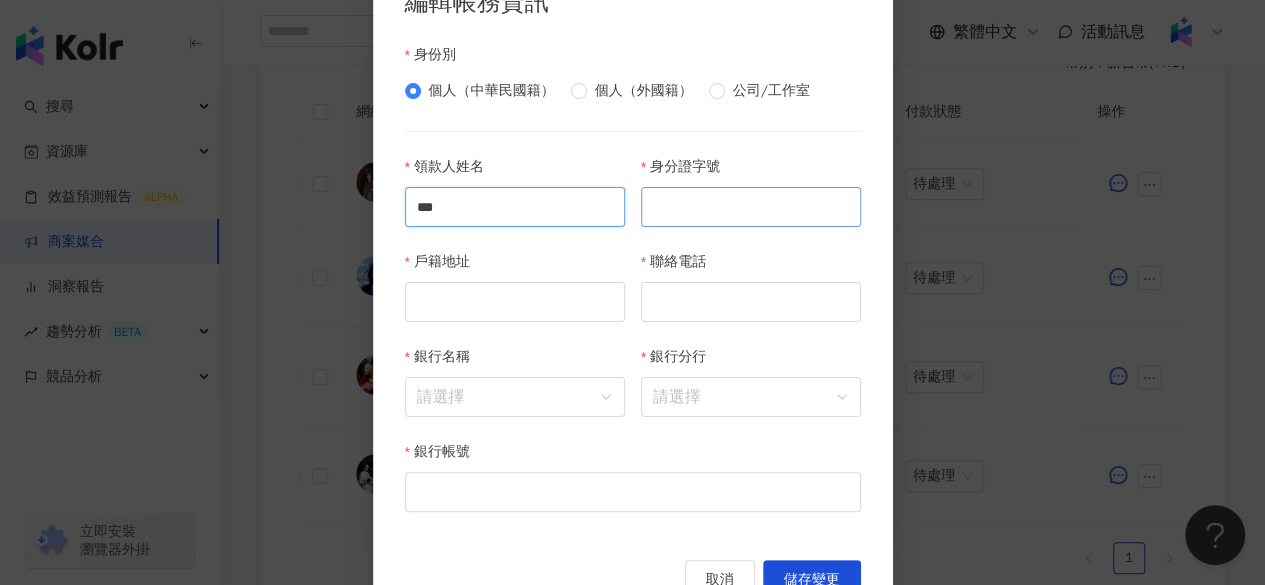 type on "***" 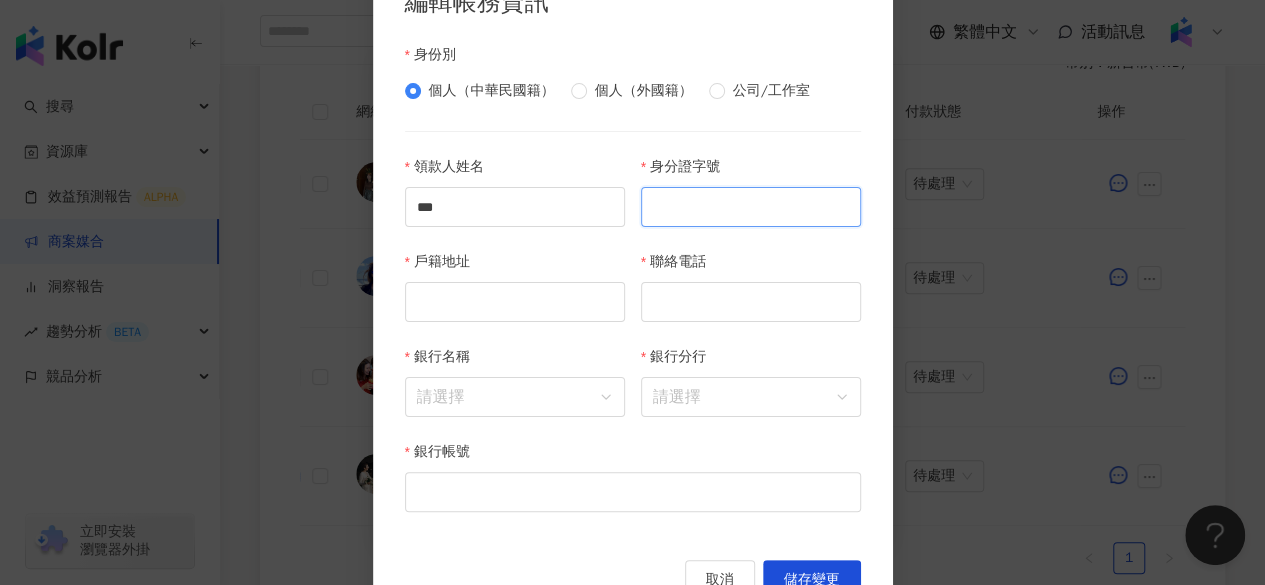click on "身分證字號" at bounding box center [751, 207] 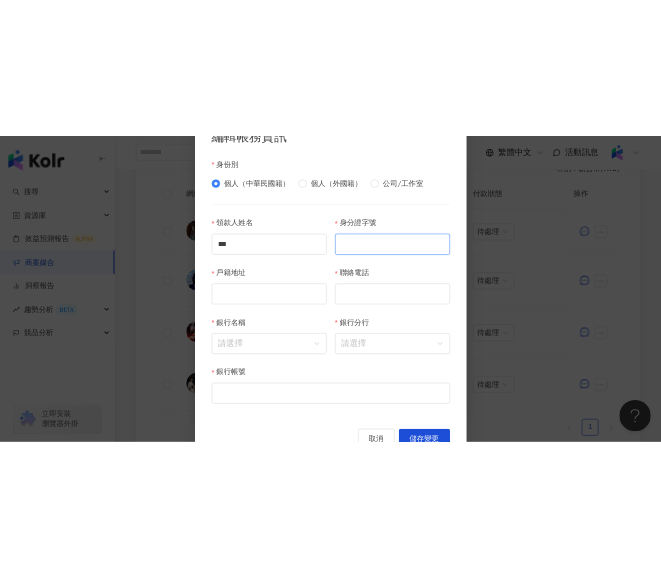 scroll, scrollTop: 0, scrollLeft: 0, axis: both 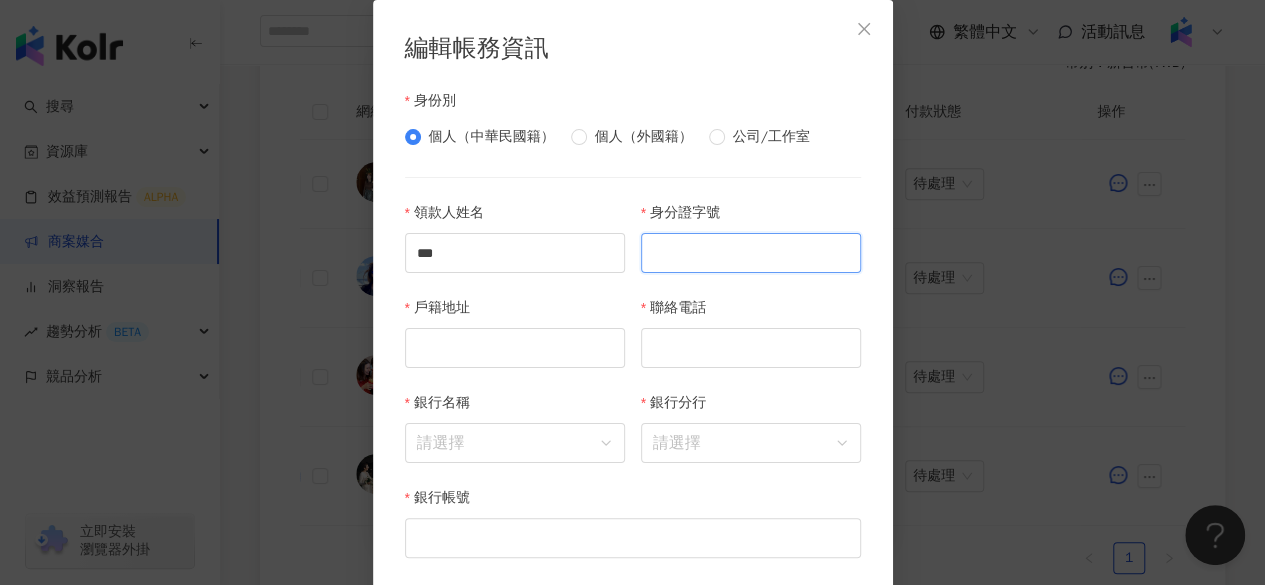 paste on "**********" 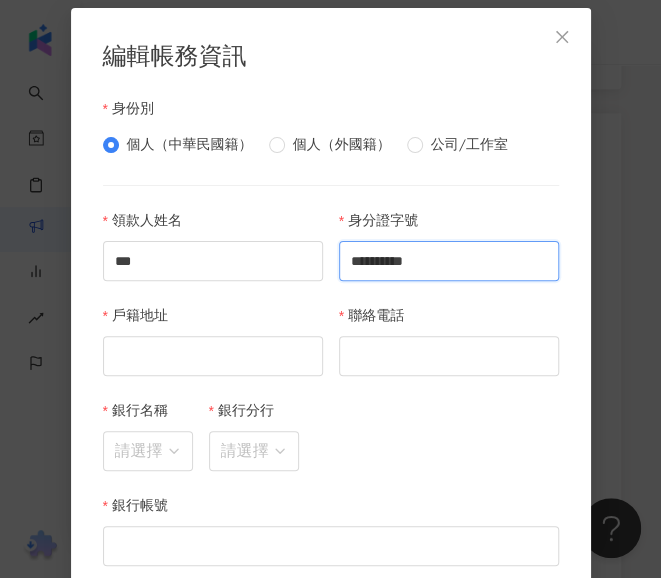 type on "**********" 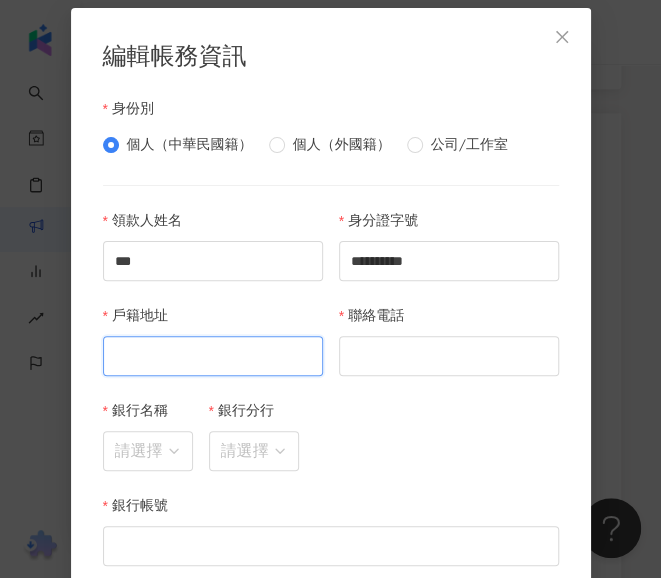 click on "戶籍地址" at bounding box center (213, 356) 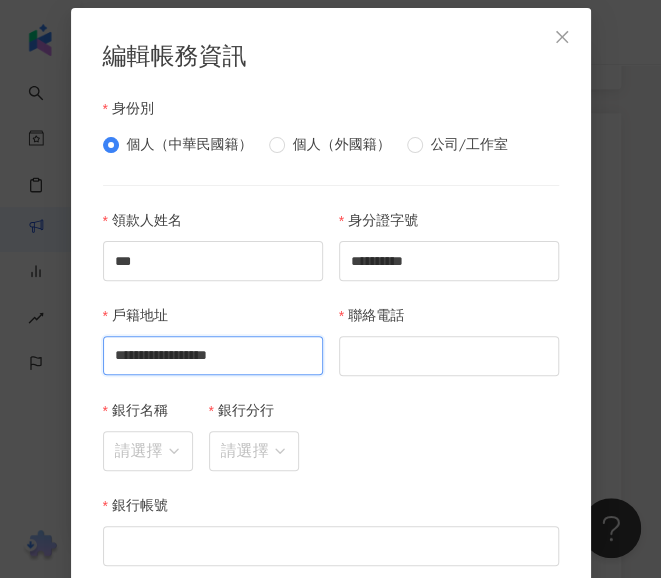 scroll, scrollTop: 0, scrollLeft: 0, axis: both 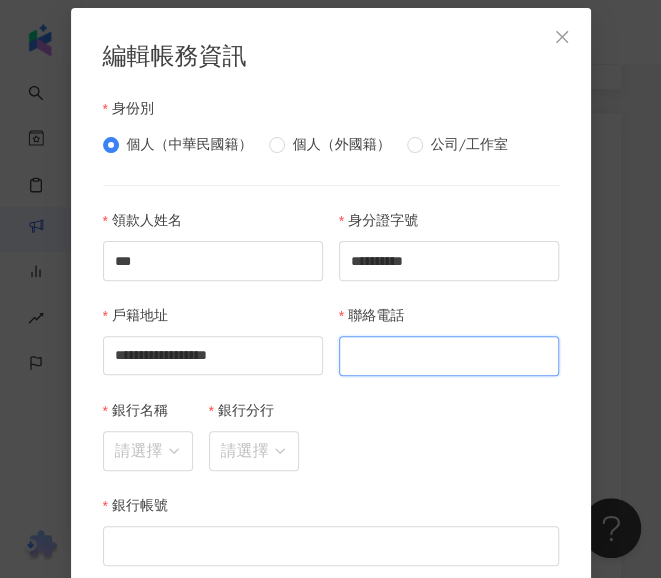 click on "聯絡電話" at bounding box center [449, 356] 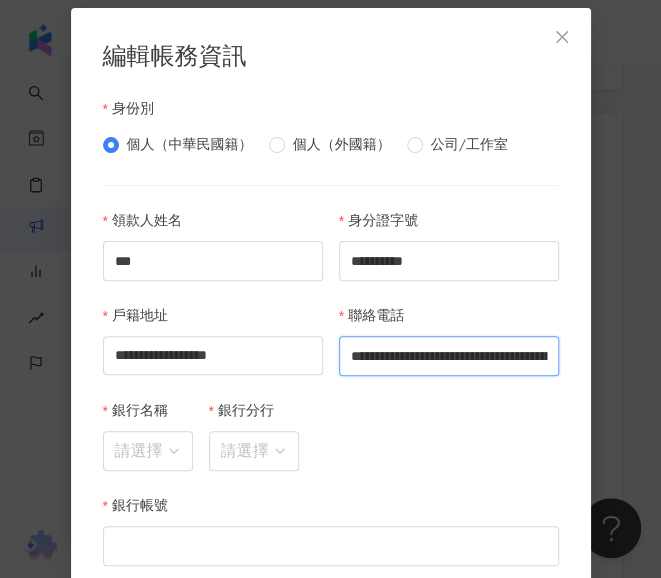 scroll, scrollTop: 0, scrollLeft: 1238, axis: horizontal 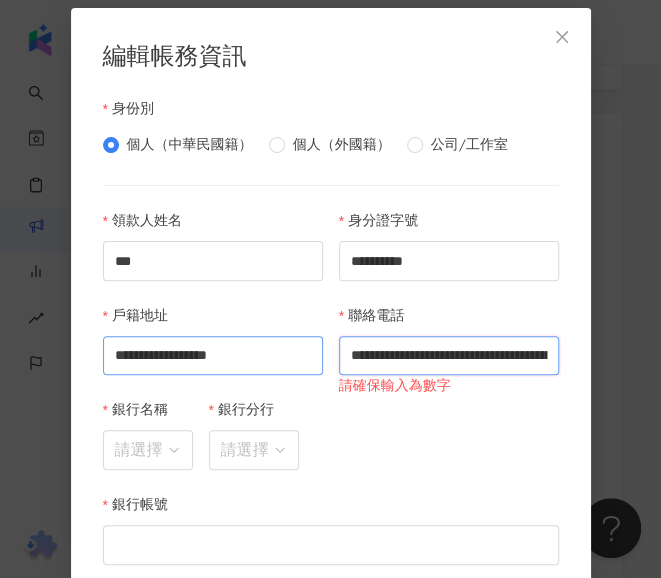 drag, startPoint x: 542, startPoint y: 357, endPoint x: 274, endPoint y: 367, distance: 268.1865 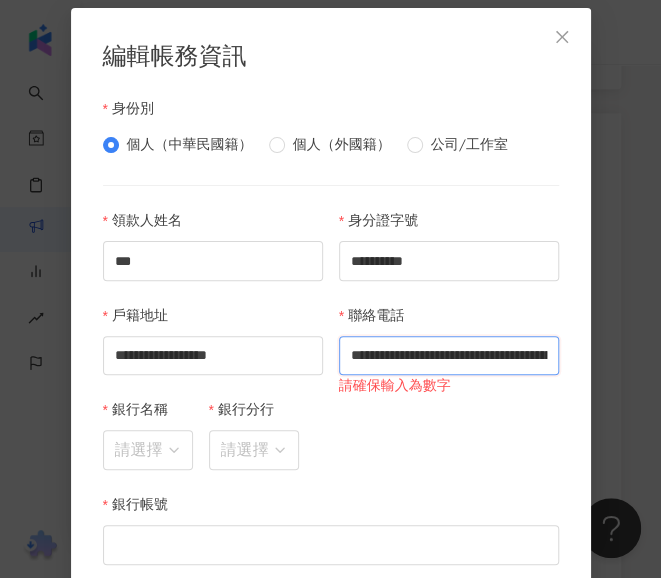 click on "**********" at bounding box center (449, 355) 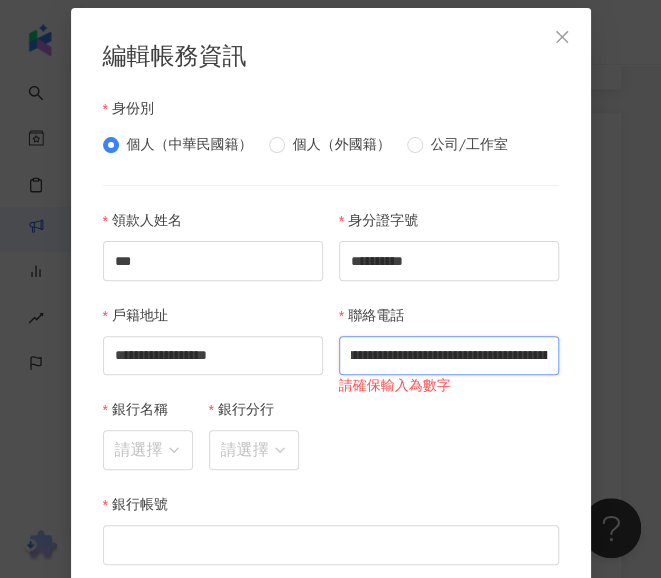 scroll, scrollTop: 0, scrollLeft: 1238, axis: horizontal 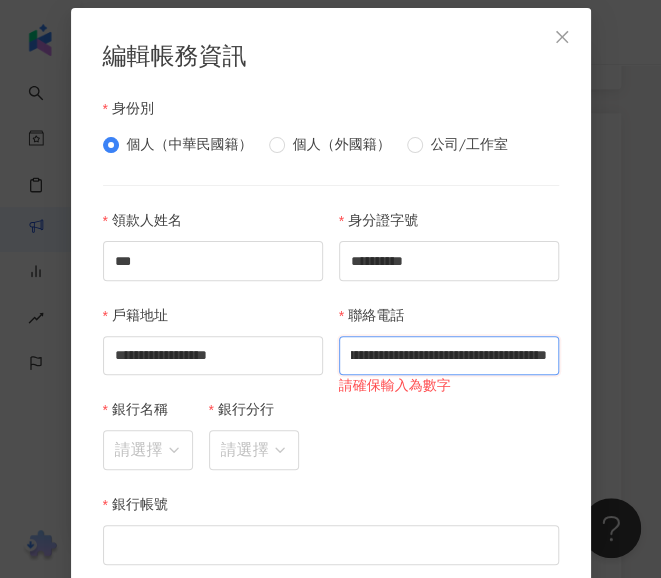 drag, startPoint x: 428, startPoint y: 355, endPoint x: 752, endPoint y: 373, distance: 324.4996 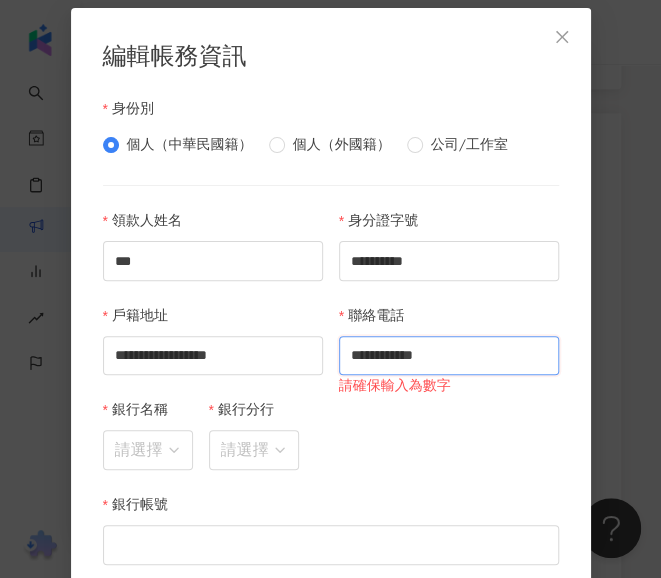 scroll, scrollTop: 0, scrollLeft: 0, axis: both 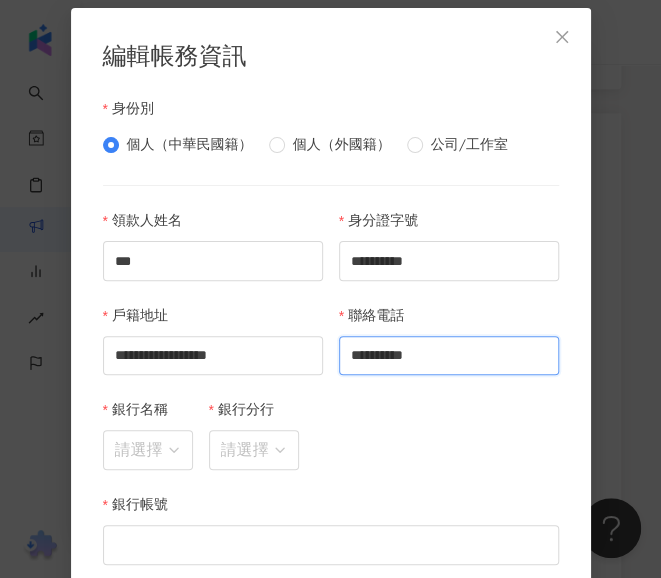 click on "**********" at bounding box center (449, 355) 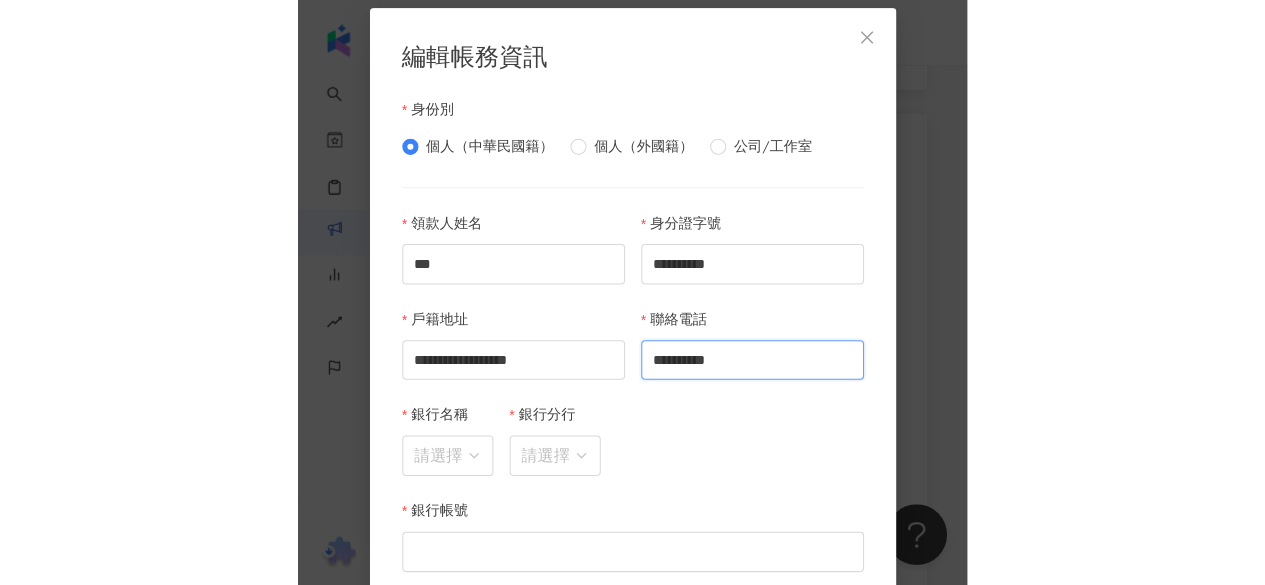scroll, scrollTop: 26, scrollLeft: 0, axis: vertical 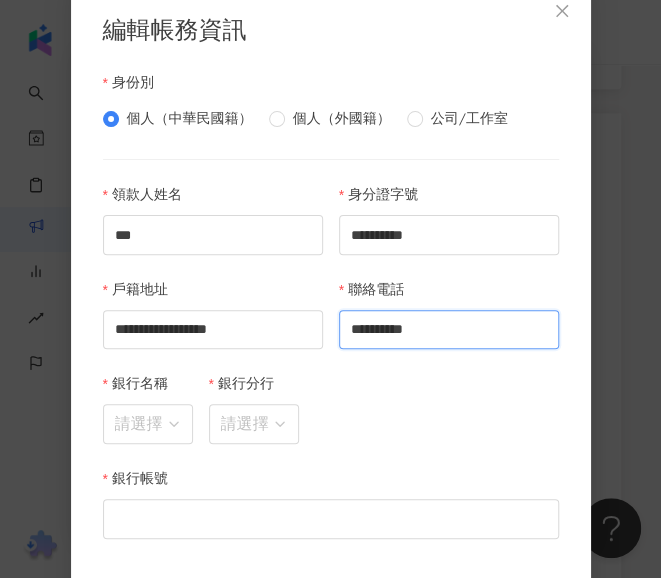 type on "**********" 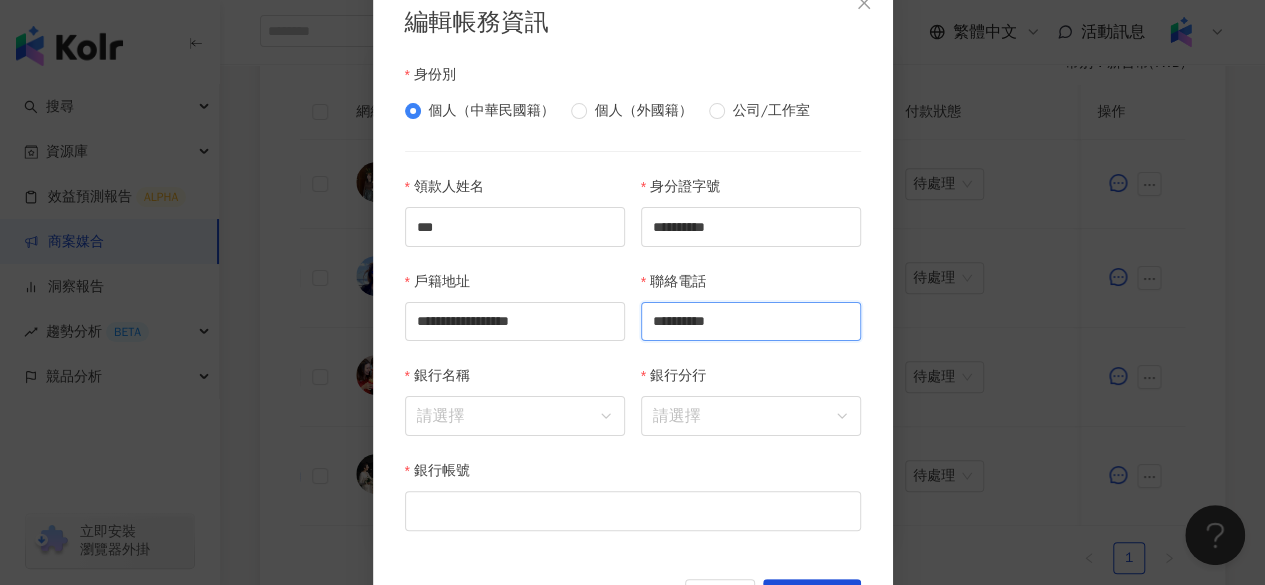 scroll, scrollTop: 0, scrollLeft: 962, axis: horizontal 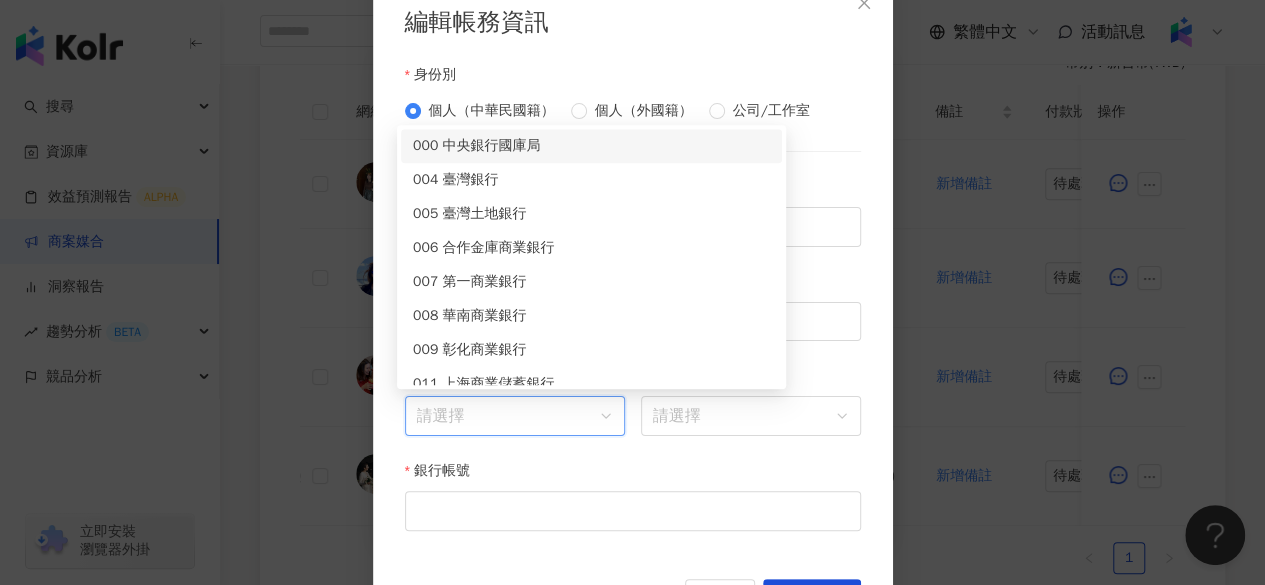 click on "銀行名稱" at bounding box center (515, 416) 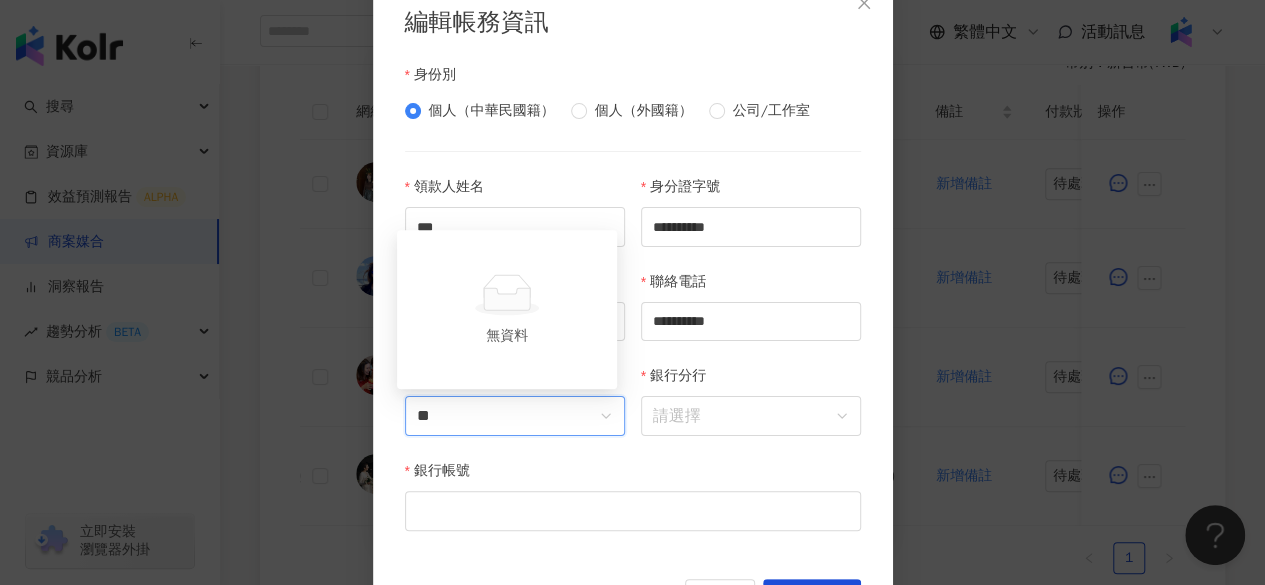 type on "*" 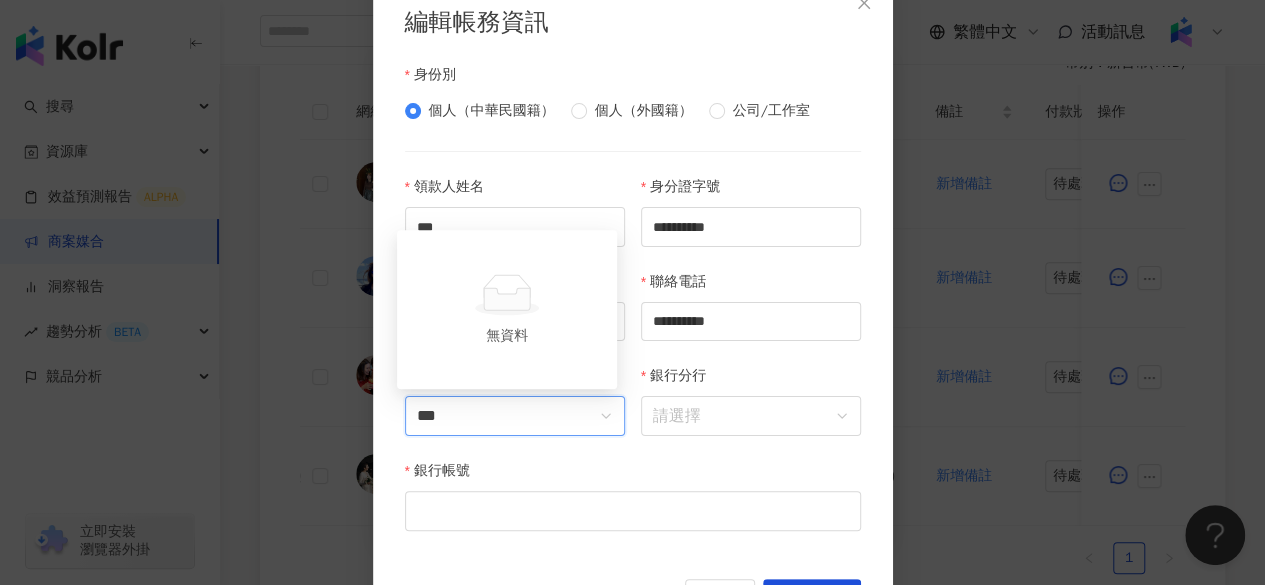 type on "**" 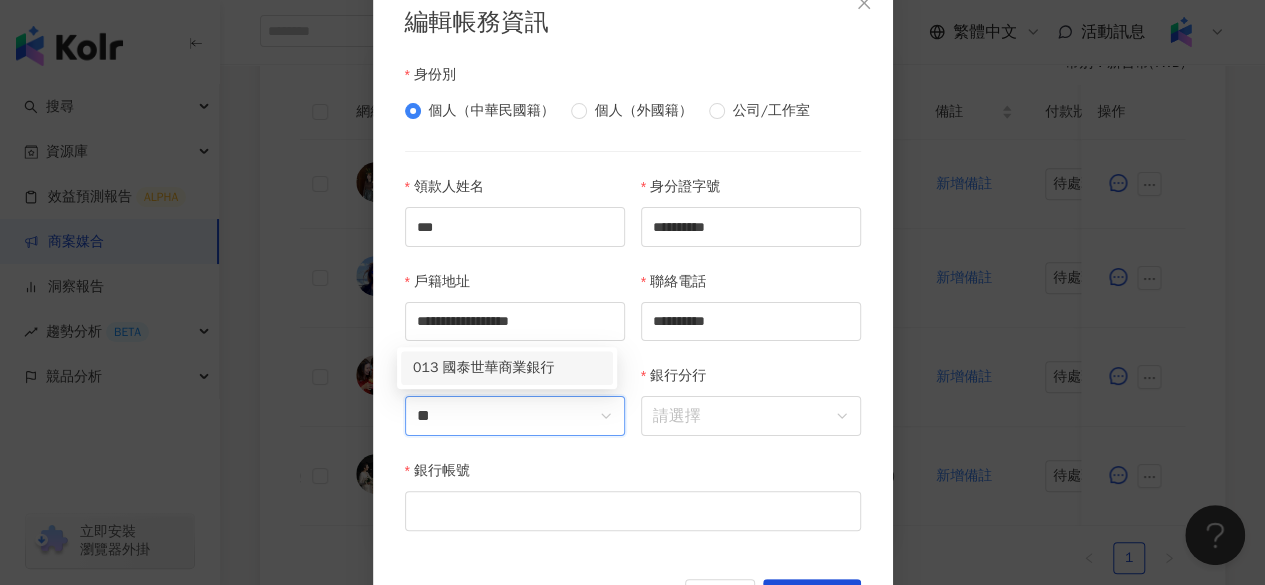 click on "013 國泰世華商業銀行" at bounding box center (507, 368) 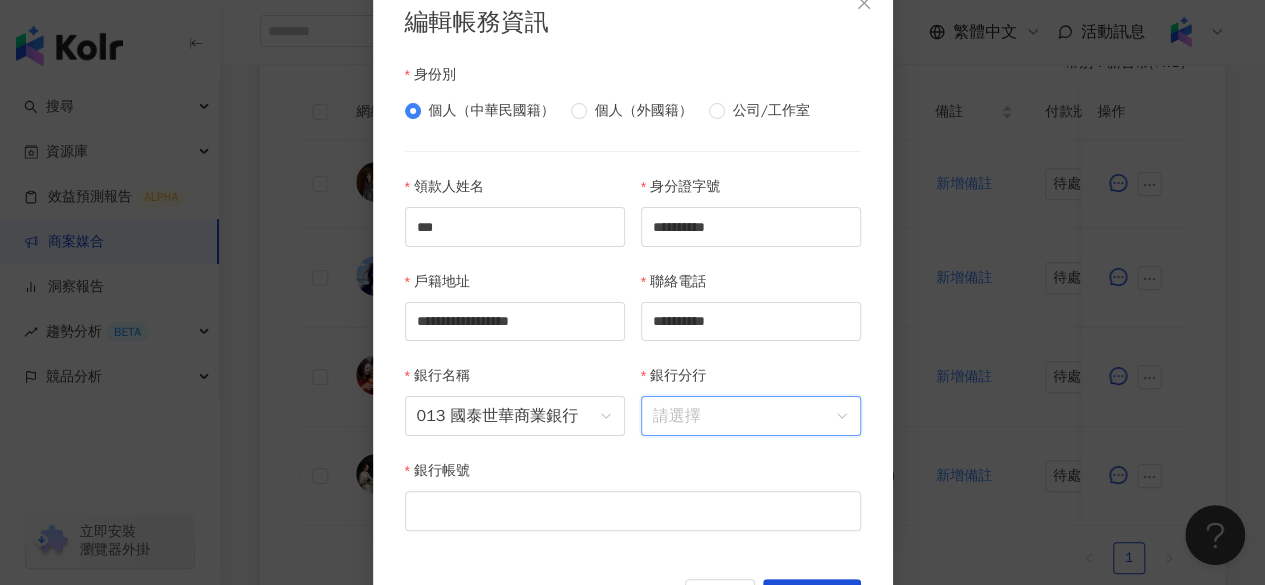 click on "銀行分行" at bounding box center [751, 416] 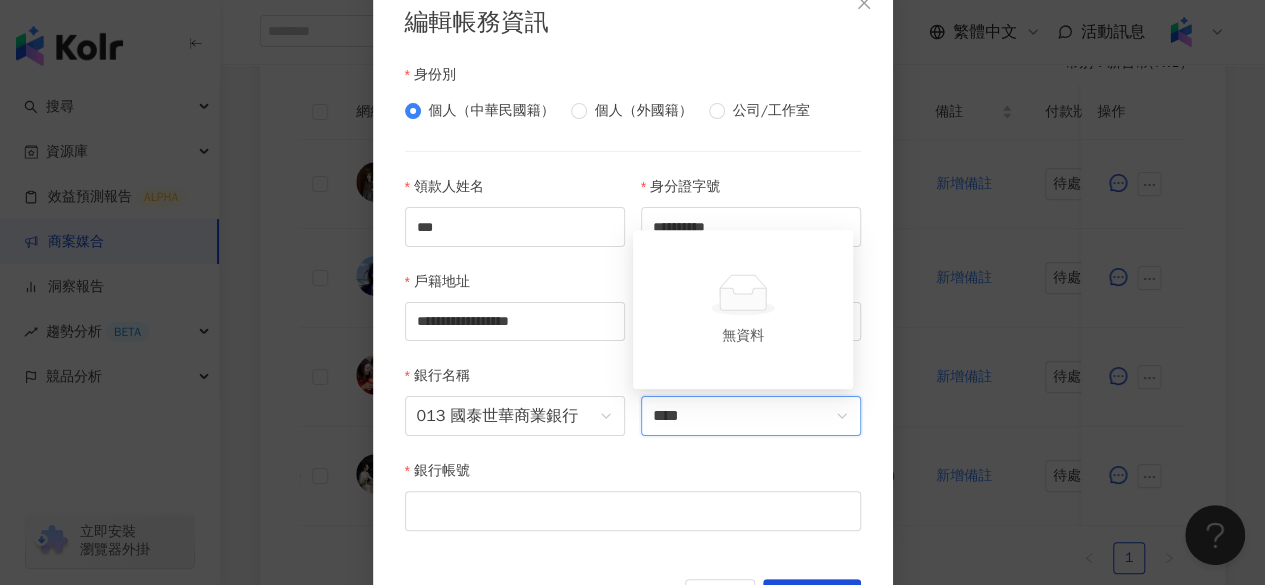 type on "***" 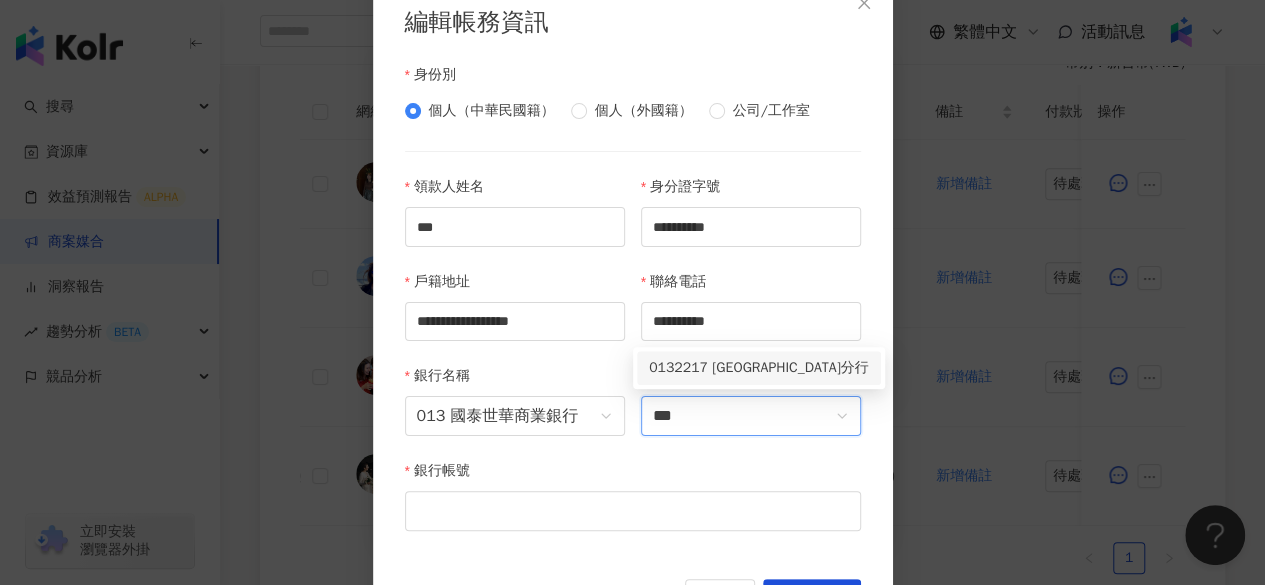 click on "0132217 北中壢分行" at bounding box center (759, 368) 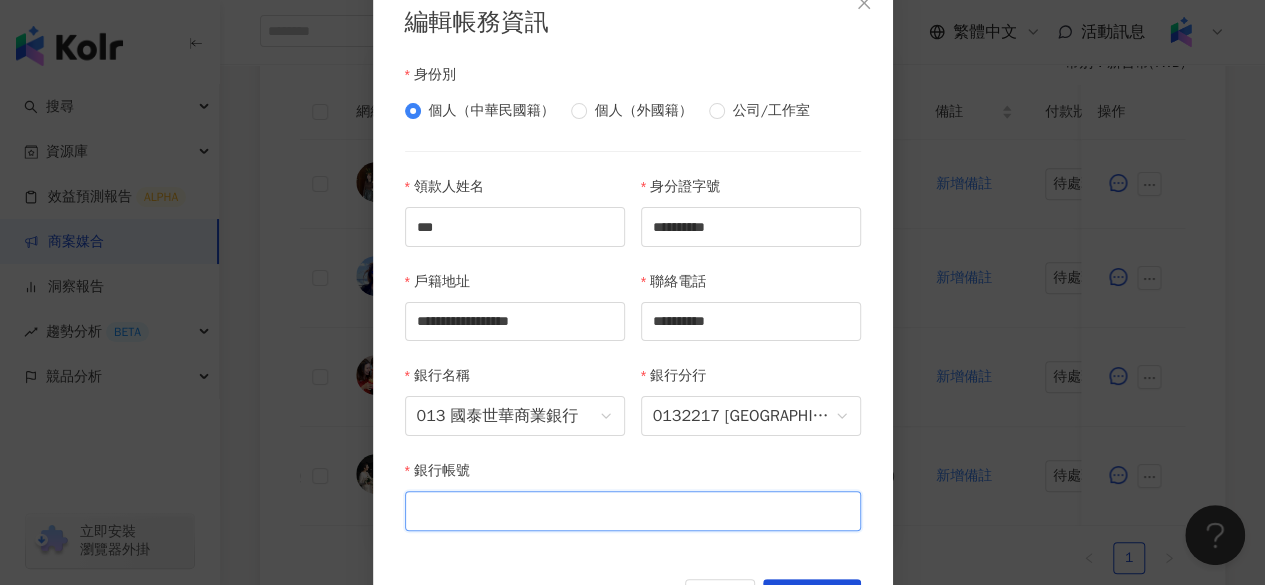paste on "**********" 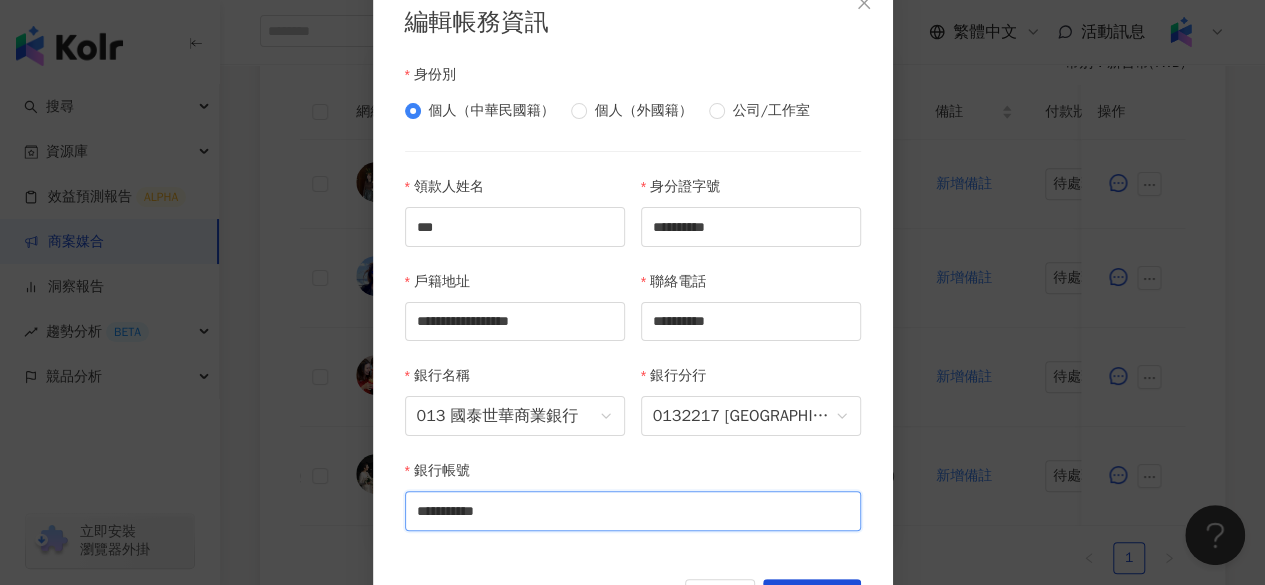 click on "**********" at bounding box center [633, 511] 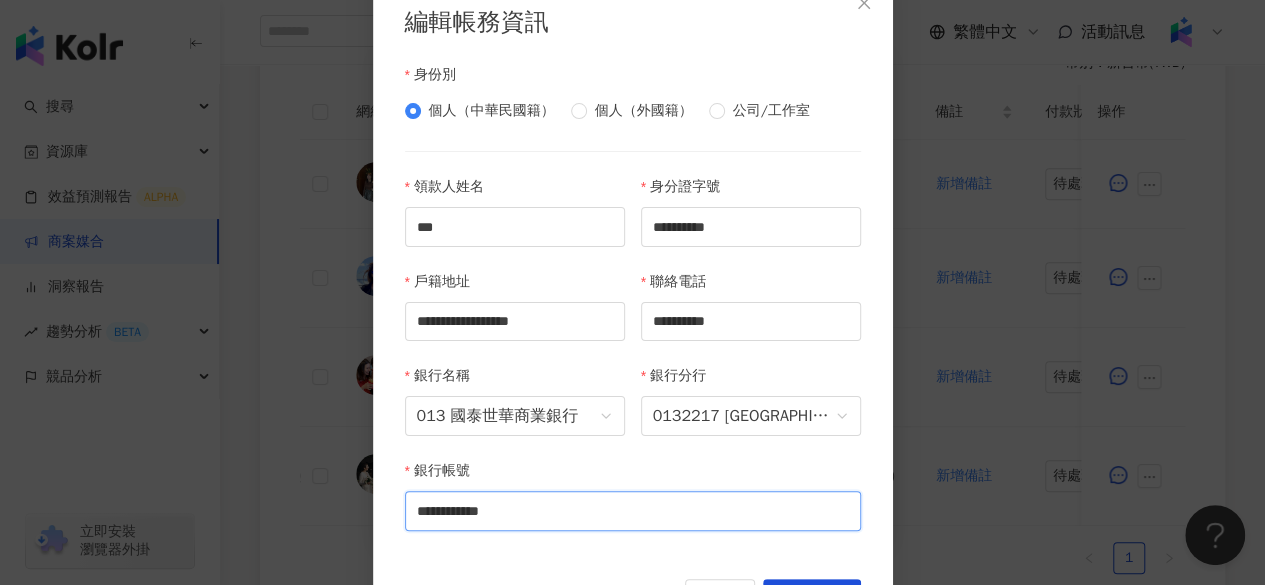type on "**********" 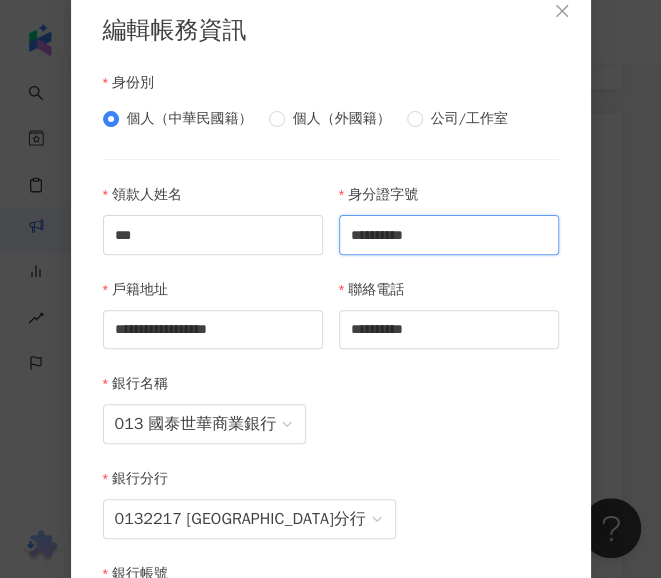 click on "**********" at bounding box center (449, 235) 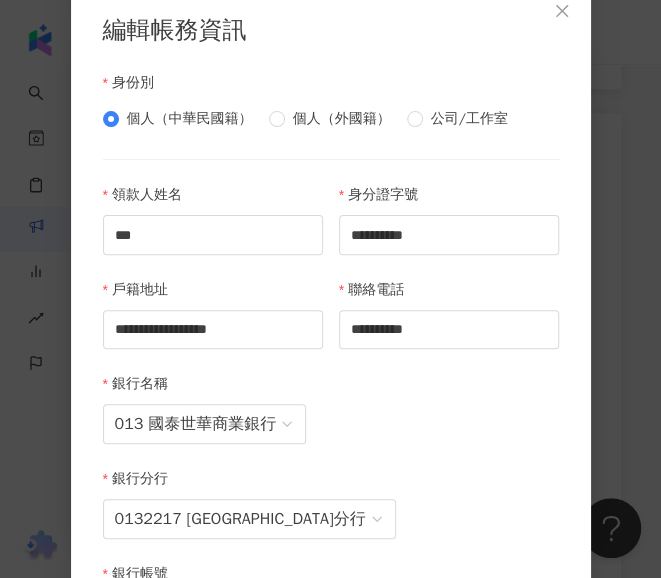 click on "**********" at bounding box center [331, 364] 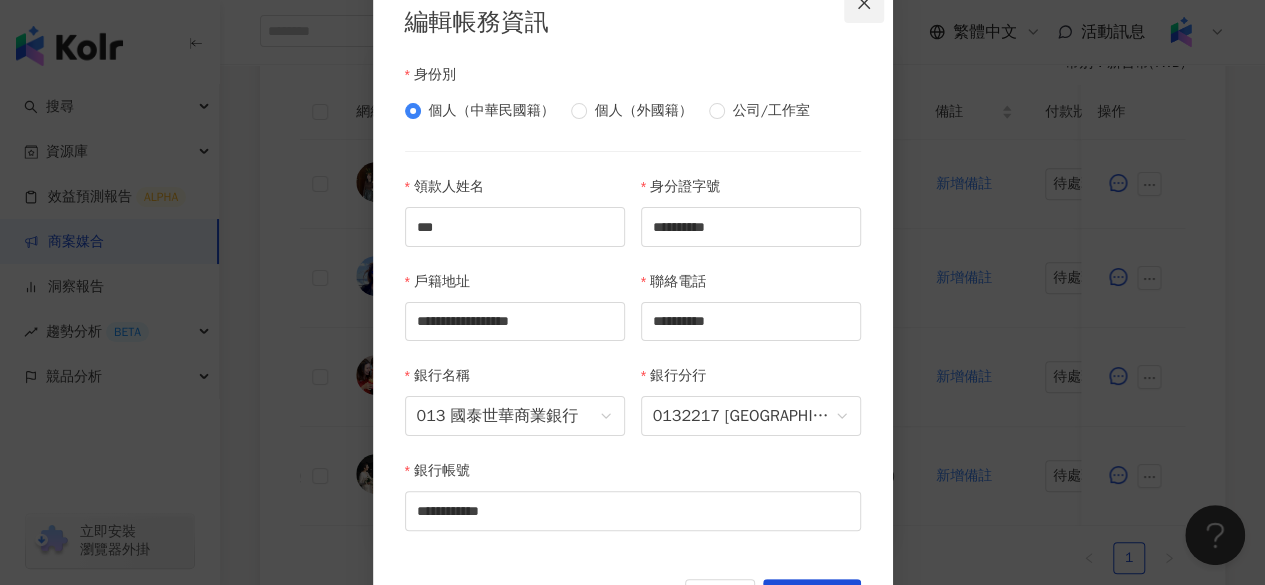 click at bounding box center (864, 3) 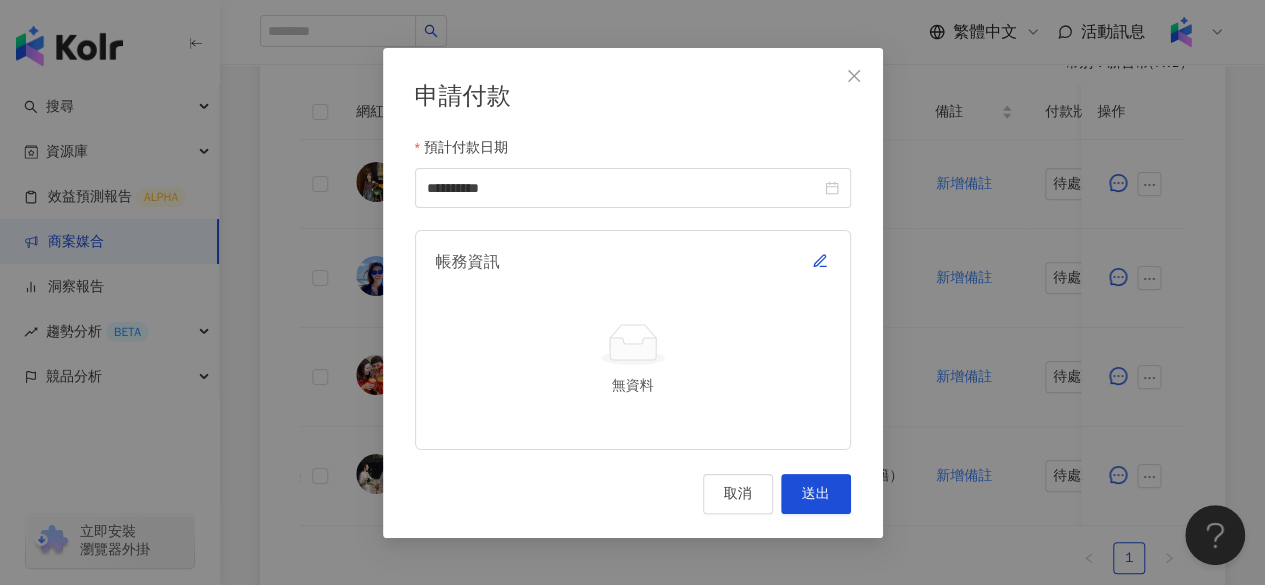 click 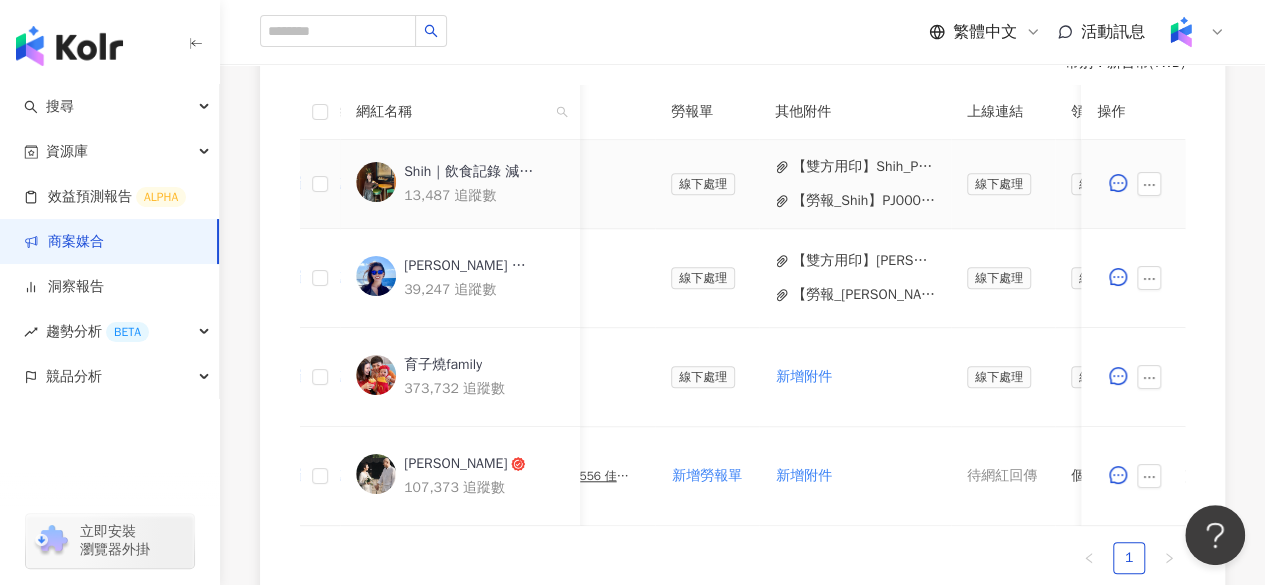 scroll, scrollTop: 0, scrollLeft: 666, axis: horizontal 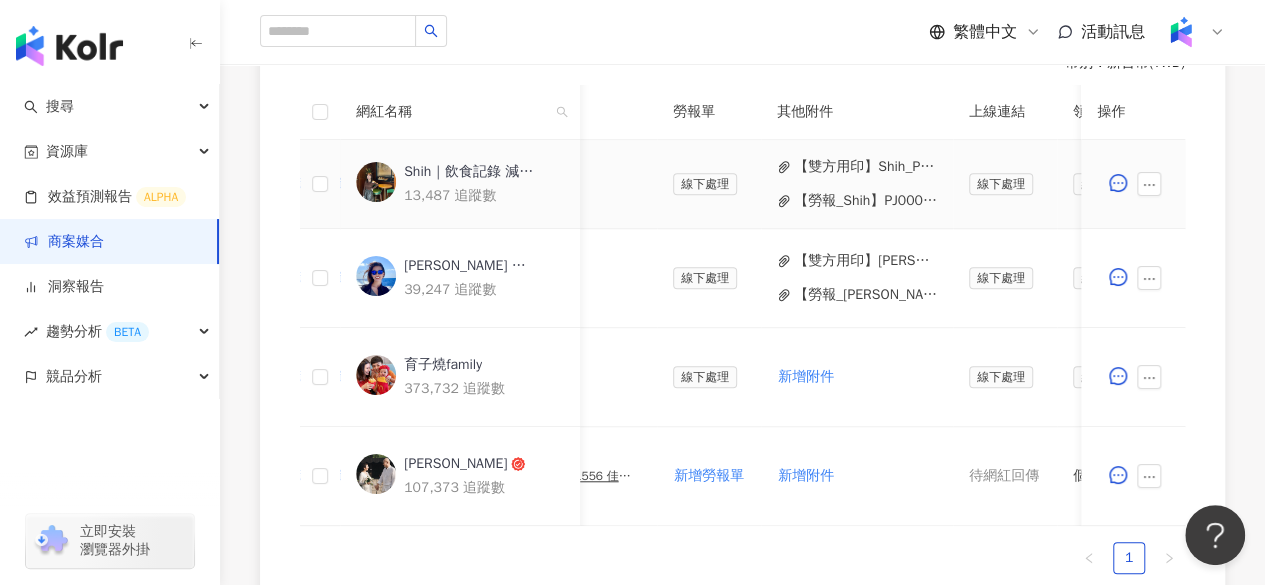 click on "【勞報_Shih】PJ0001556 佳格_新事業組_Costco燕麥片漲價宣傳_KOL合作(回傳).pdf" at bounding box center (865, 201) 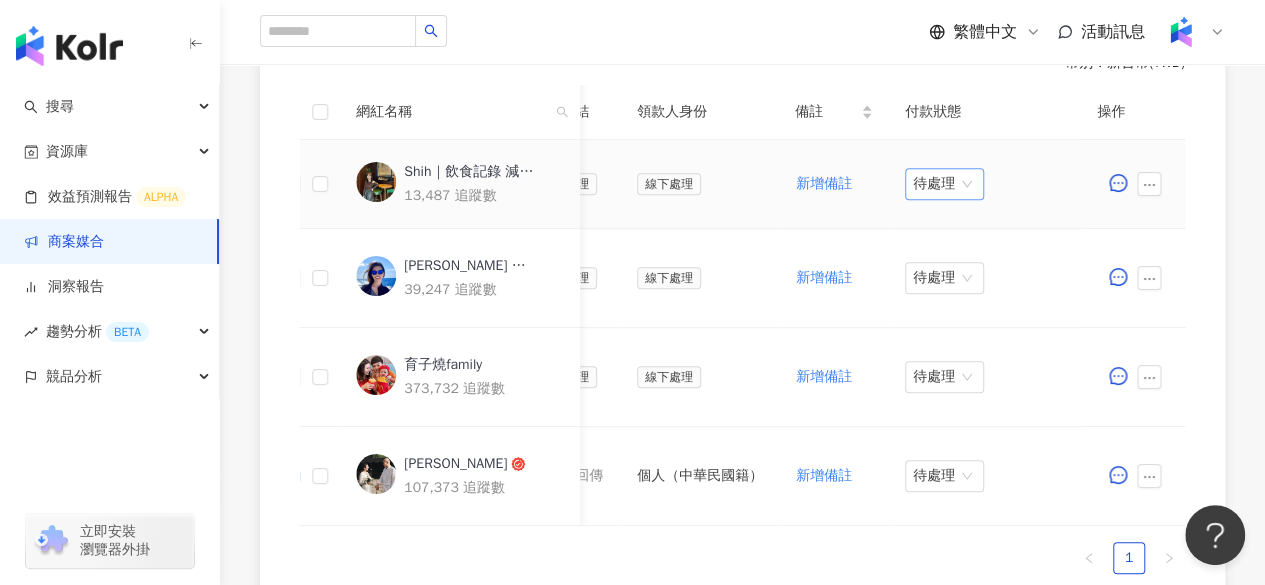 click on "待處理" at bounding box center [944, 184] 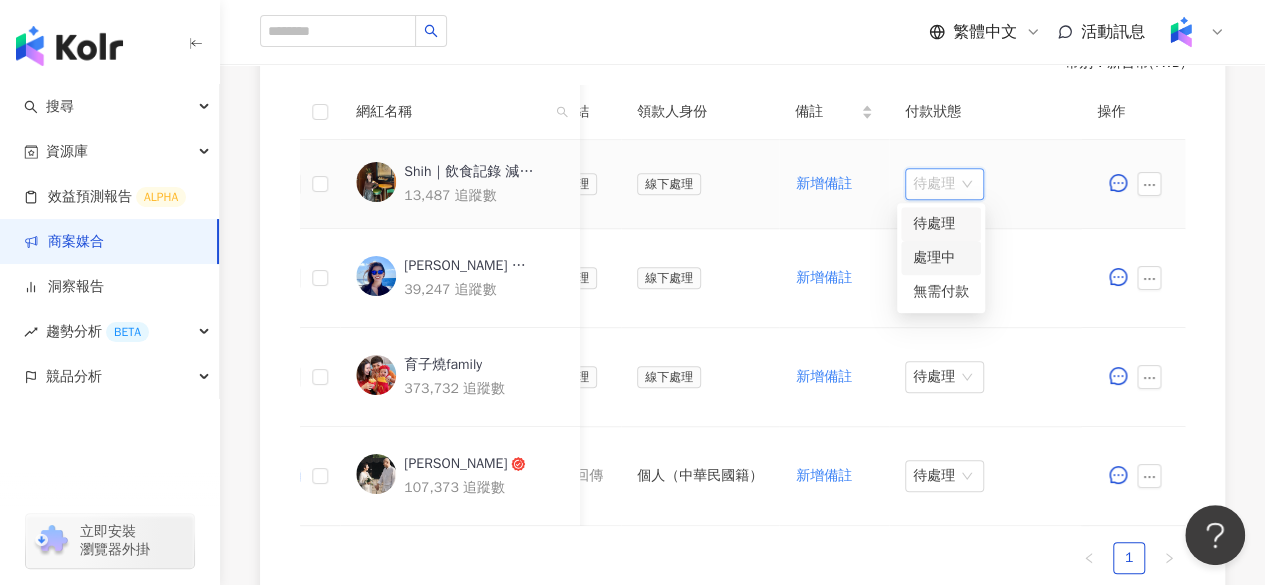 click on "處理中" at bounding box center (941, 258) 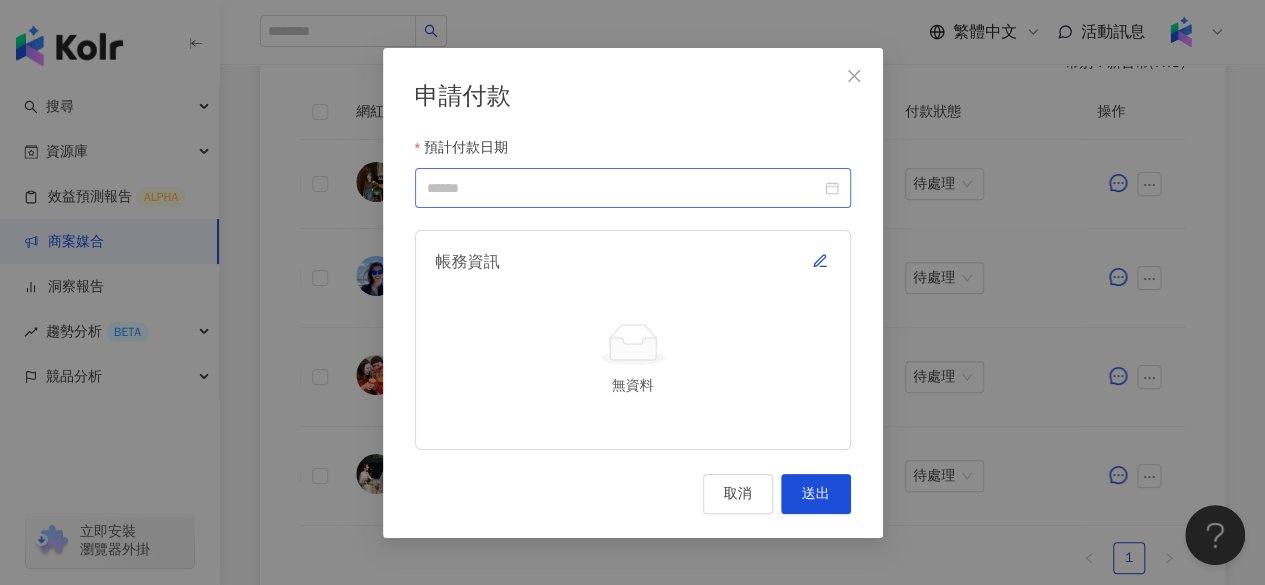 click at bounding box center [633, 188] 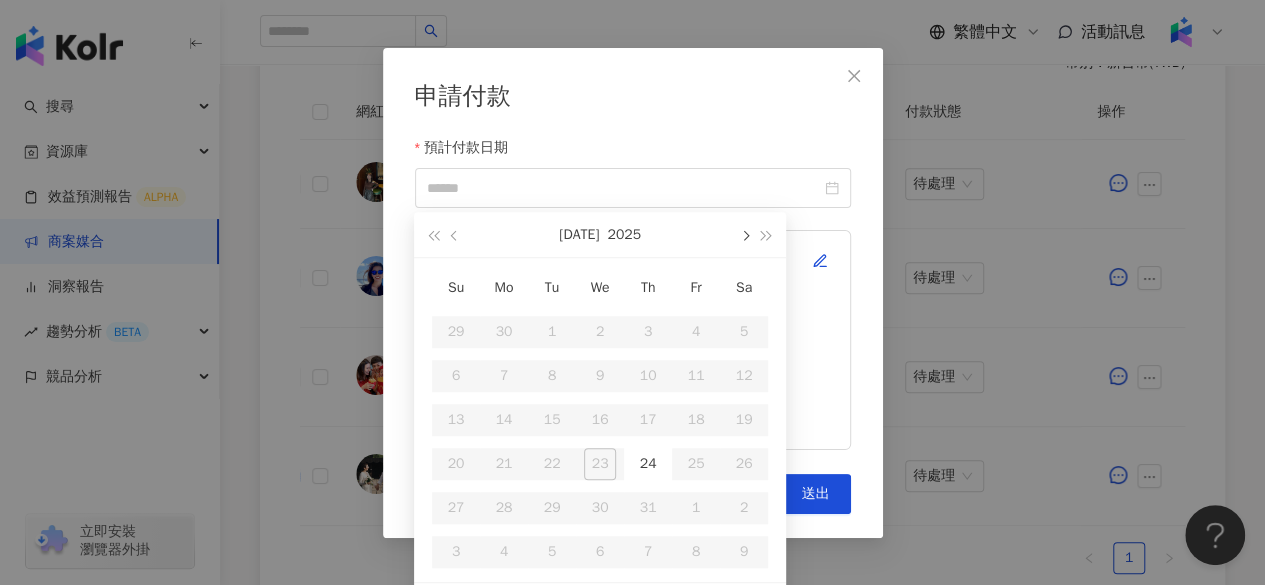 click at bounding box center (744, 236) 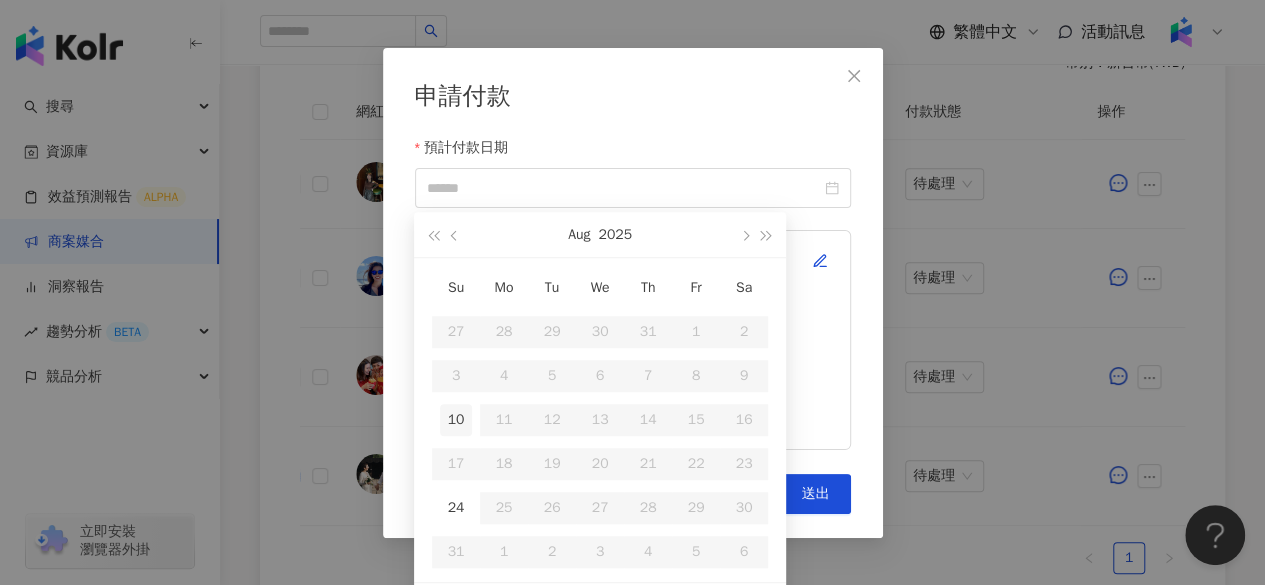 type on "**********" 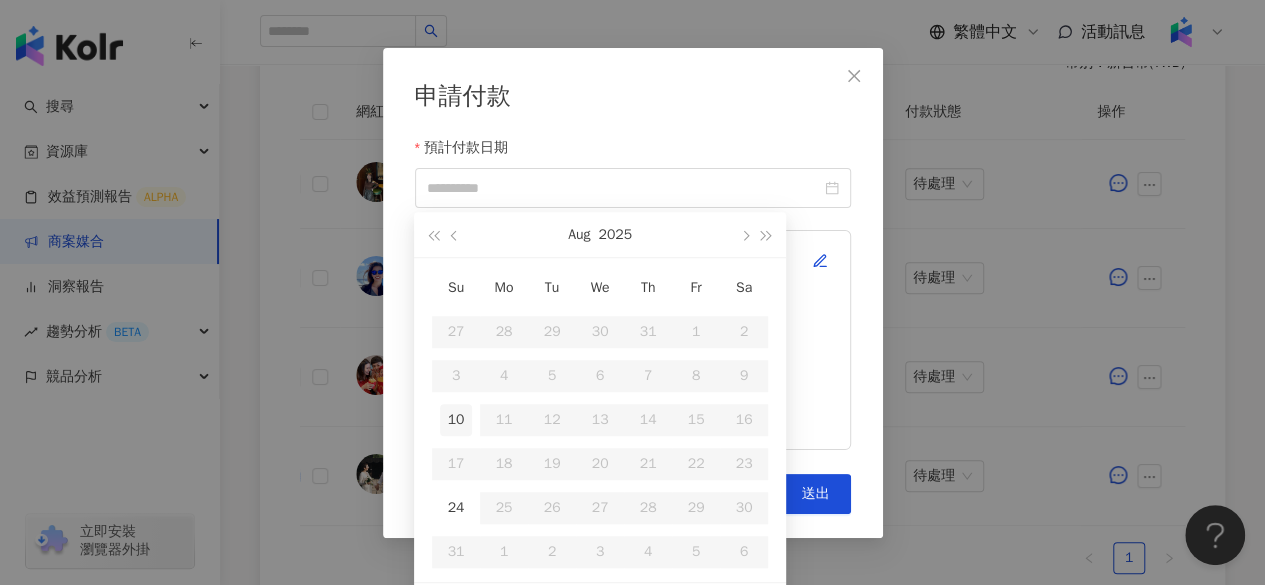click on "10" at bounding box center (456, 420) 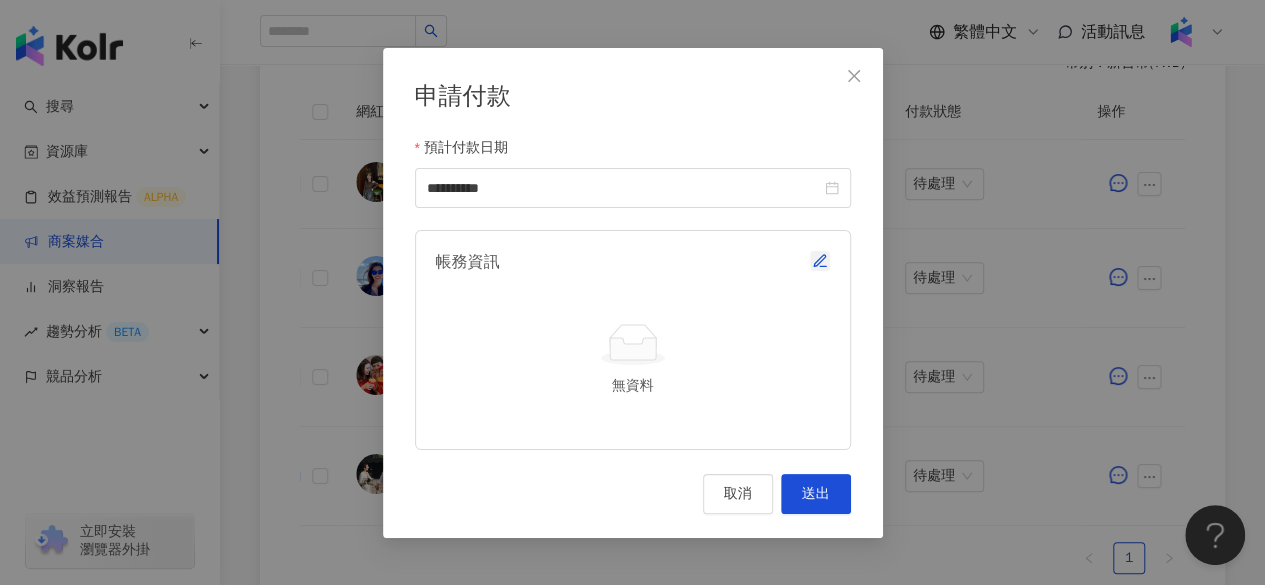 click 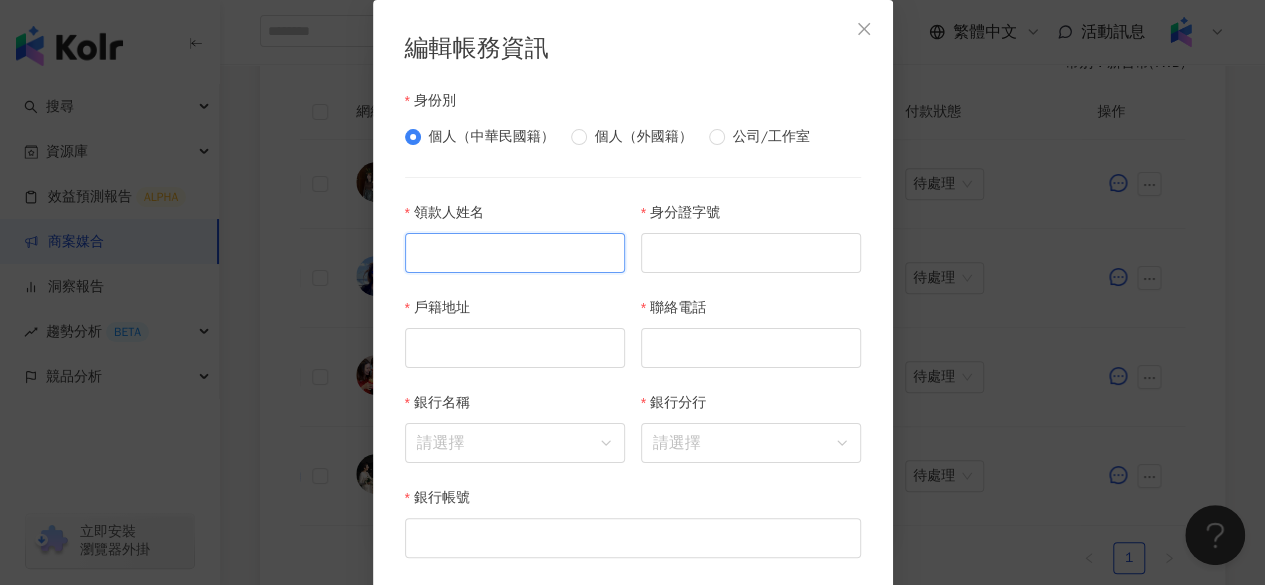 click on "領款人姓名" at bounding box center [515, 253] 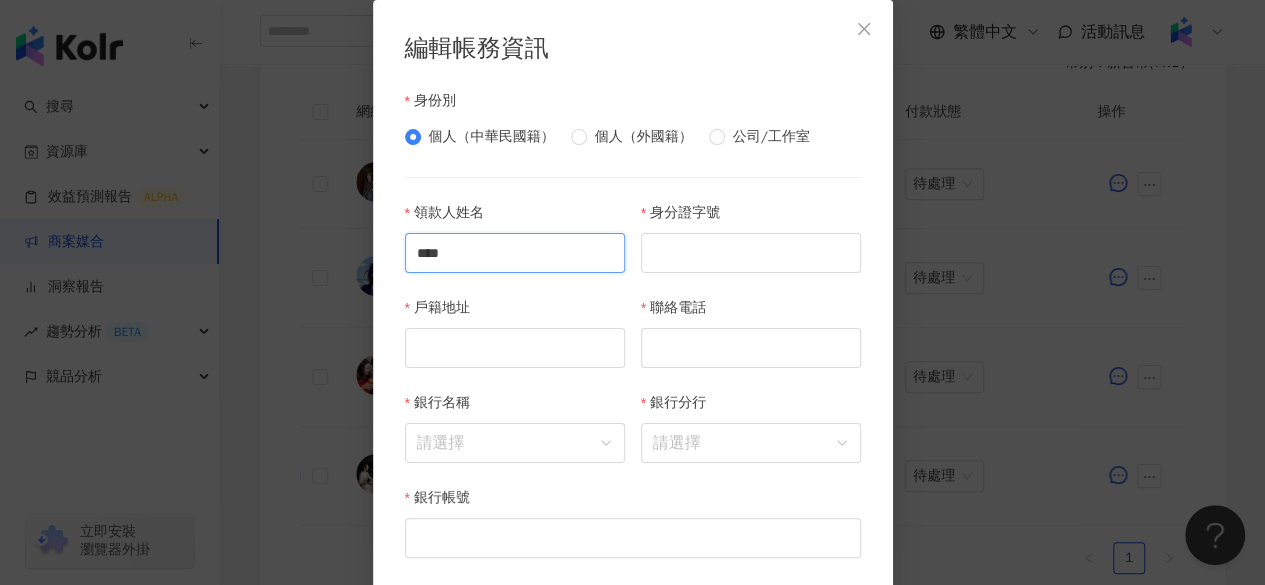 click on "***" at bounding box center (515, 253) 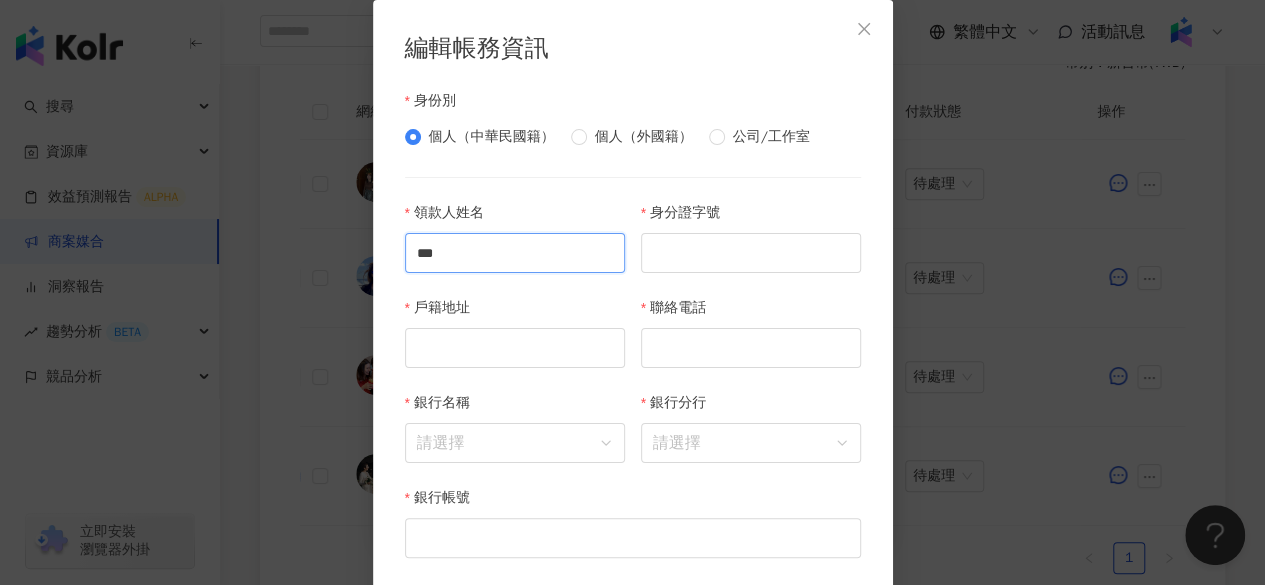 click on "***" at bounding box center (515, 253) 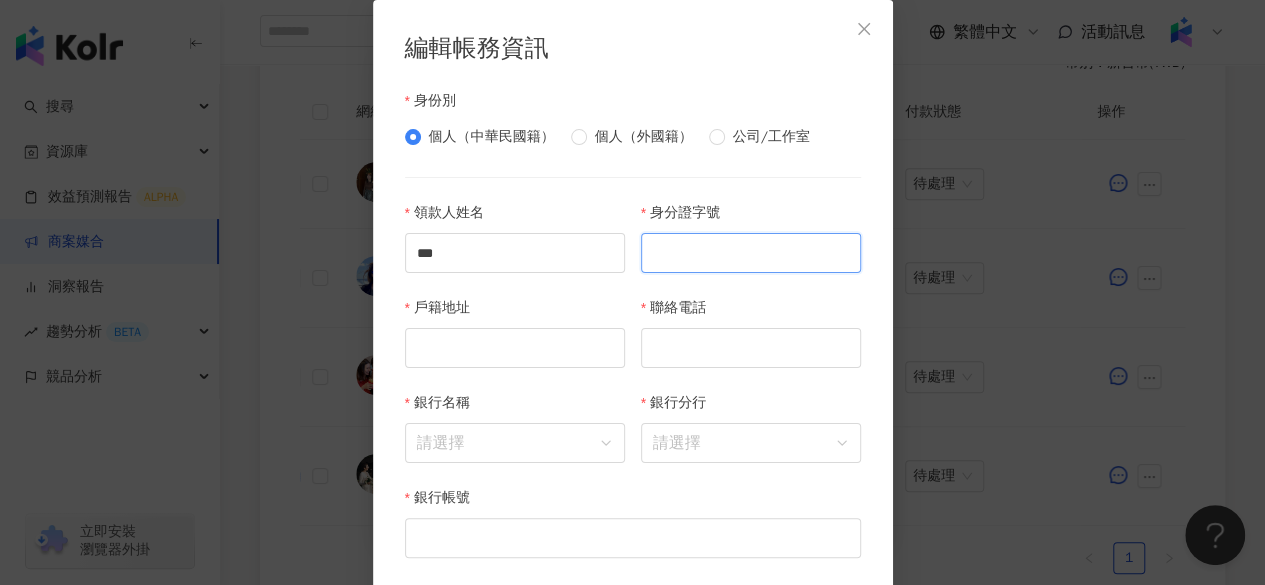 click on "身分證字號" at bounding box center [751, 253] 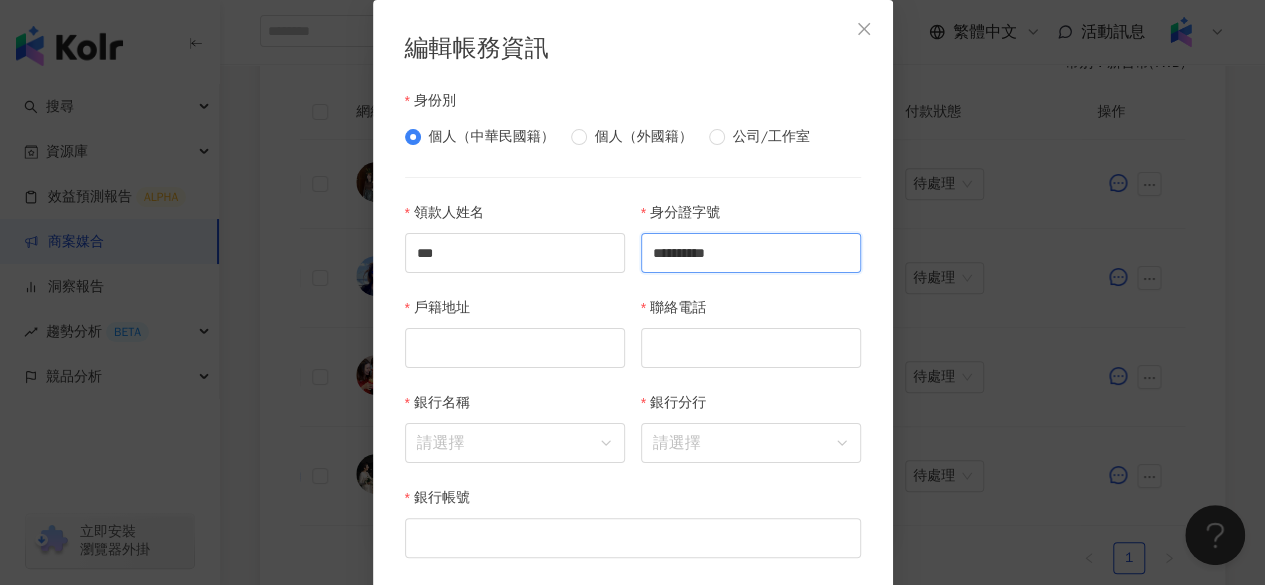 type on "**********" 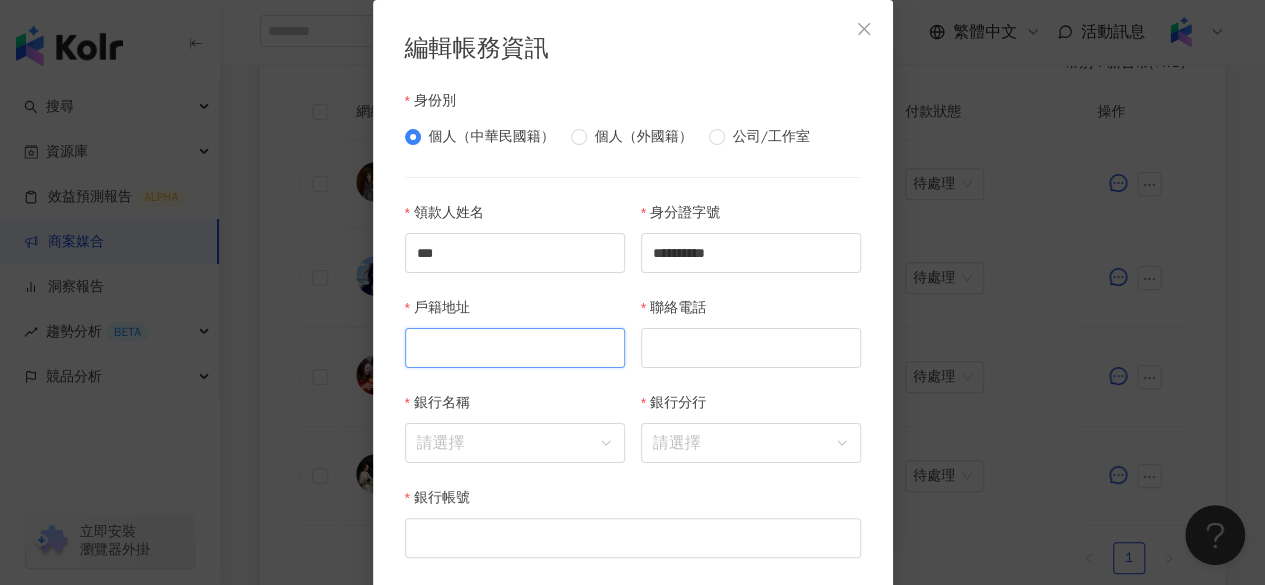 click on "戶籍地址" at bounding box center (515, 348) 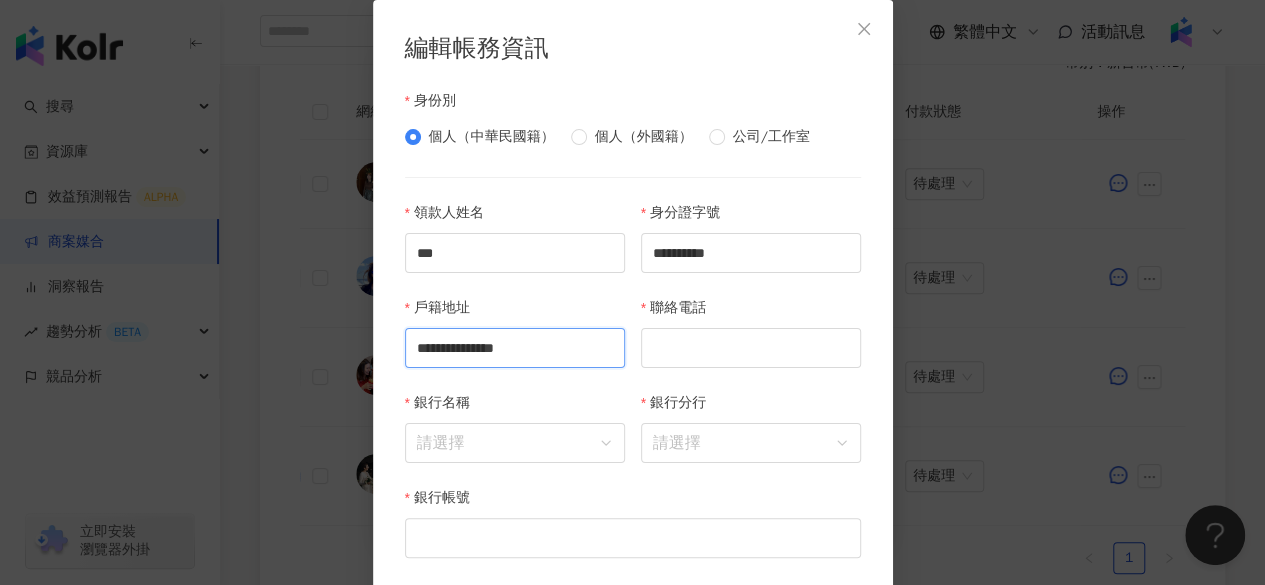 type on "**********" 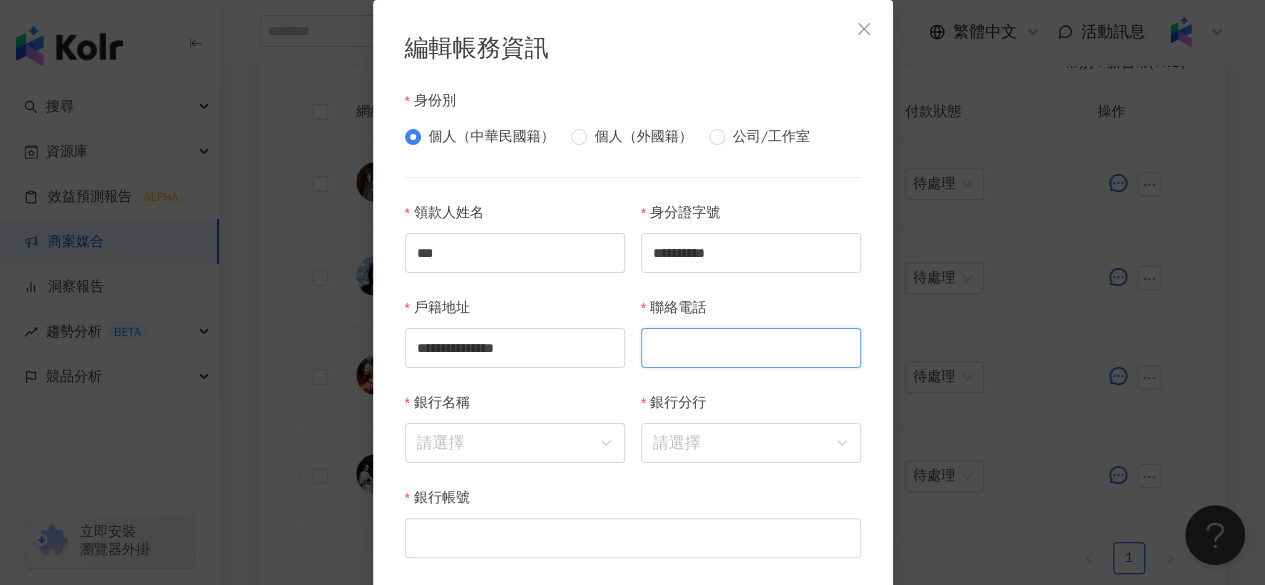 click on "聯絡電話" at bounding box center (751, 348) 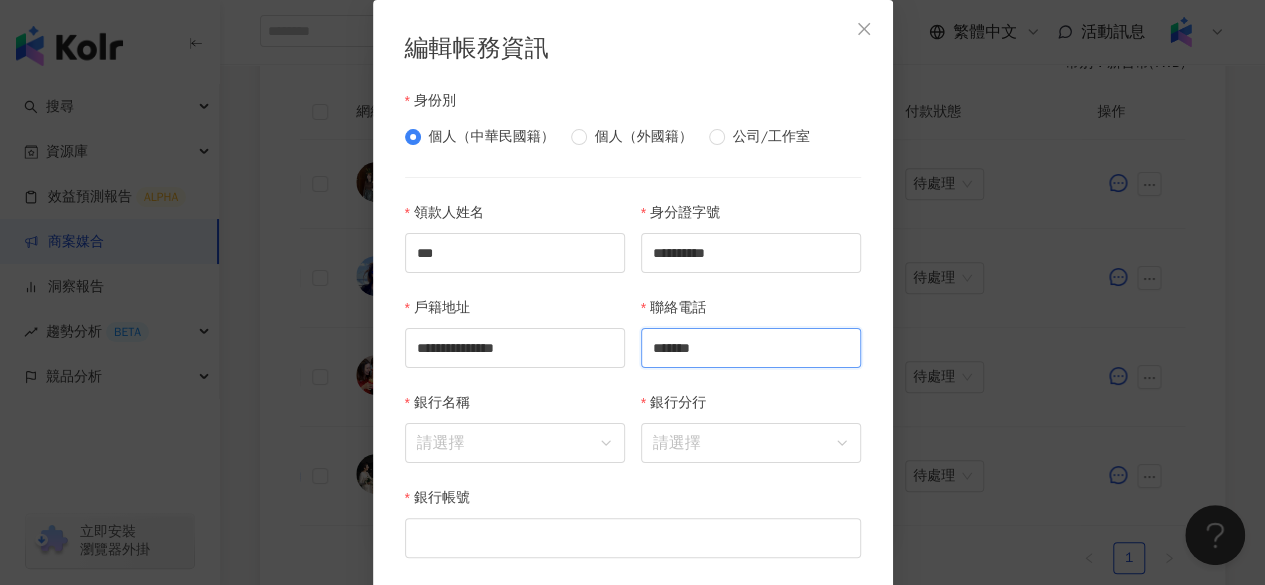 drag, startPoint x: 644, startPoint y: 347, endPoint x: 510, endPoint y: -5, distance: 376.64307 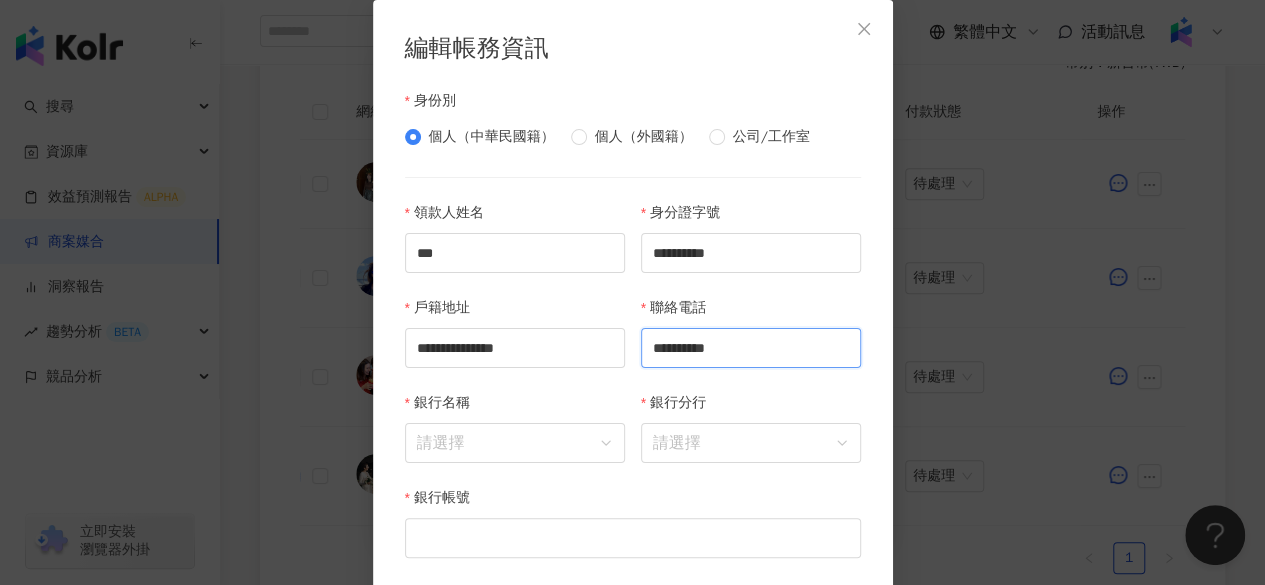 type on "**********" 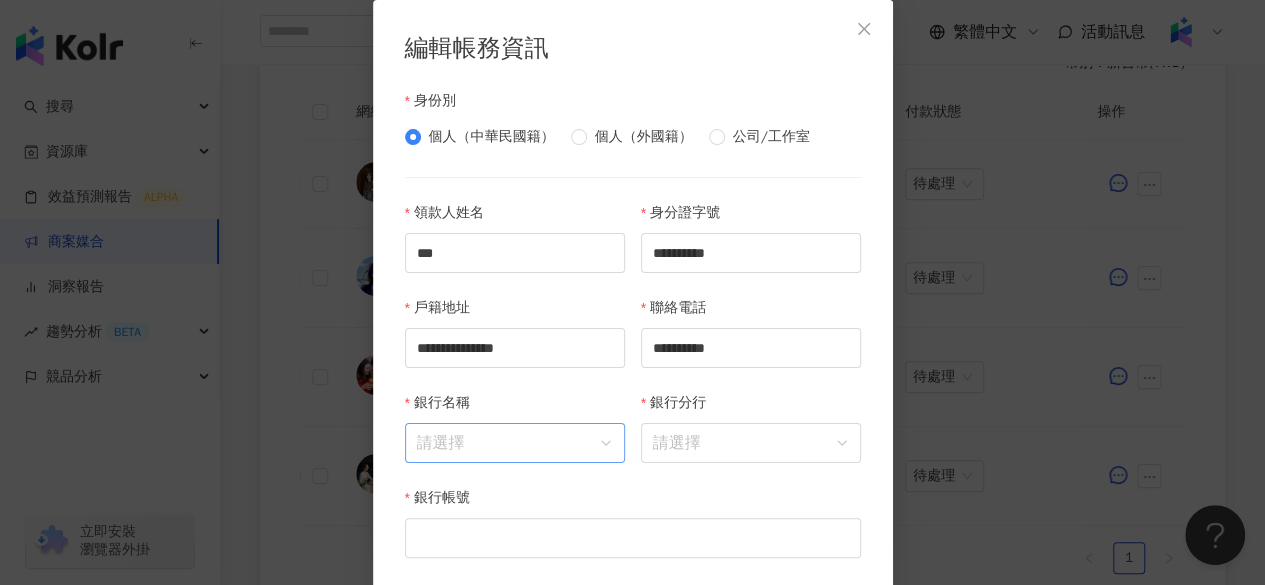 click on "銀行名稱" at bounding box center (515, 443) 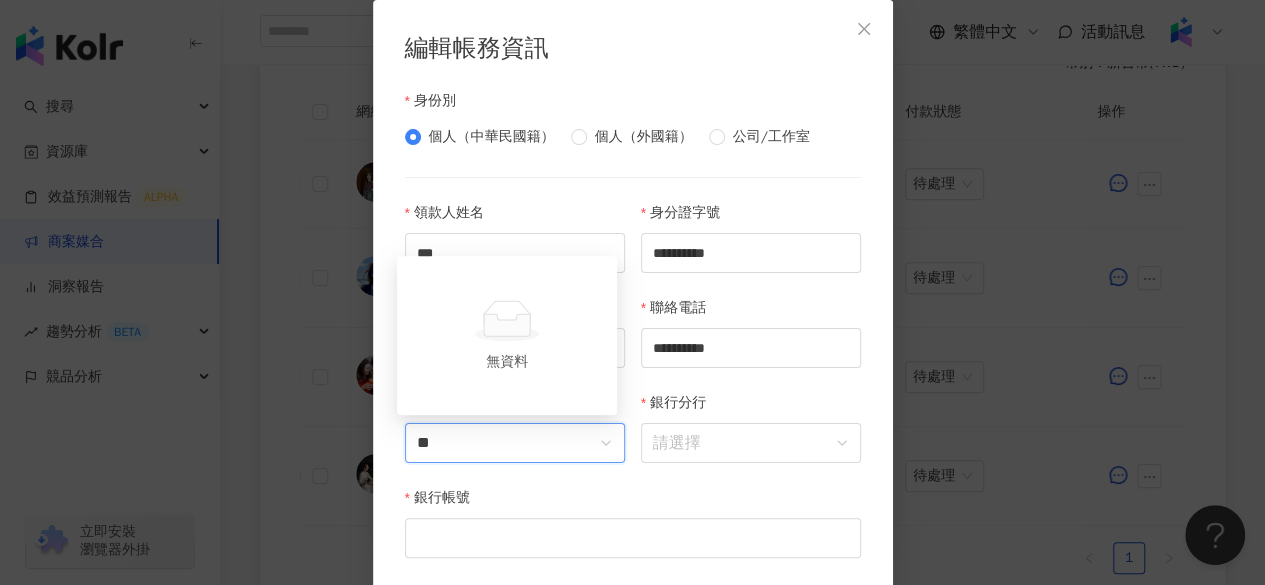 type on "*" 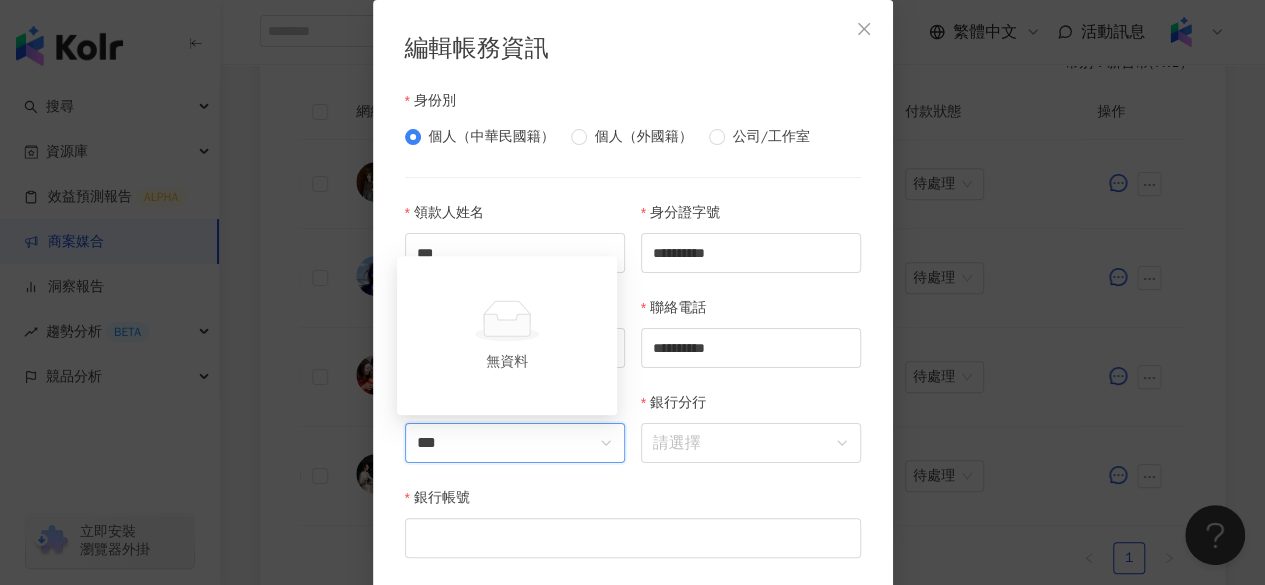 type on "**" 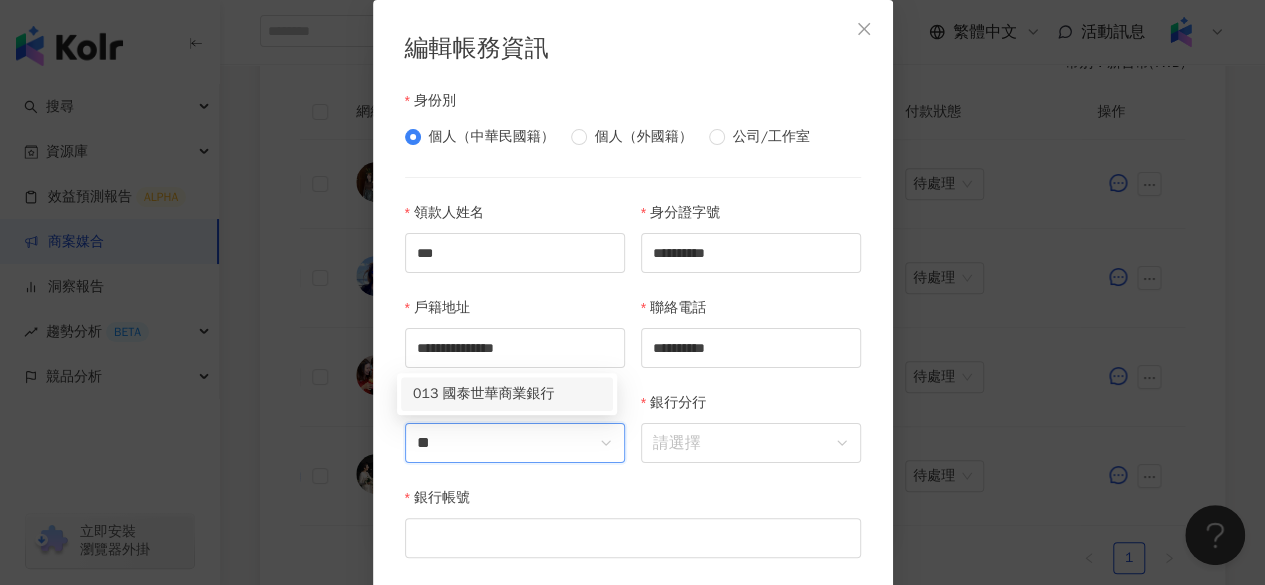 click on "013 國泰世華商業銀行" at bounding box center (507, 394) 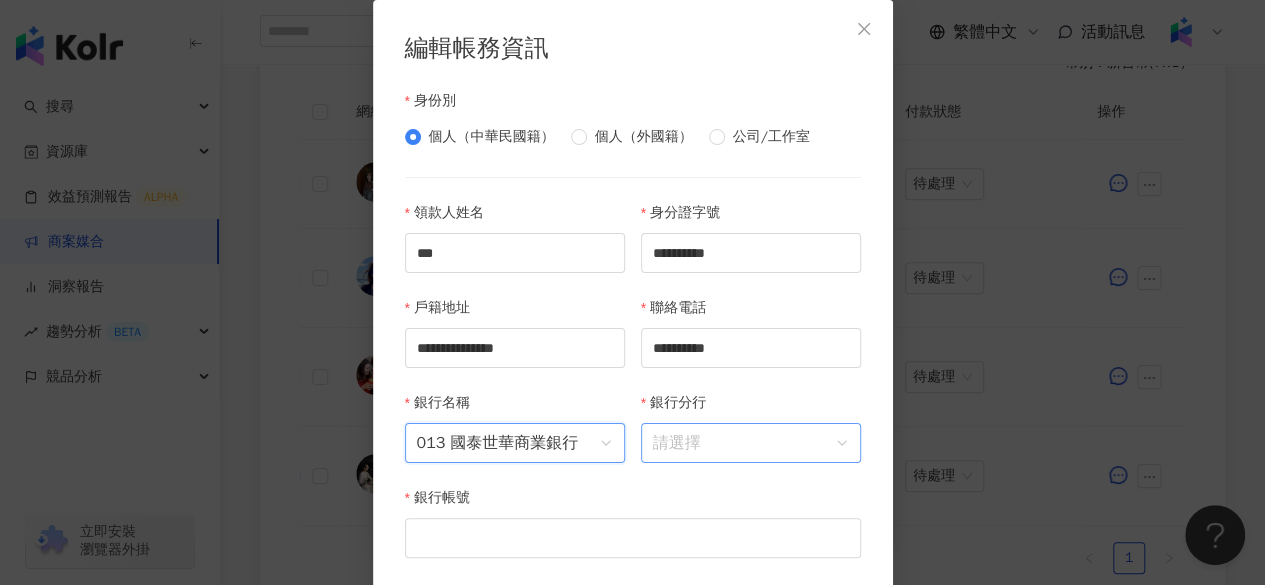 click on "銀行分行" at bounding box center [751, 443] 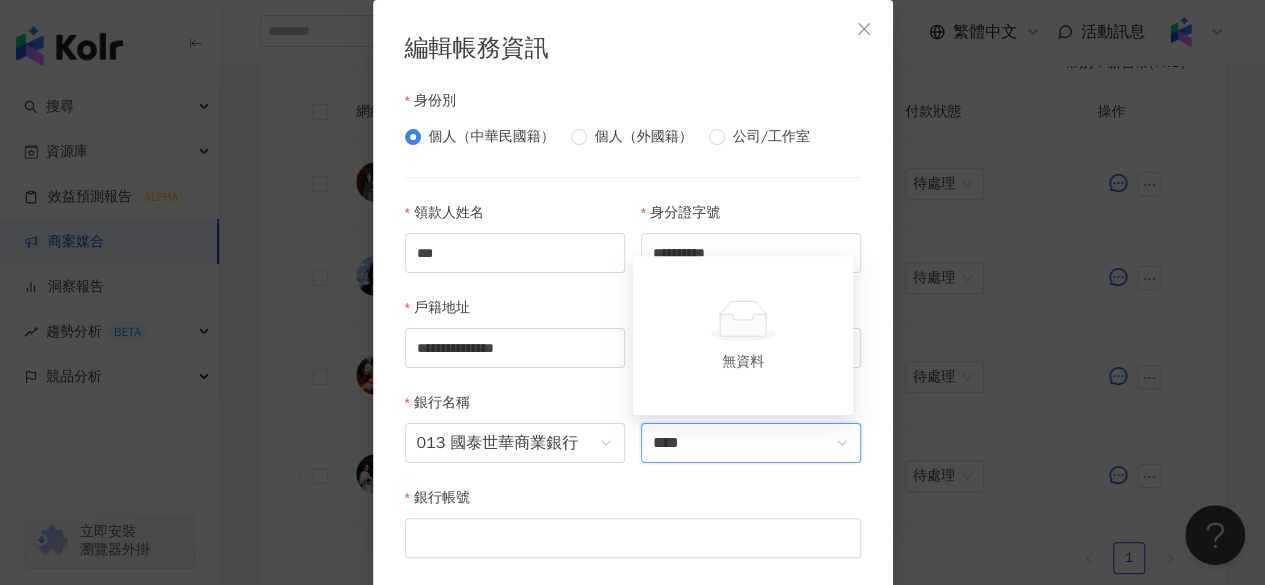 type on "***" 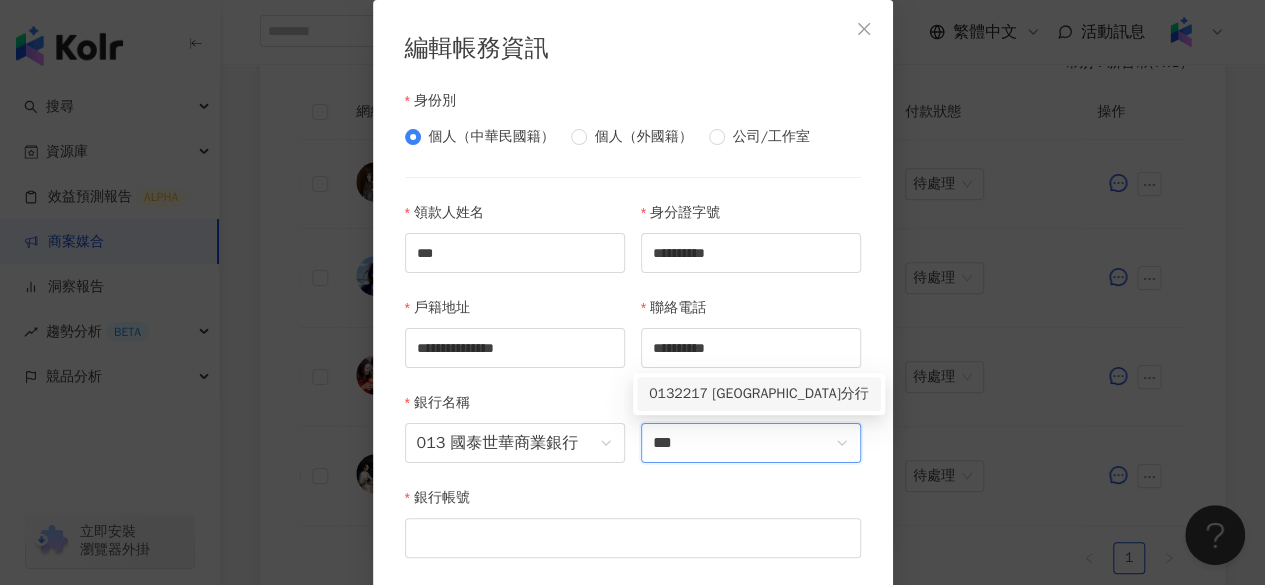 click on "0132217 北中壢分行" at bounding box center [759, 394] 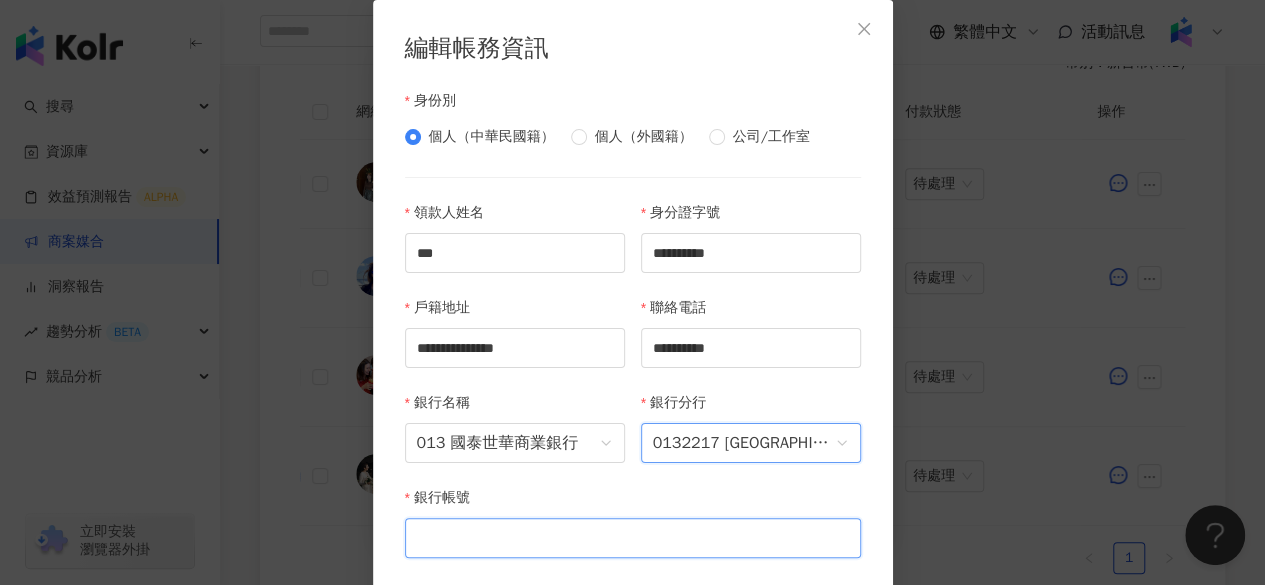 click on "銀行帳號" at bounding box center (633, 538) 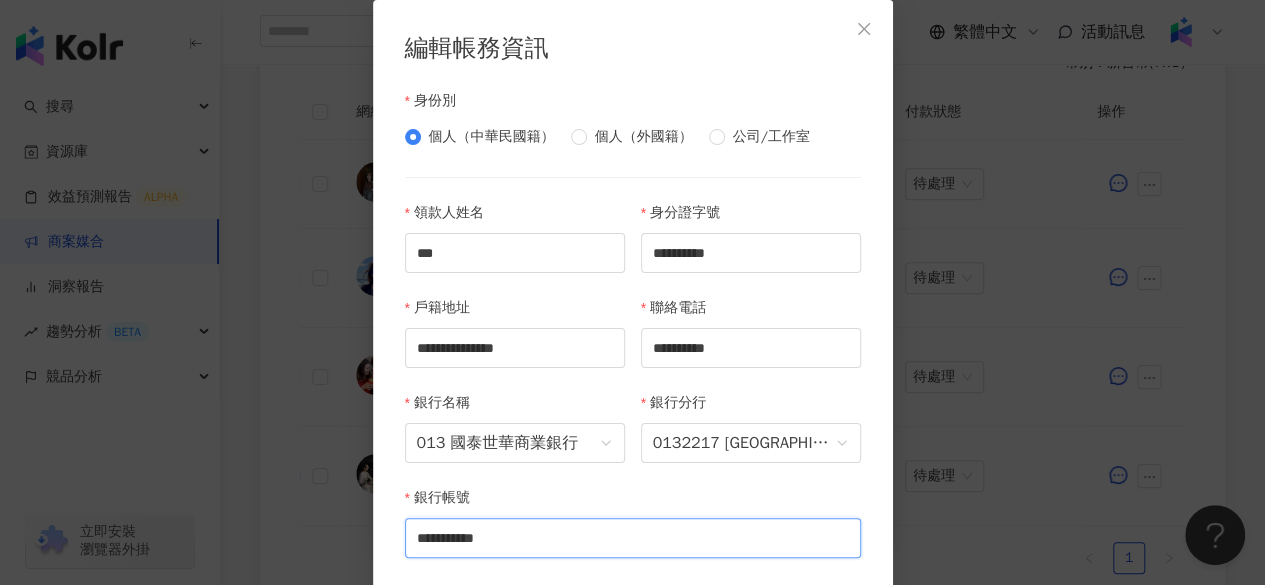 click on "**********" at bounding box center (633, 538) 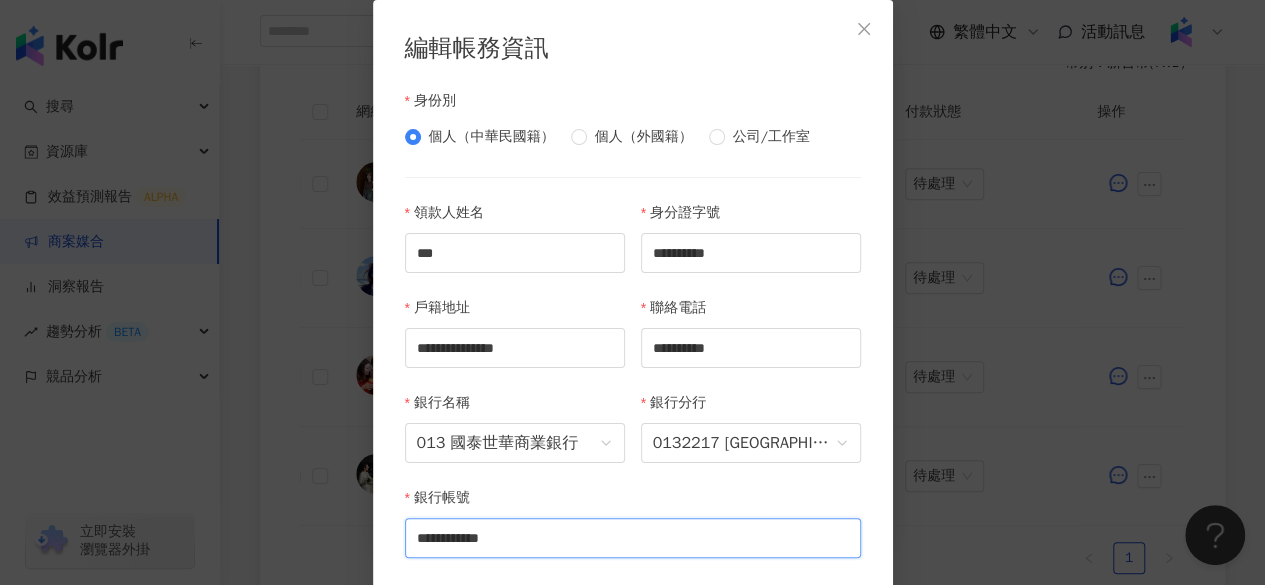 type on "**********" 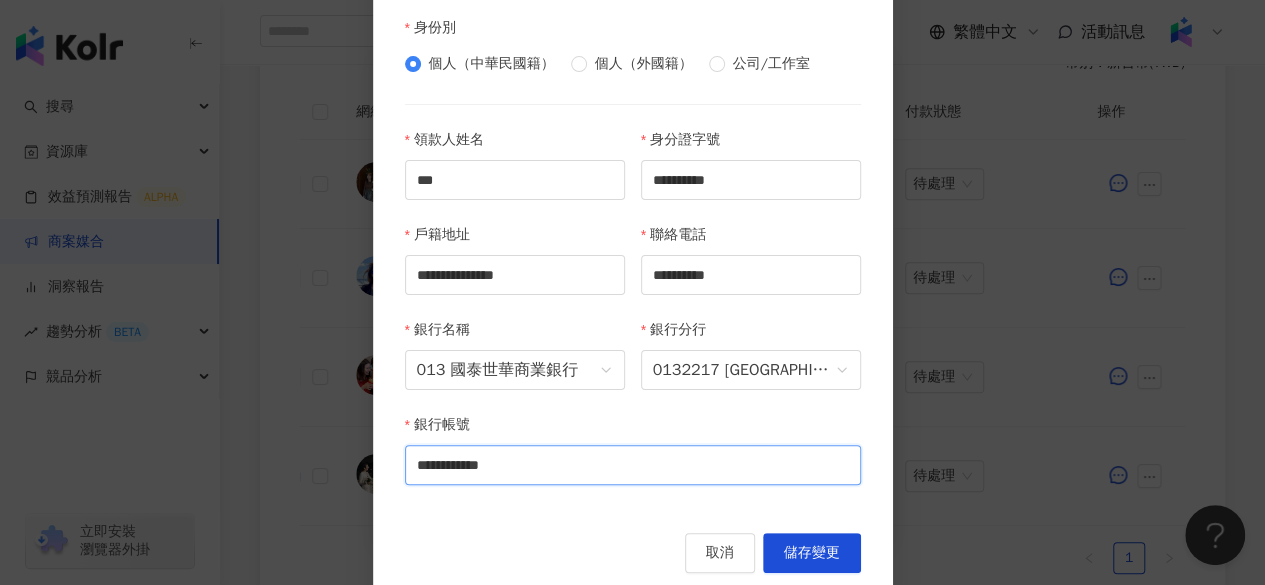 scroll, scrollTop: 80, scrollLeft: 0, axis: vertical 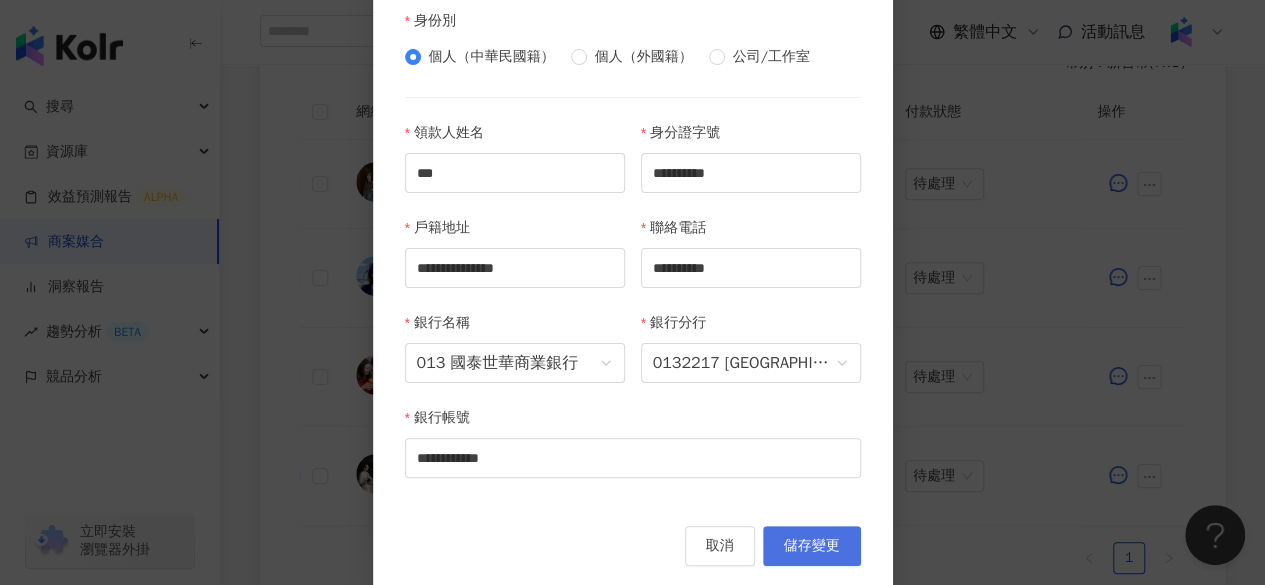 click on "儲存變更" at bounding box center (812, 546) 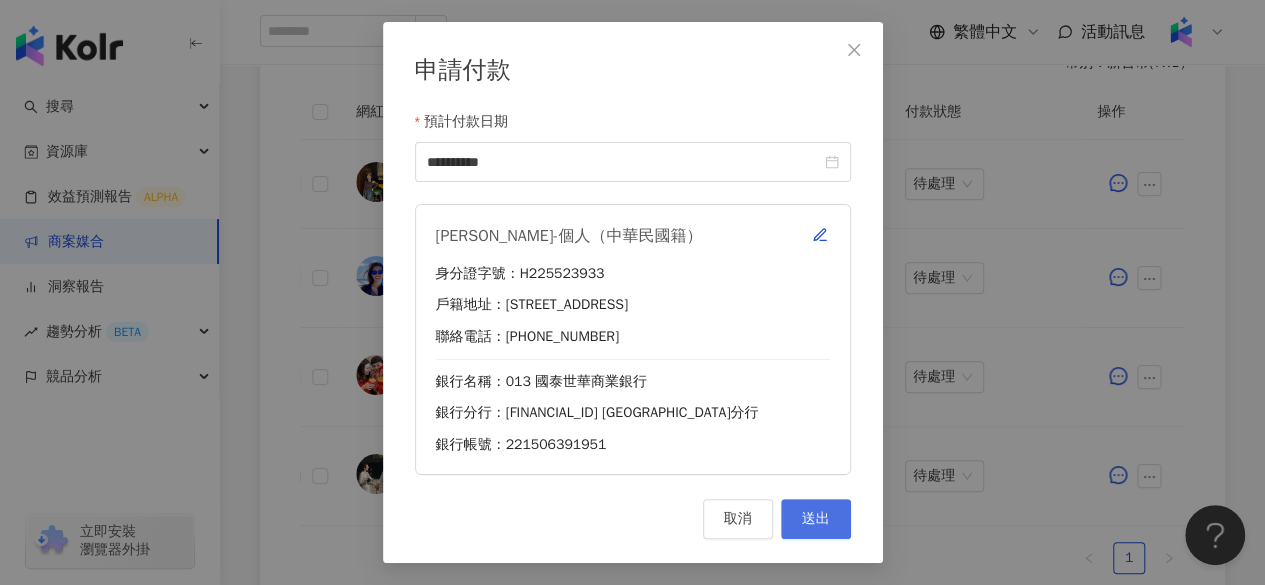 click on "送出" at bounding box center [816, 519] 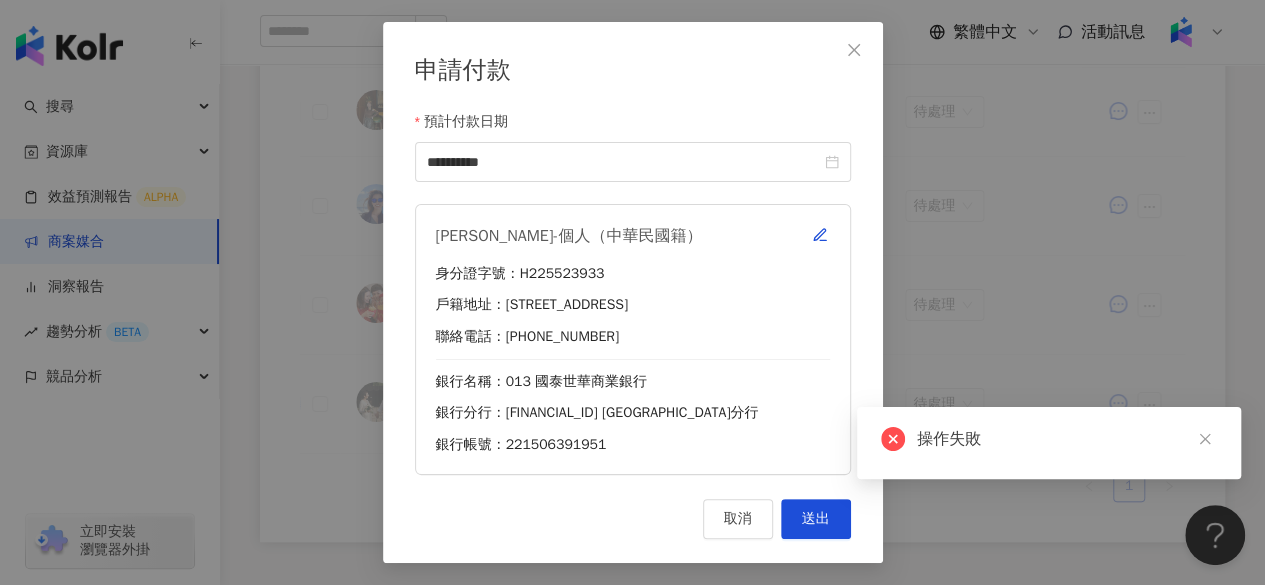 scroll, scrollTop: 602, scrollLeft: 0, axis: vertical 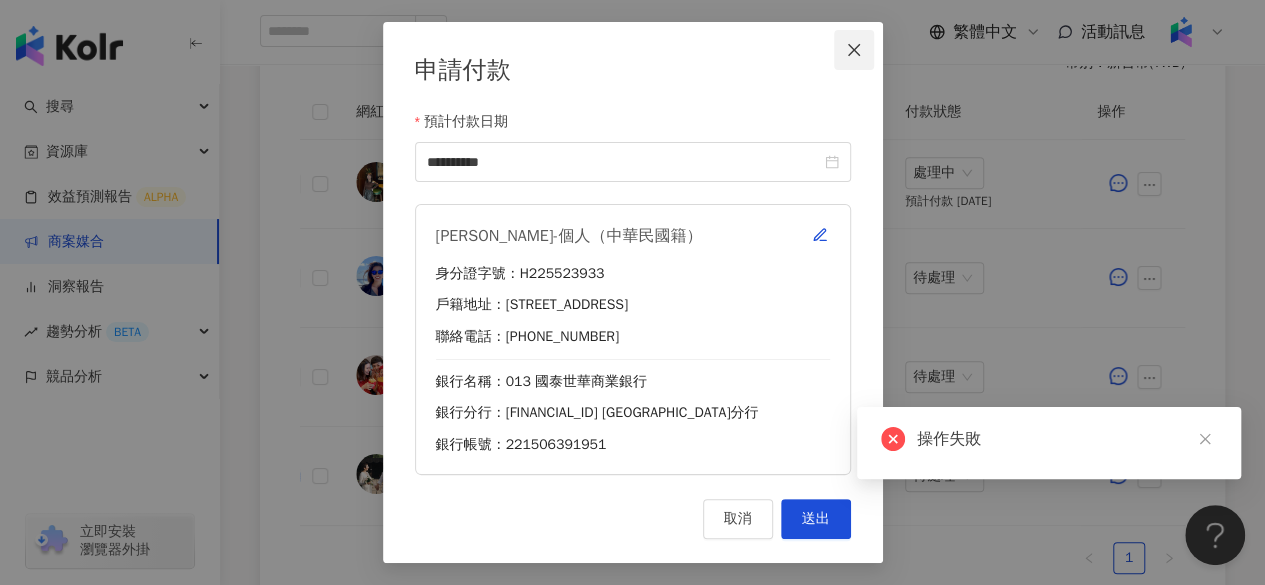 click 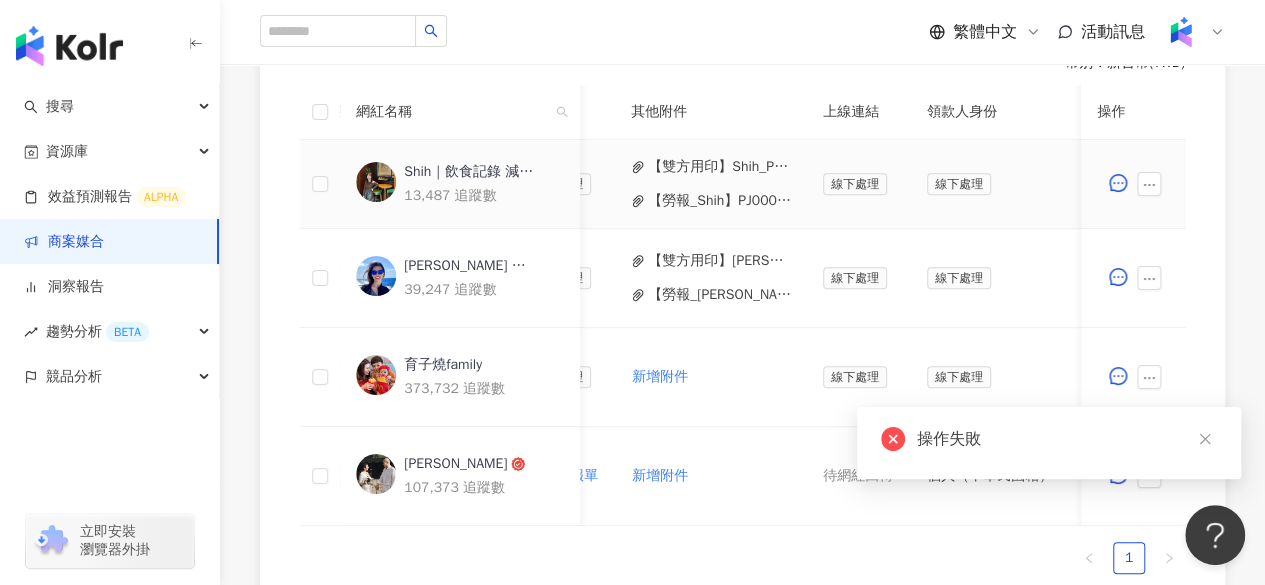 scroll, scrollTop: 0, scrollLeft: 1102, axis: horizontal 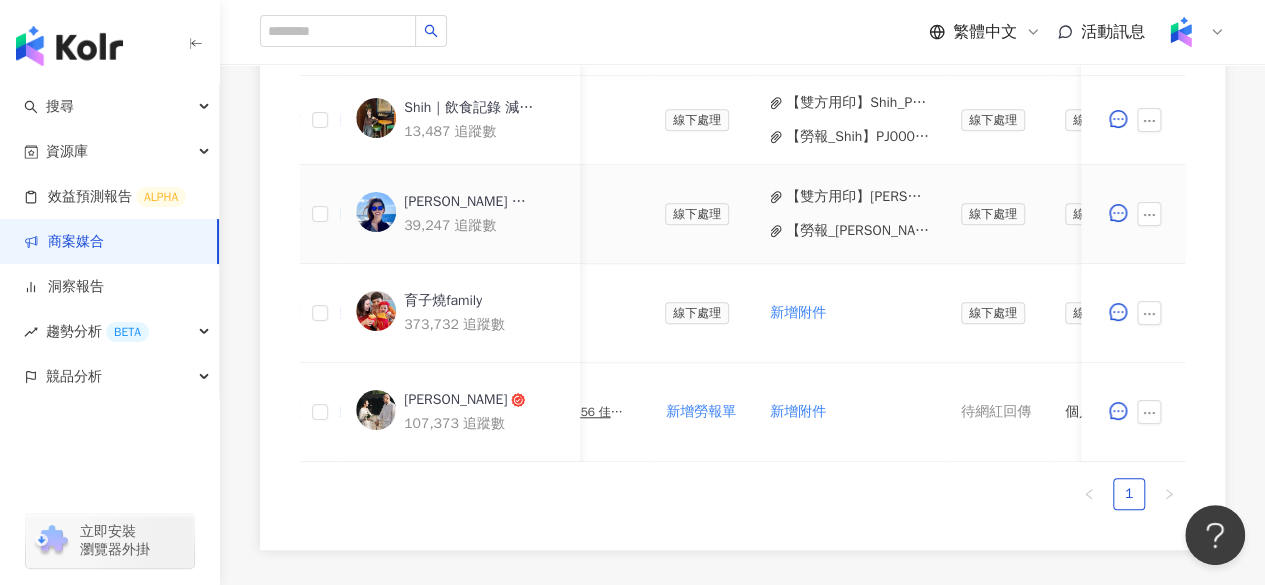 click on "【雙方用印】蔡蔡_PJ0001556_佳格_新事業組_Costco燕麥片漲價宣傳_KOL合作_活動確認單.pdf" at bounding box center (857, 197) 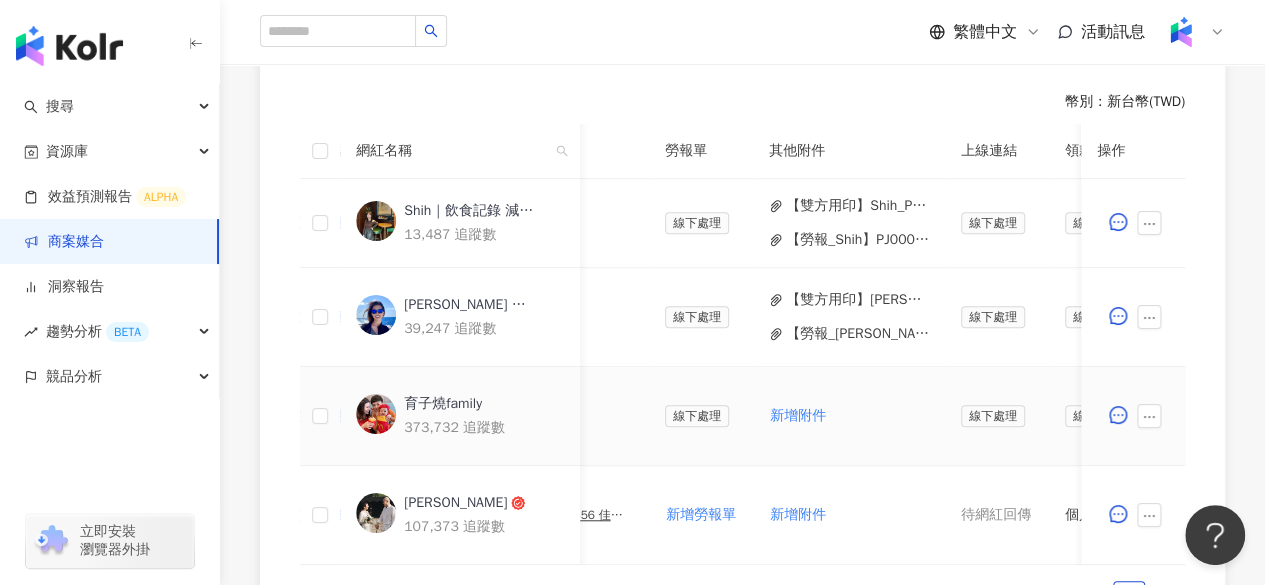 scroll, scrollTop: 562, scrollLeft: 0, axis: vertical 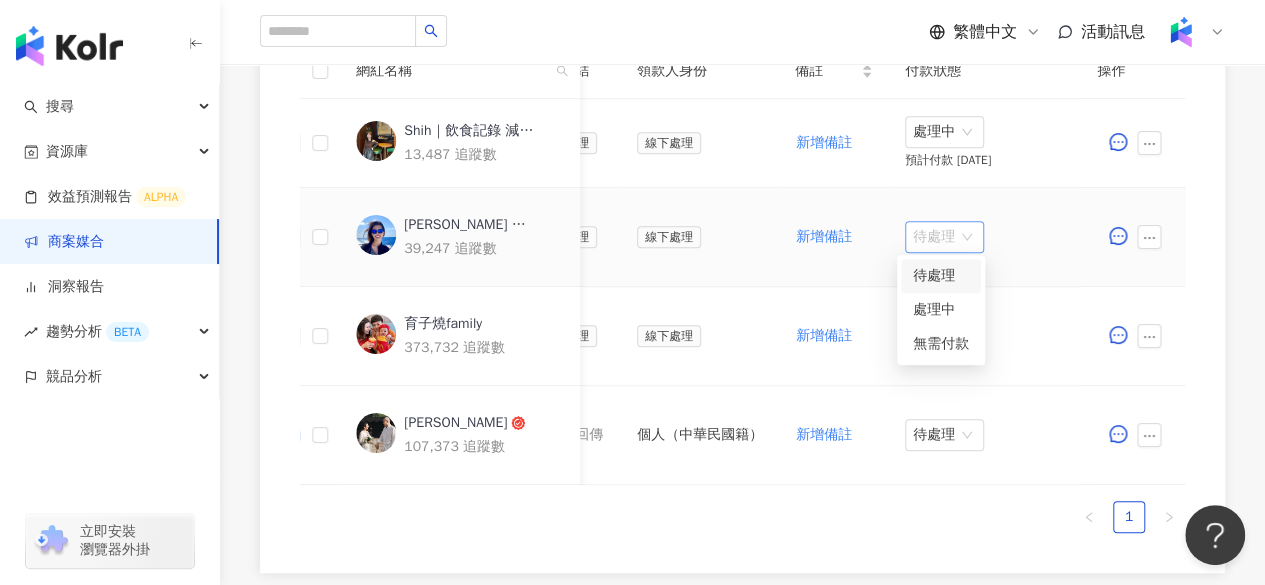 click on "待處理" at bounding box center (944, 237) 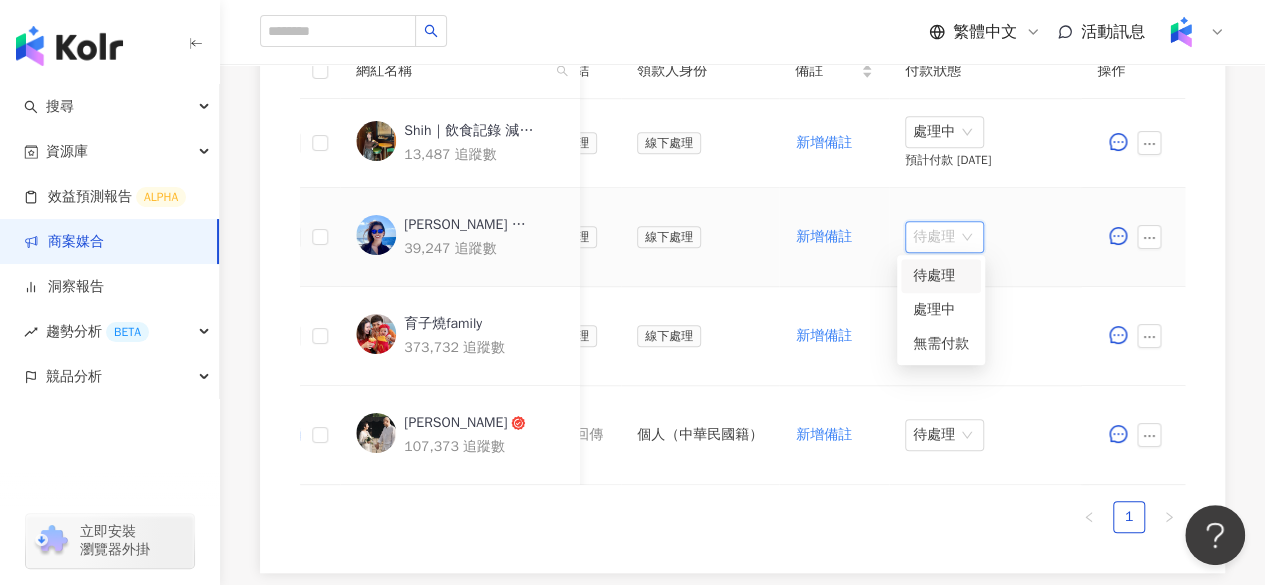 click on "待處理" at bounding box center [944, 237] 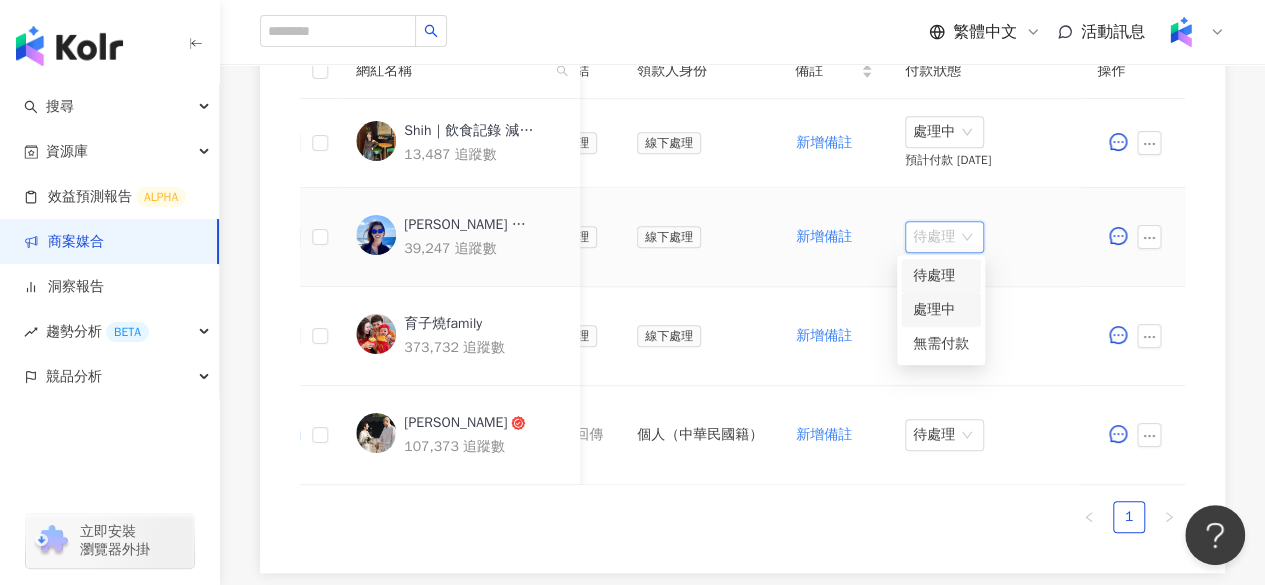 click on "處理中" at bounding box center [941, 310] 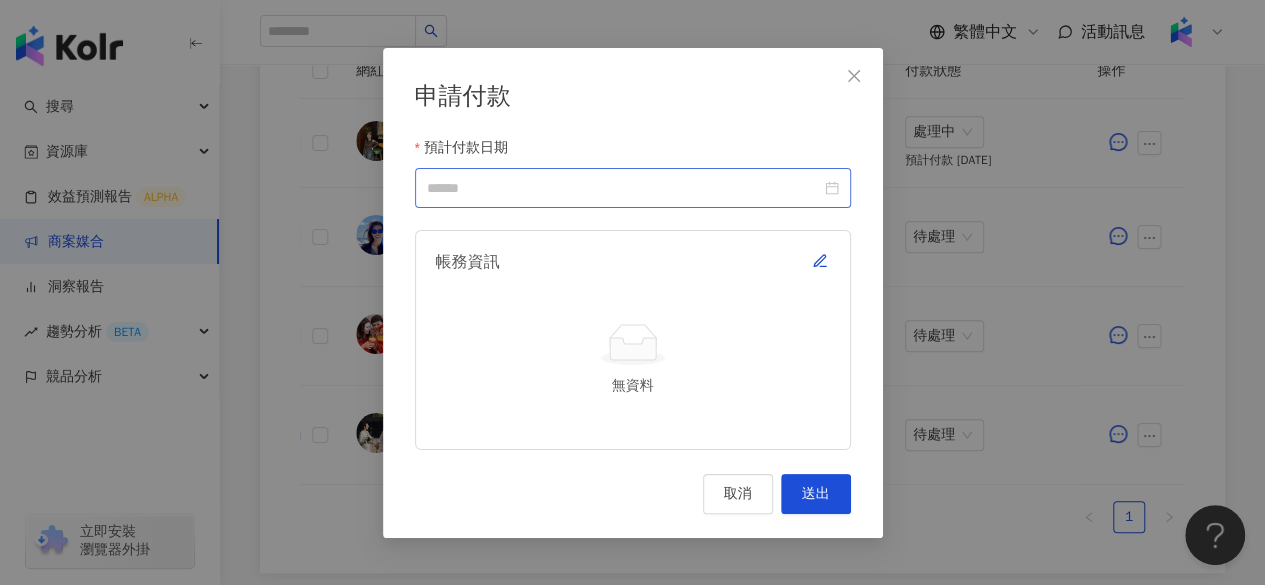 click at bounding box center (633, 188) 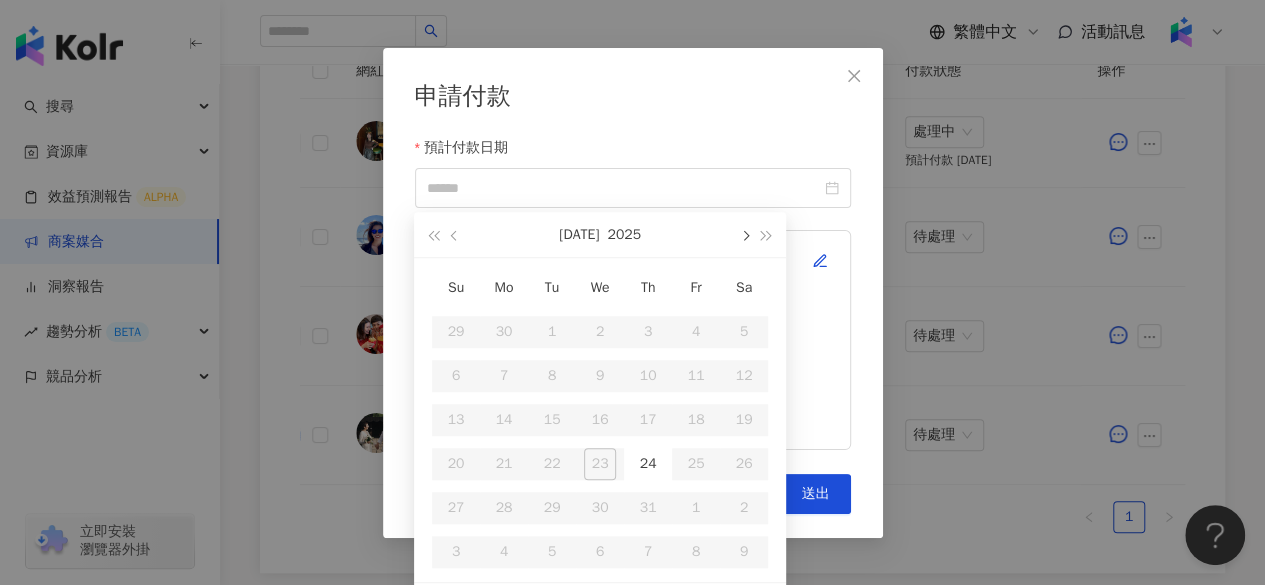 click at bounding box center [744, 236] 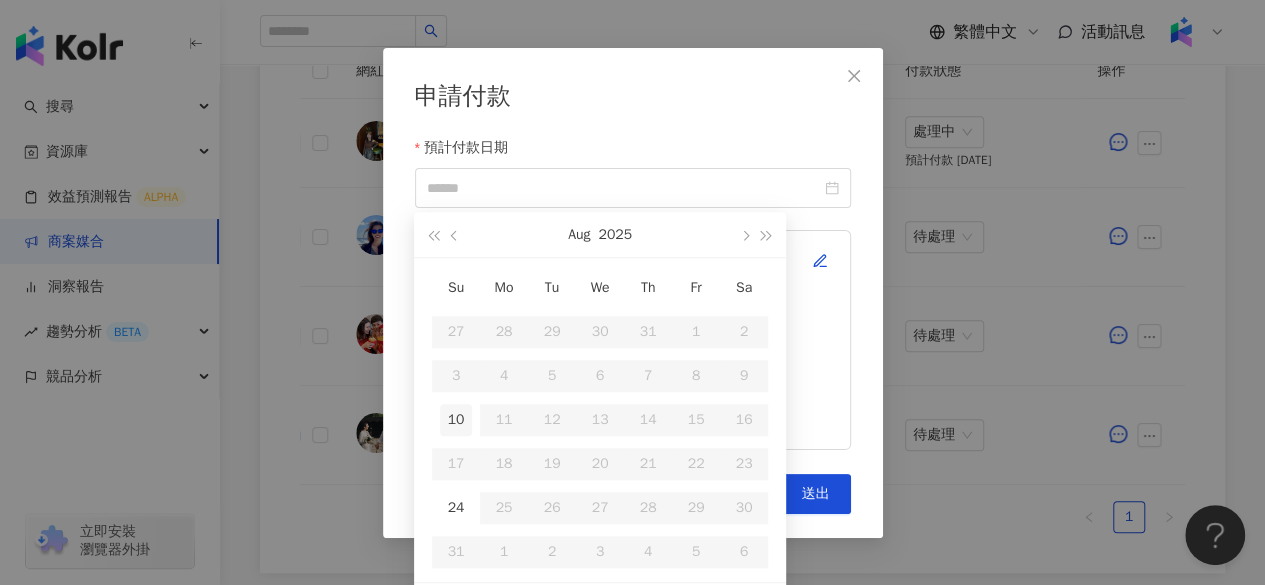 type on "**********" 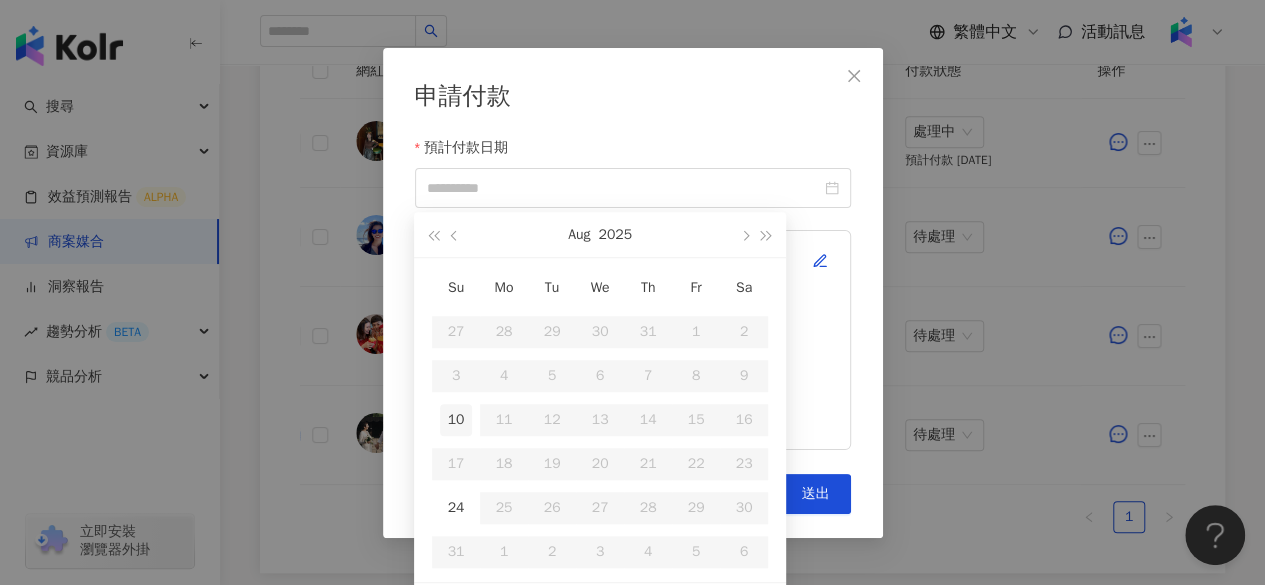 click on "10" at bounding box center (456, 420) 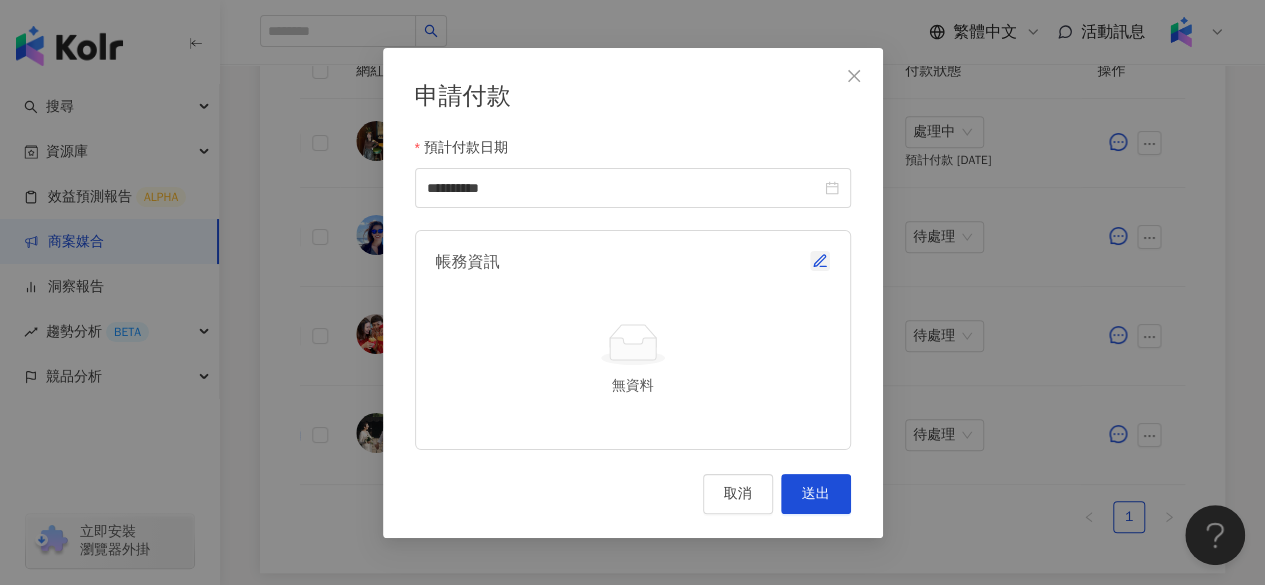 click 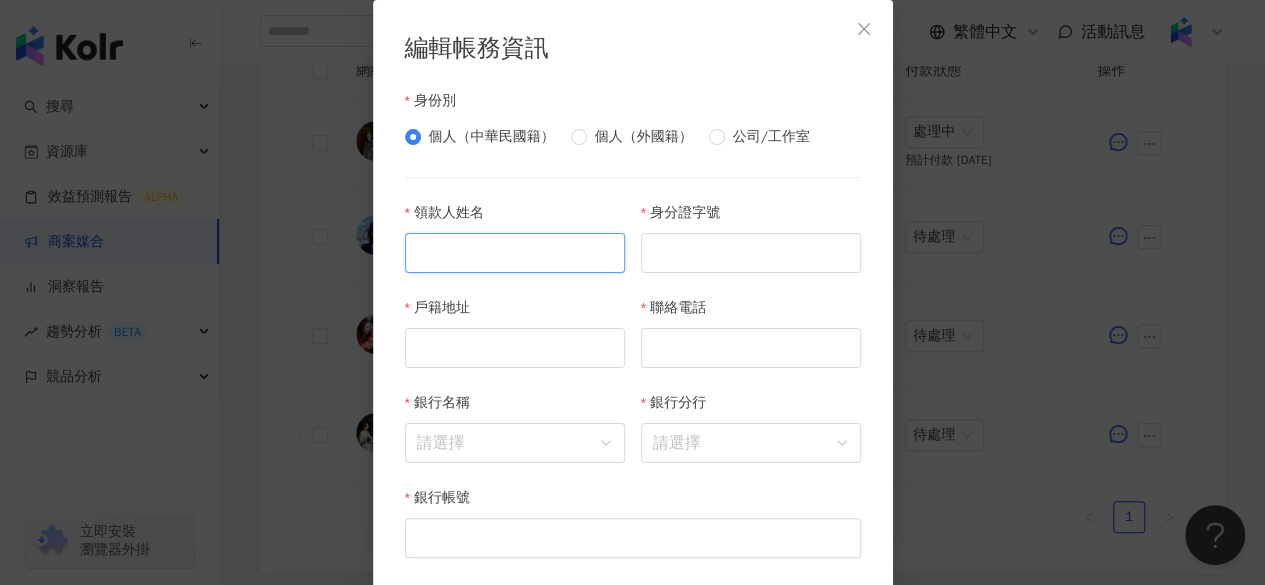 click on "領款人姓名" at bounding box center [515, 253] 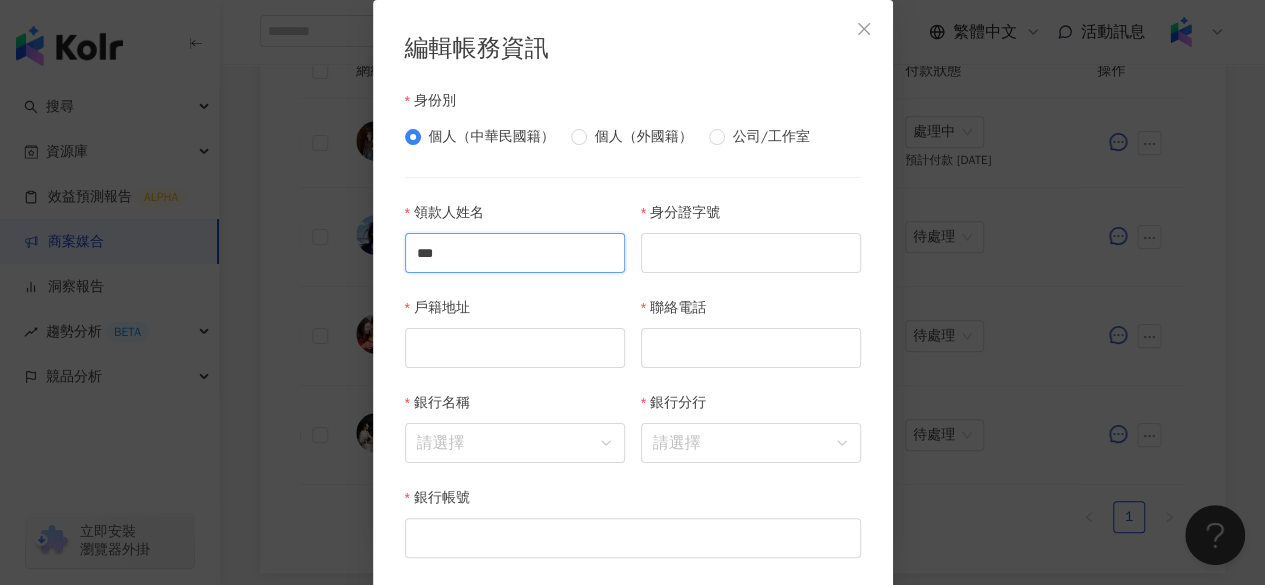 type on "***" 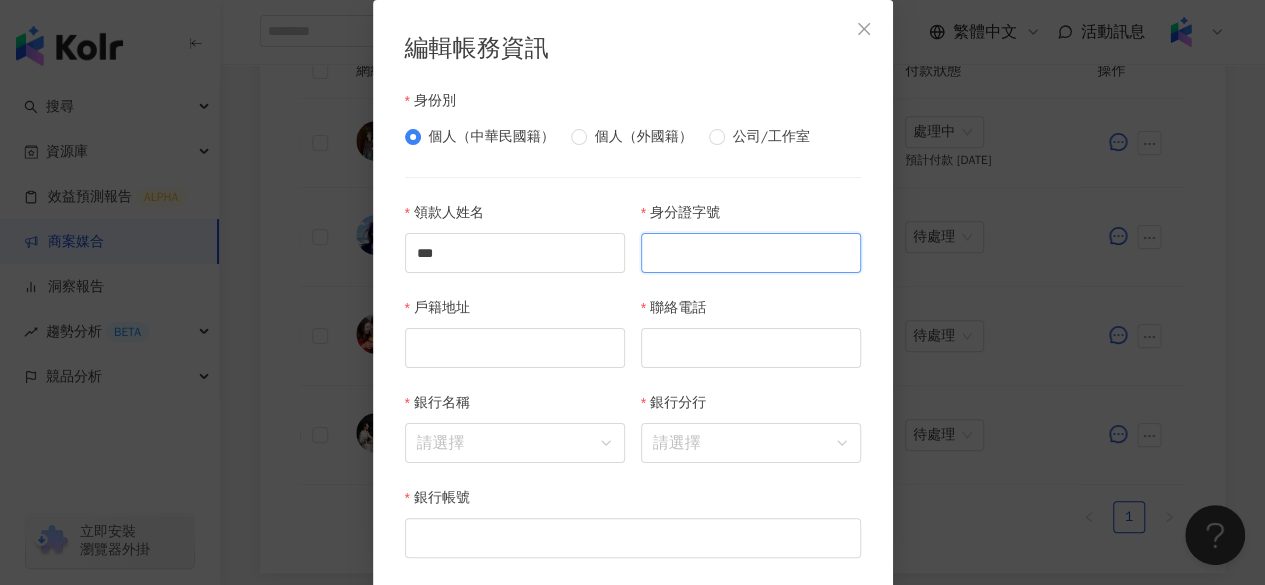 click on "身分證字號" at bounding box center [751, 253] 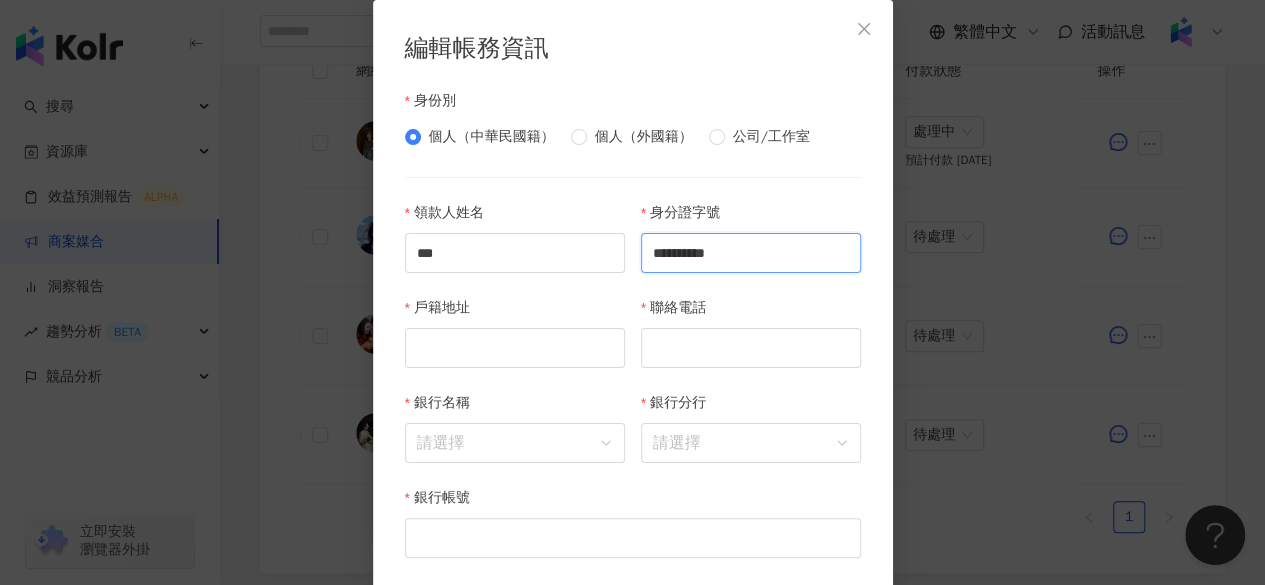type on "**********" 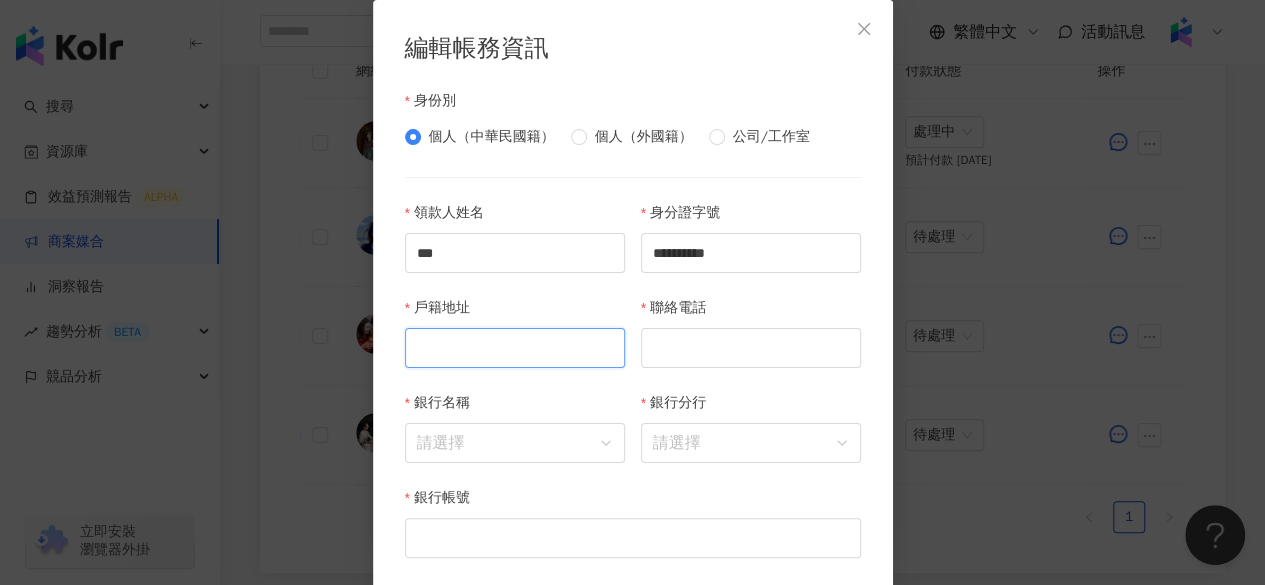 click on "戶籍地址" at bounding box center [515, 348] 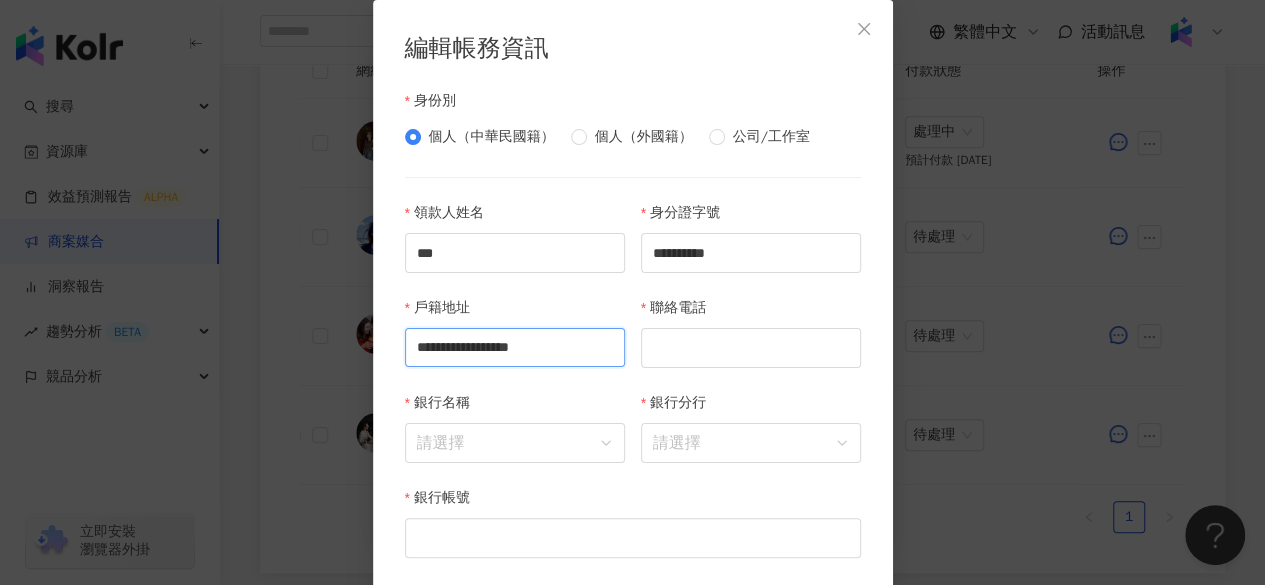 scroll, scrollTop: 0, scrollLeft: 0, axis: both 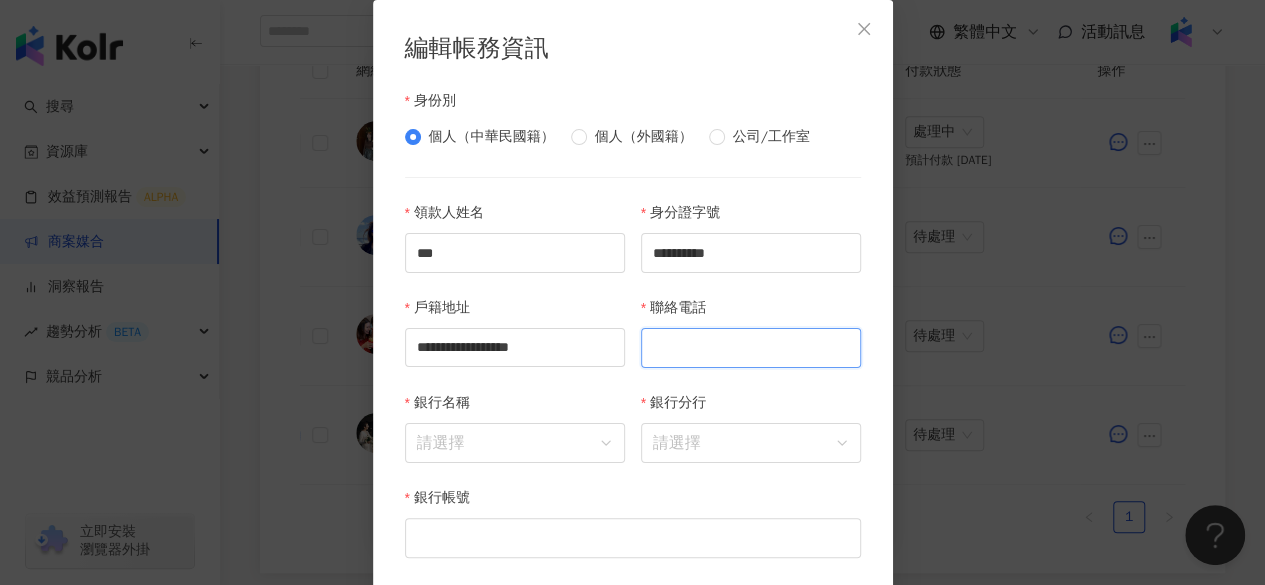 click on "聯絡電話" at bounding box center (751, 348) 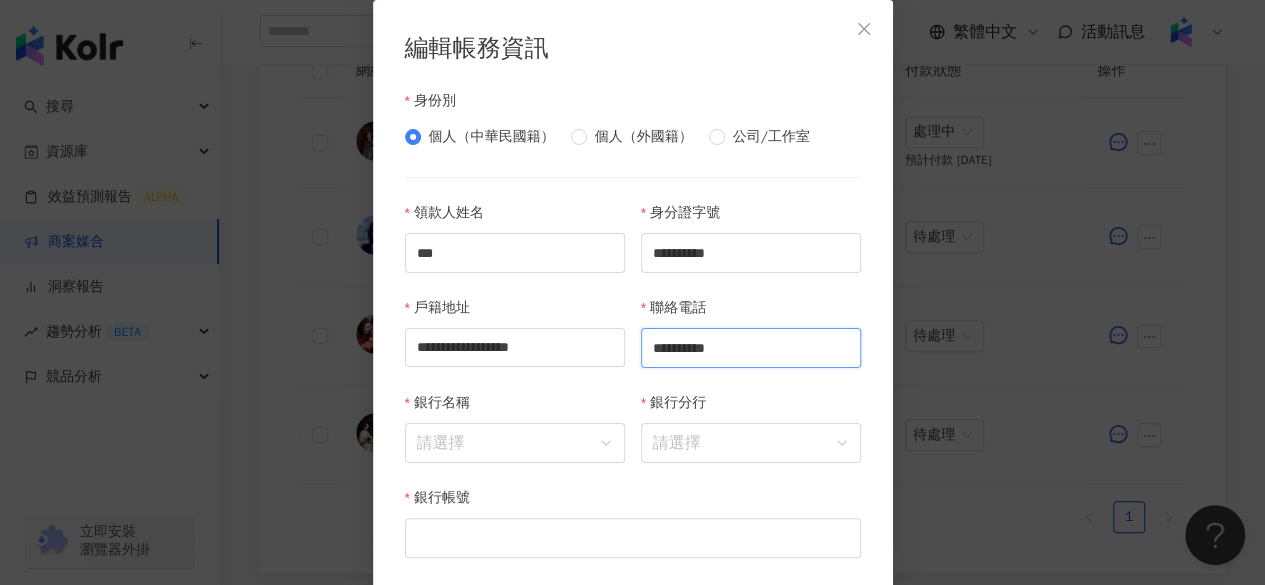 type on "**********" 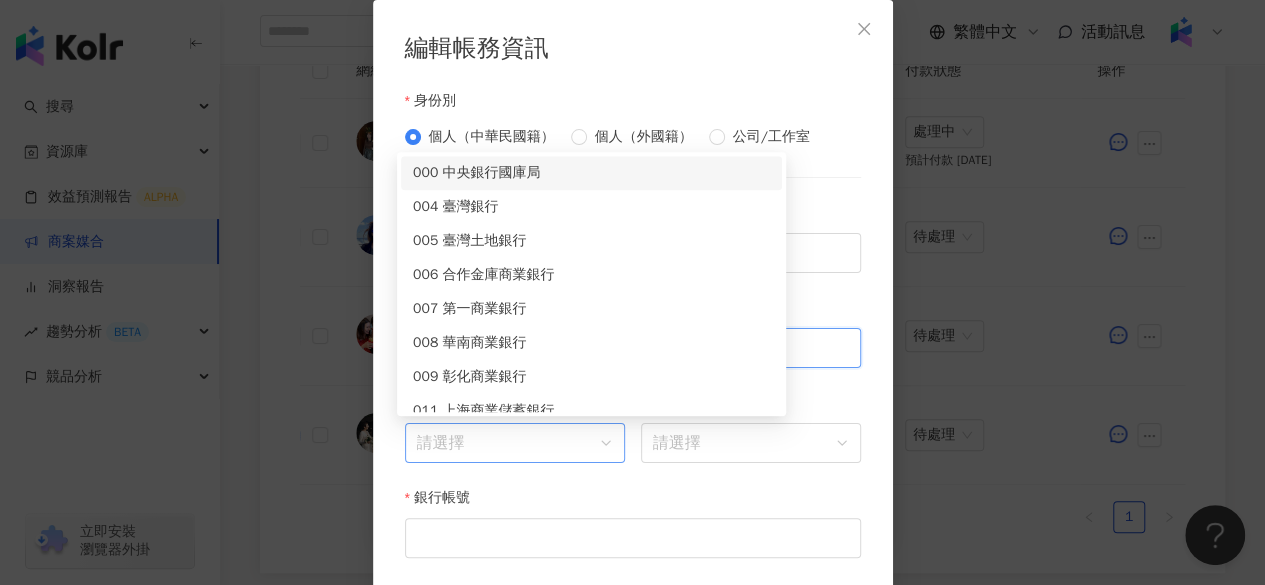 click on "請選擇" at bounding box center (515, 443) 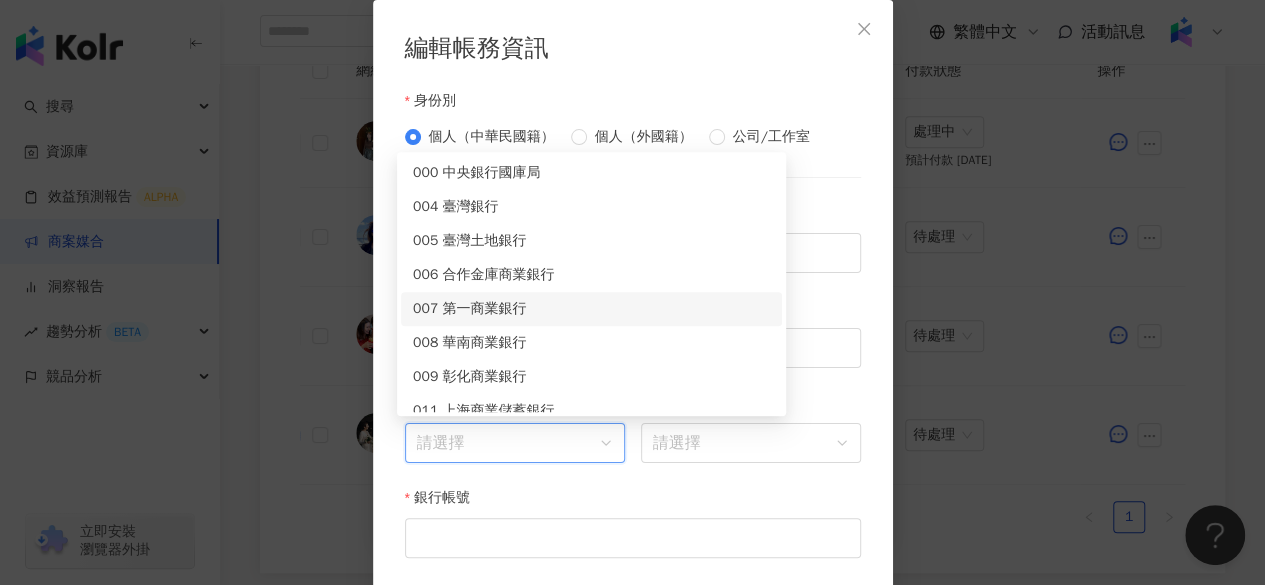 click on "銀行名稱" at bounding box center [515, 443] 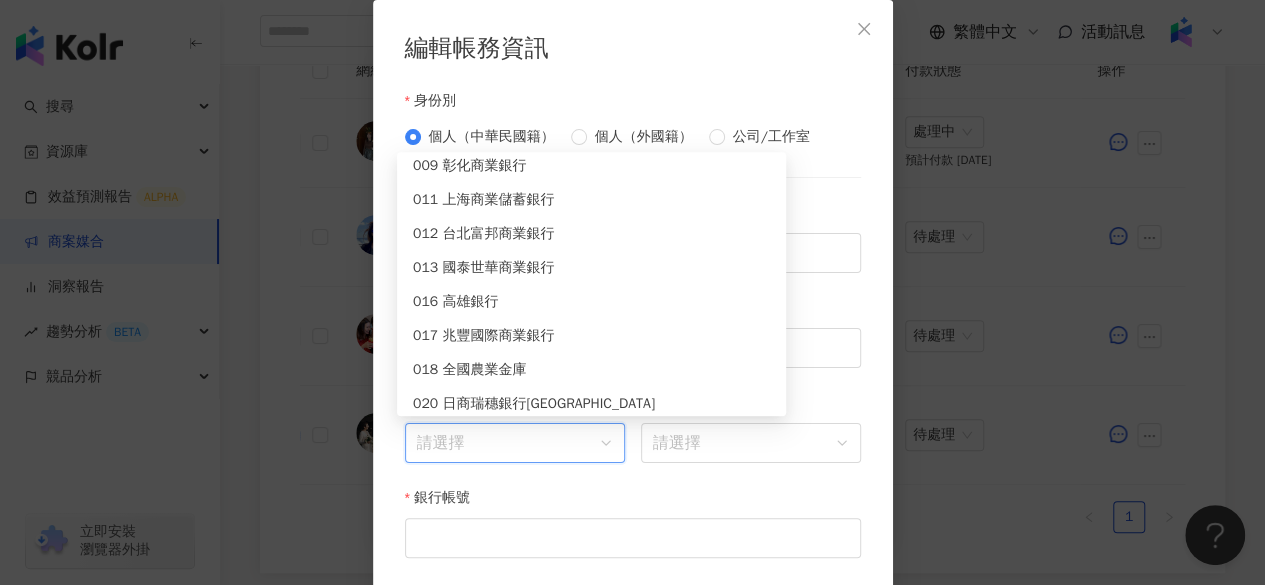 scroll, scrollTop: 212, scrollLeft: 0, axis: vertical 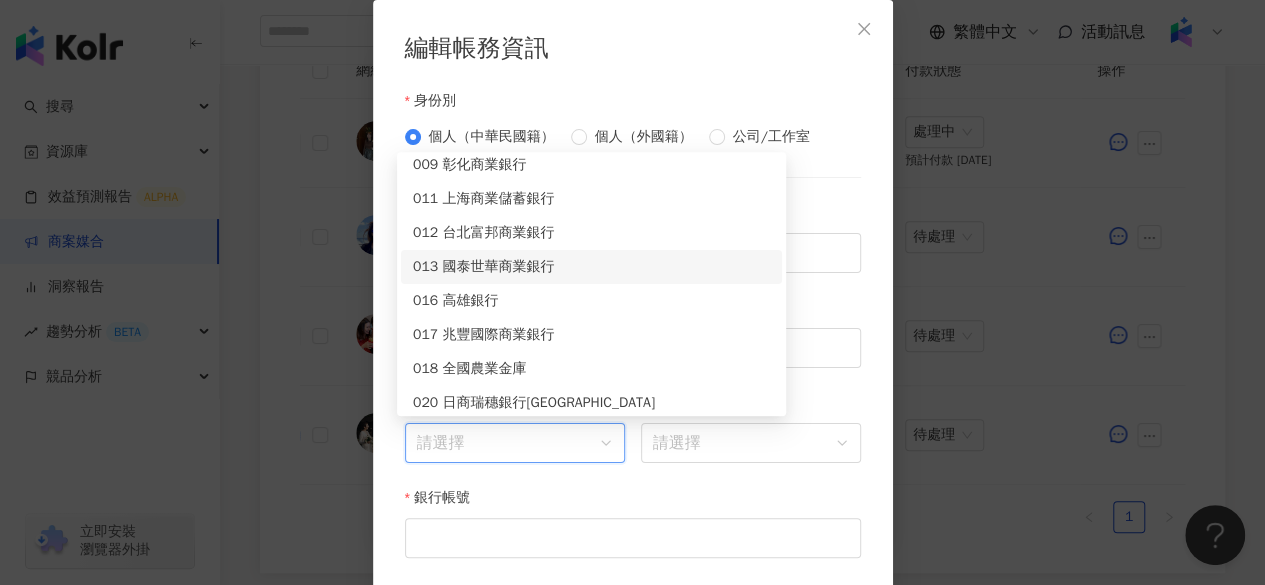 drag, startPoint x: 508, startPoint y: 283, endPoint x: 503, endPoint y: 272, distance: 12.083046 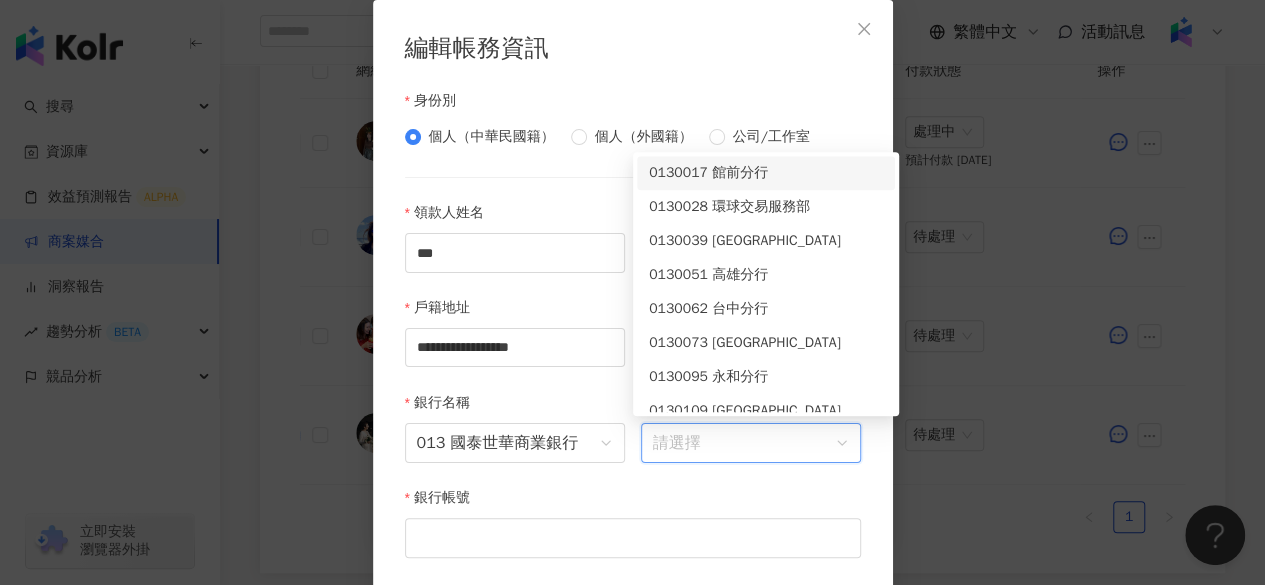 click on "銀行分行" at bounding box center (751, 443) 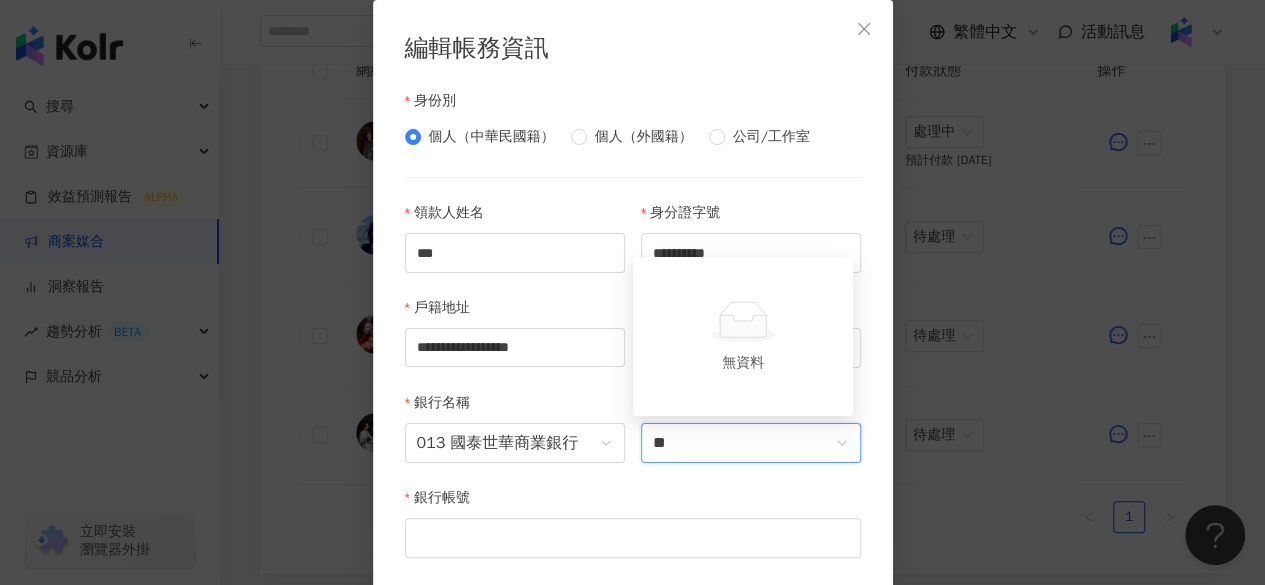 type on "*" 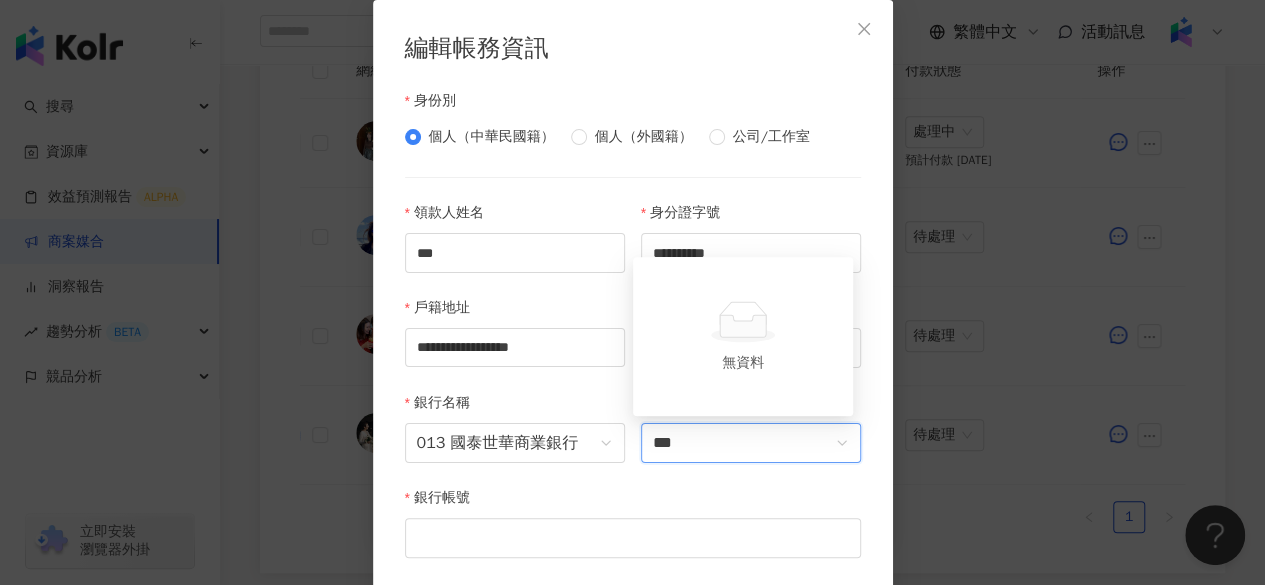 type on "**" 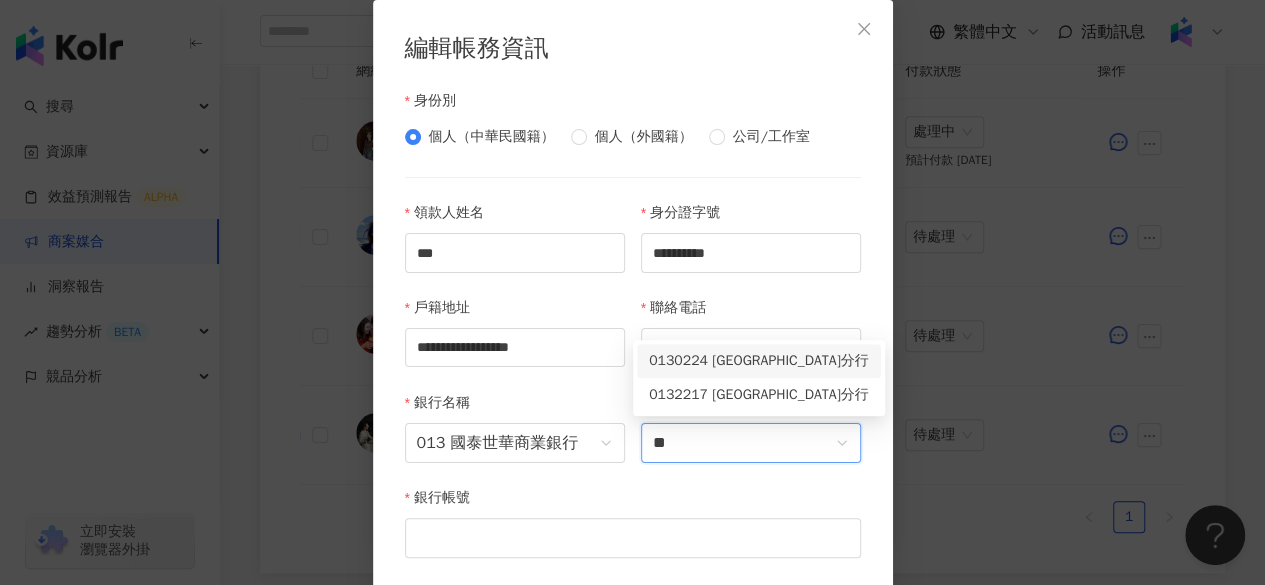 click on "0130224 中壢分行" at bounding box center (759, 361) 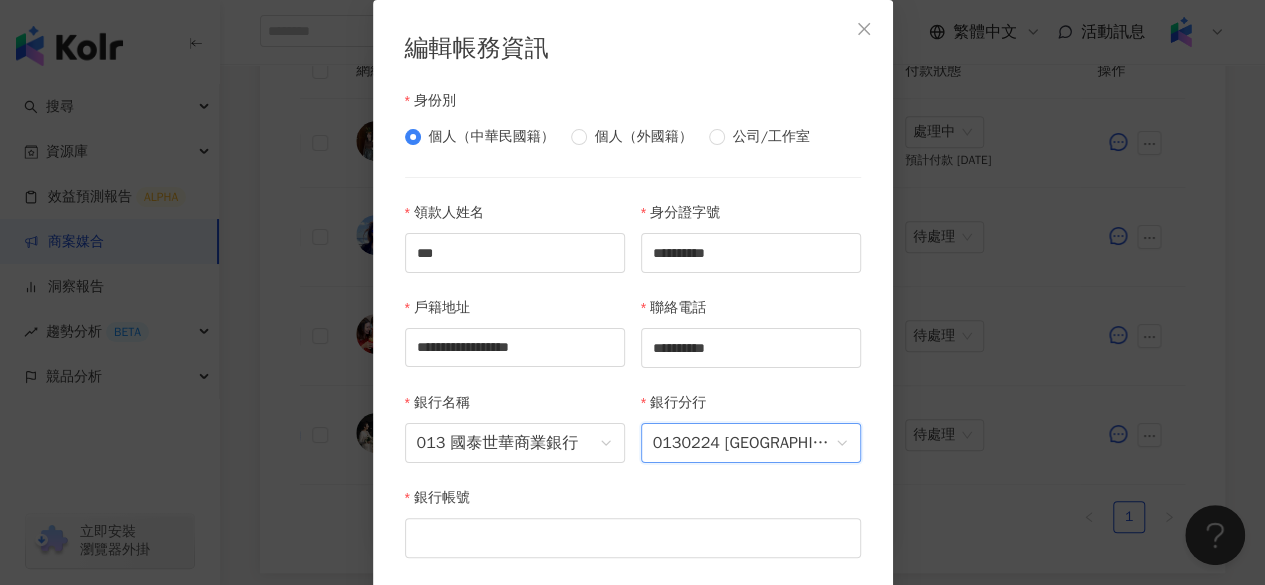 click on "銀行帳號" at bounding box center (633, 534) 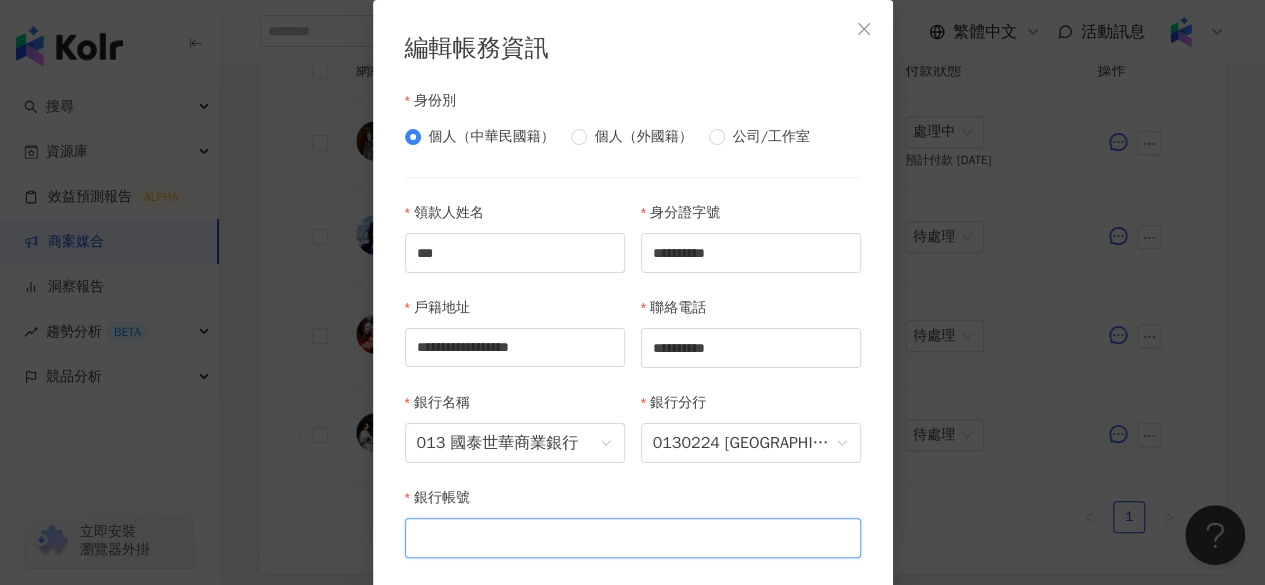 click on "銀行帳號" at bounding box center (633, 538) 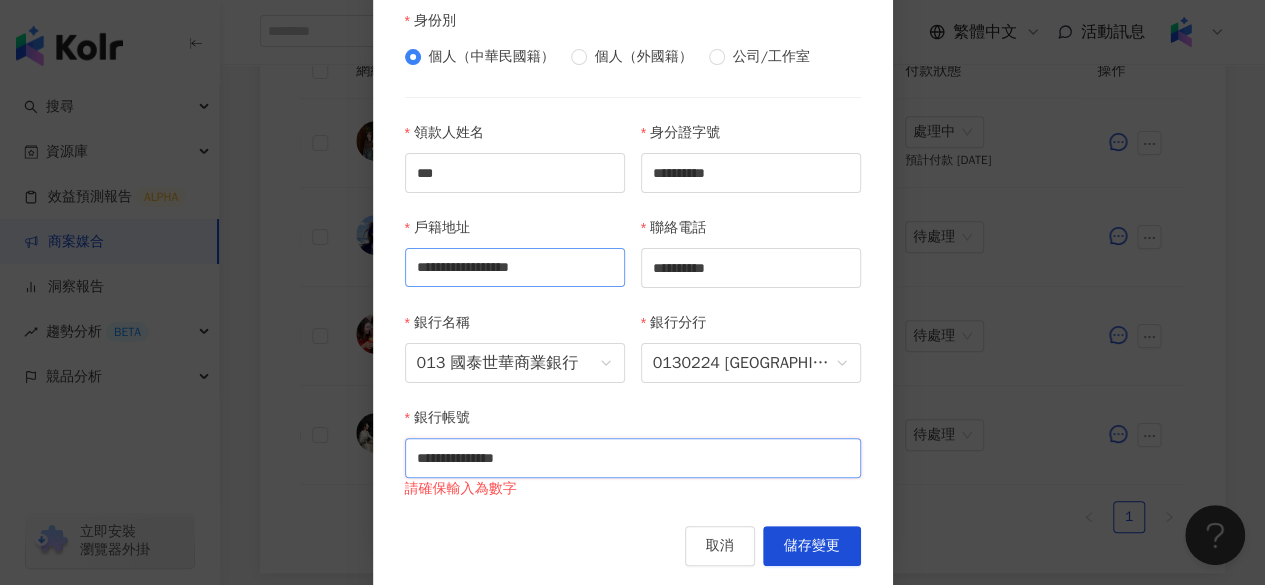 scroll, scrollTop: 80, scrollLeft: 0, axis: vertical 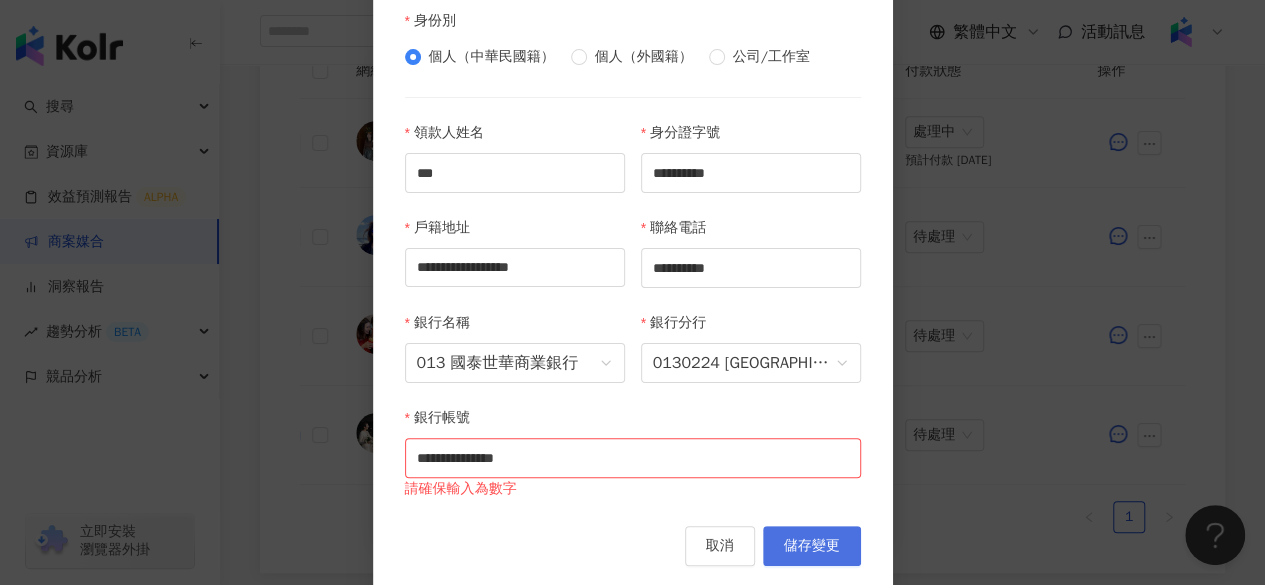 click on "儲存變更" at bounding box center [812, 546] 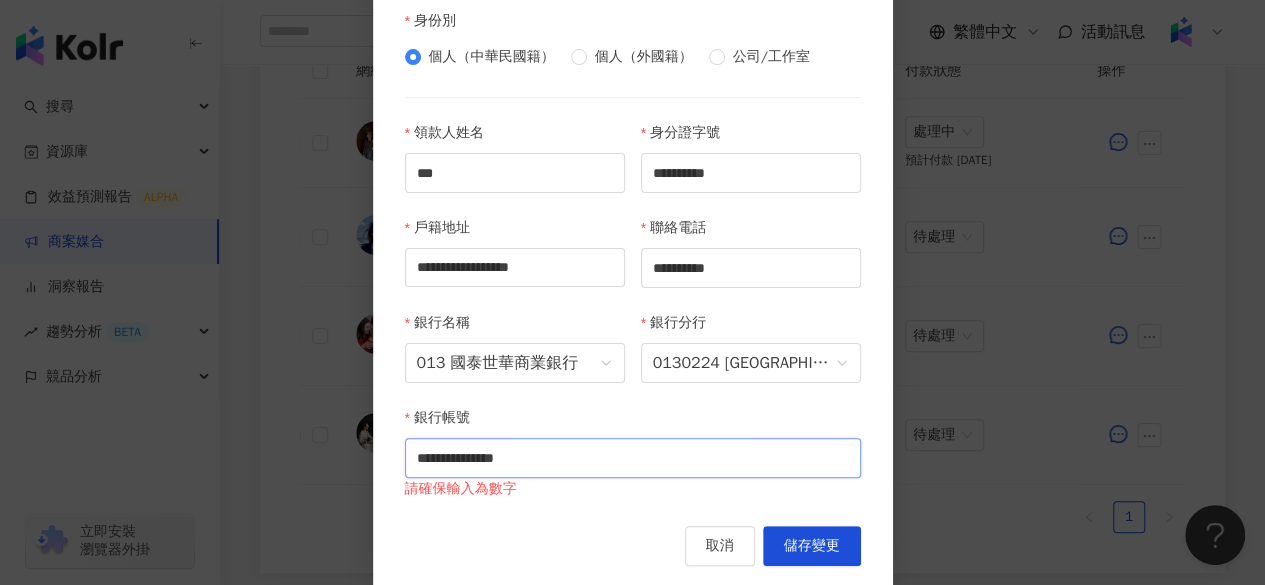 click on "**********" at bounding box center (633, 458) 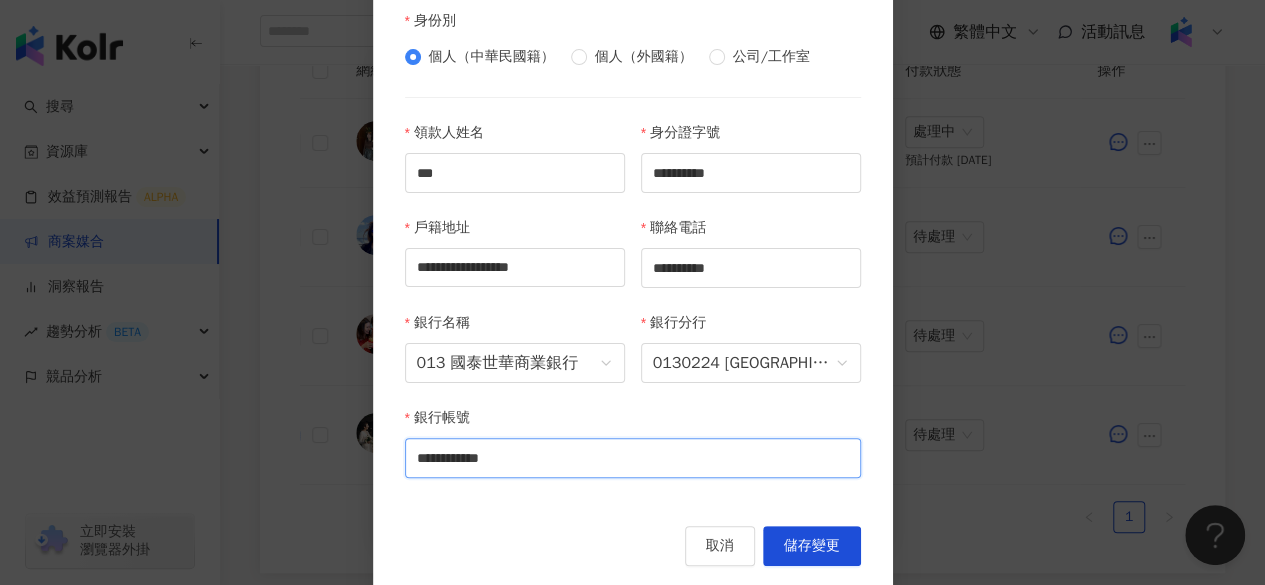type on "**********" 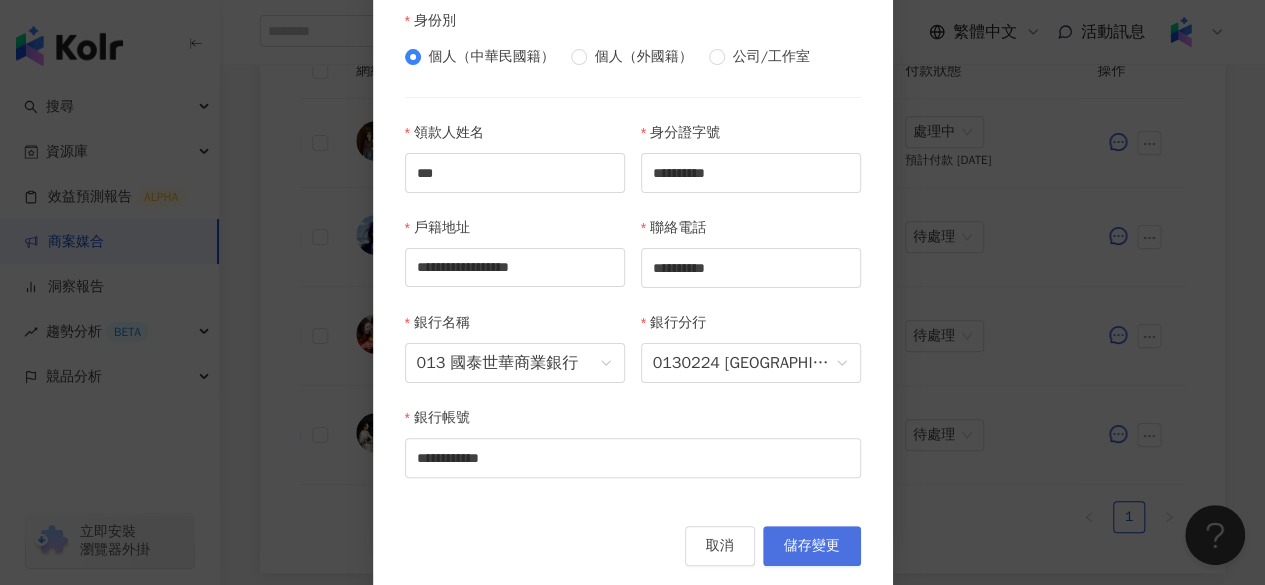 click on "儲存變更" at bounding box center [812, 546] 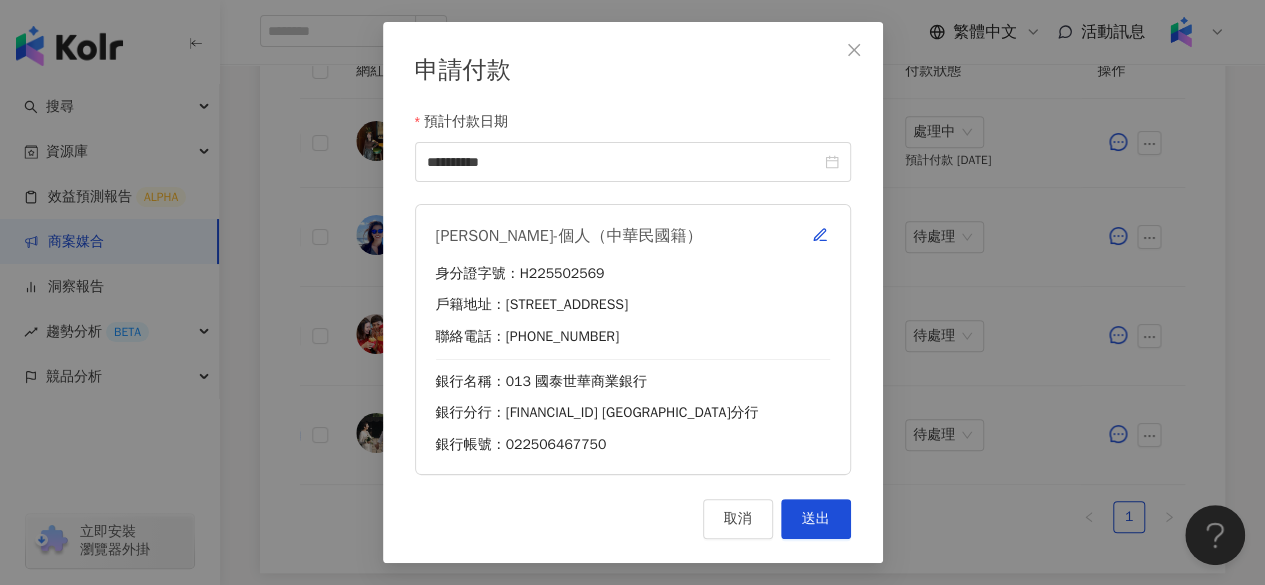 scroll, scrollTop: 0, scrollLeft: 0, axis: both 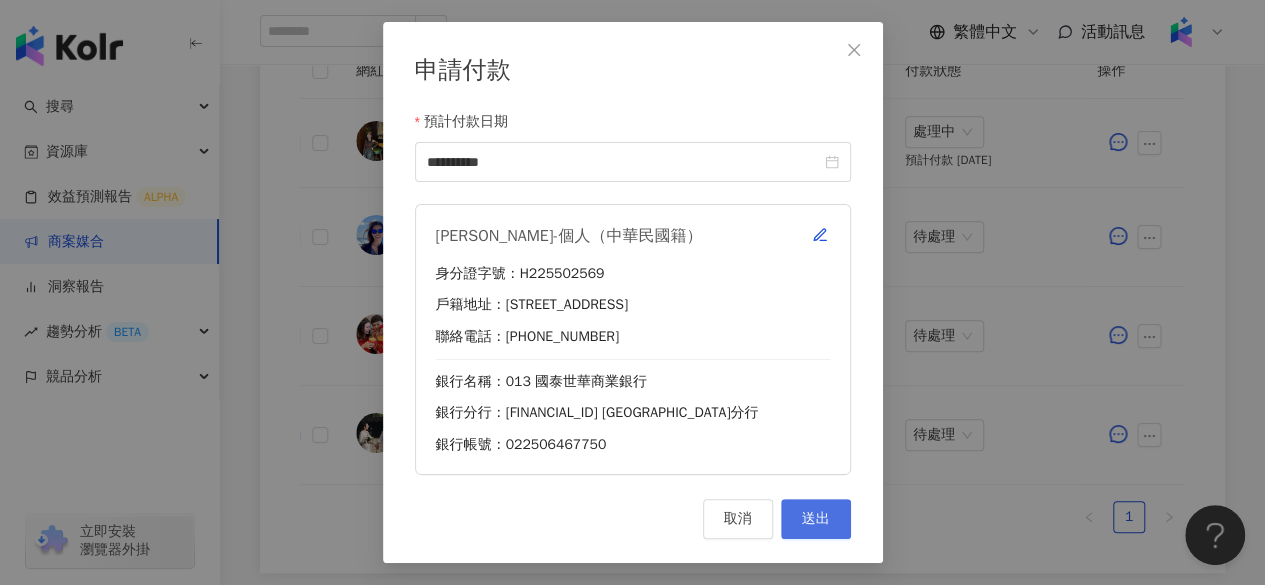 click on "送出" at bounding box center [816, 519] 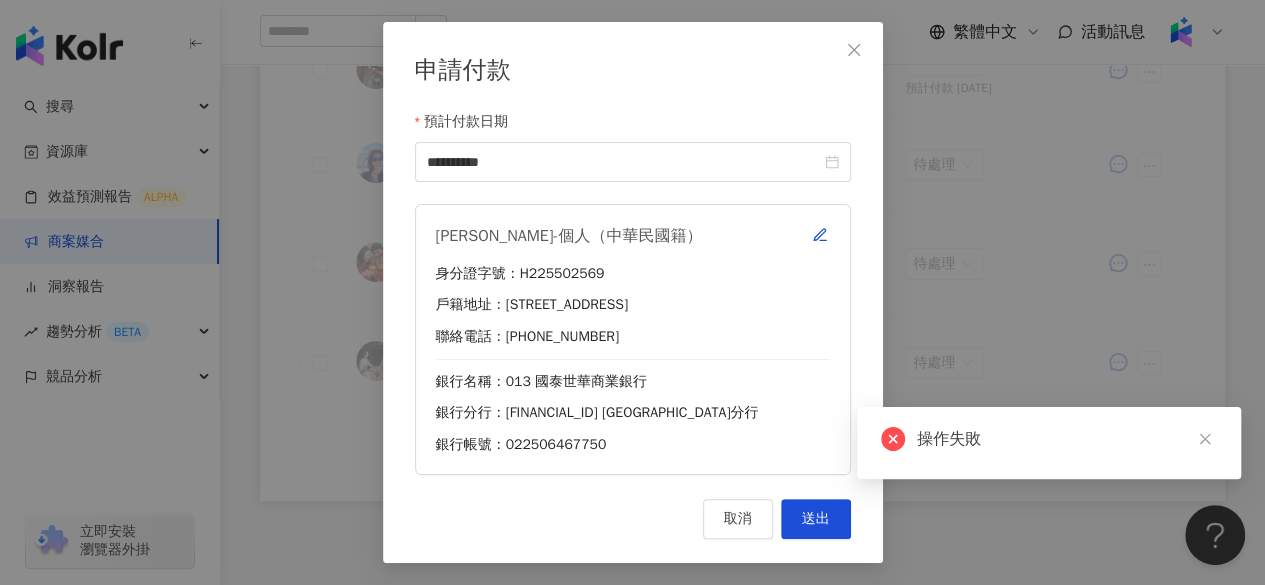 scroll, scrollTop: 643, scrollLeft: 0, axis: vertical 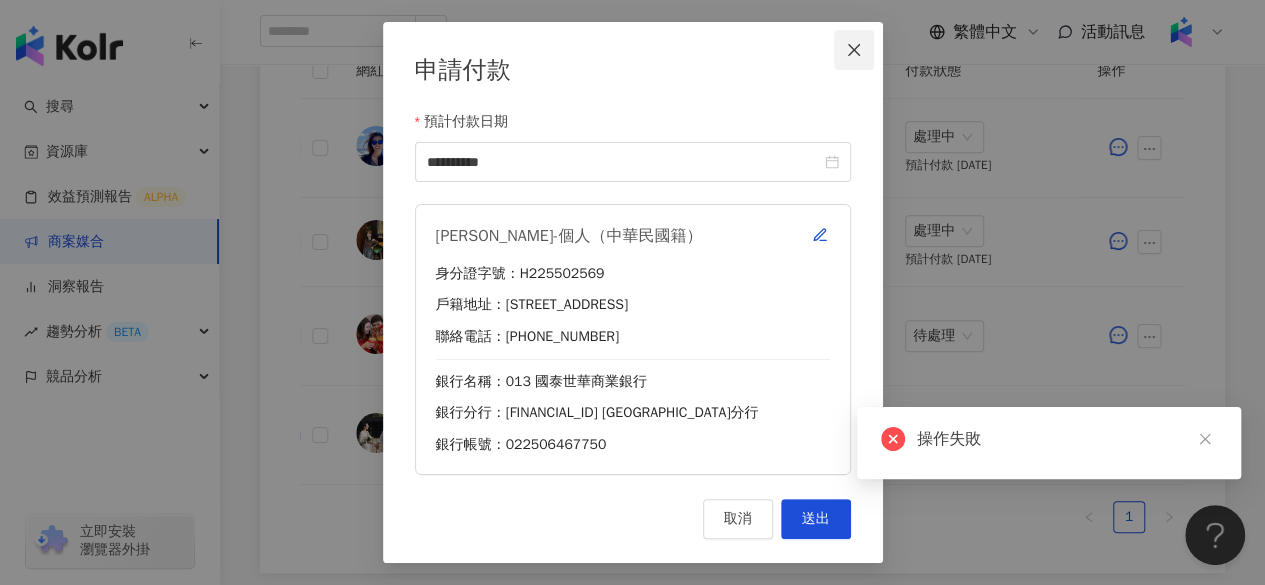click at bounding box center (854, 50) 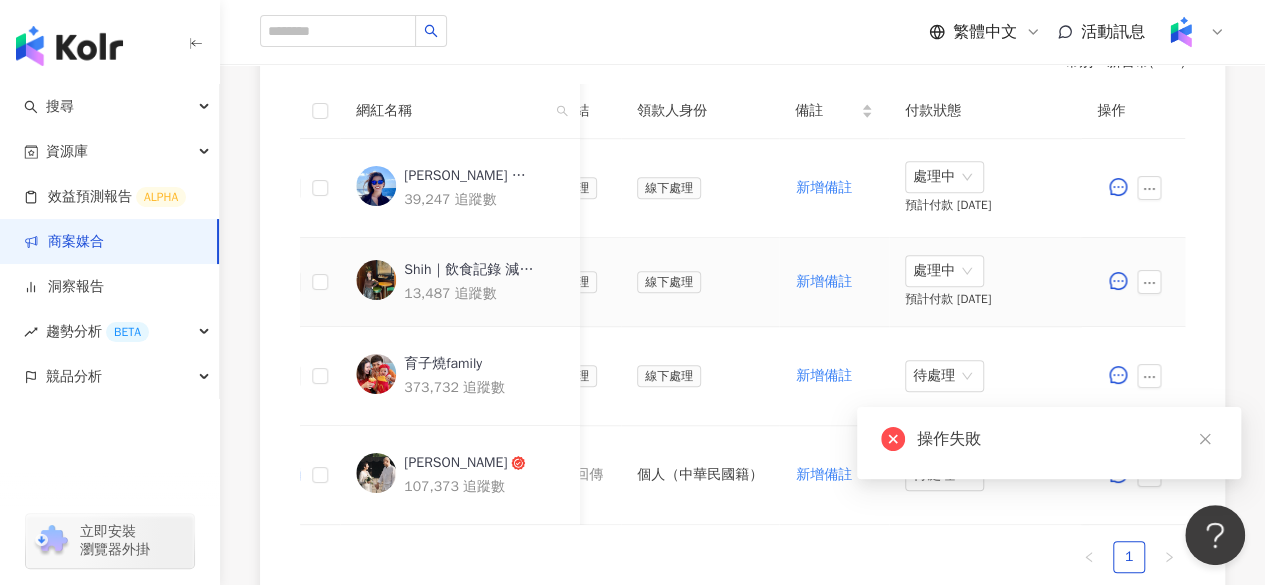 scroll, scrollTop: 601, scrollLeft: 0, axis: vertical 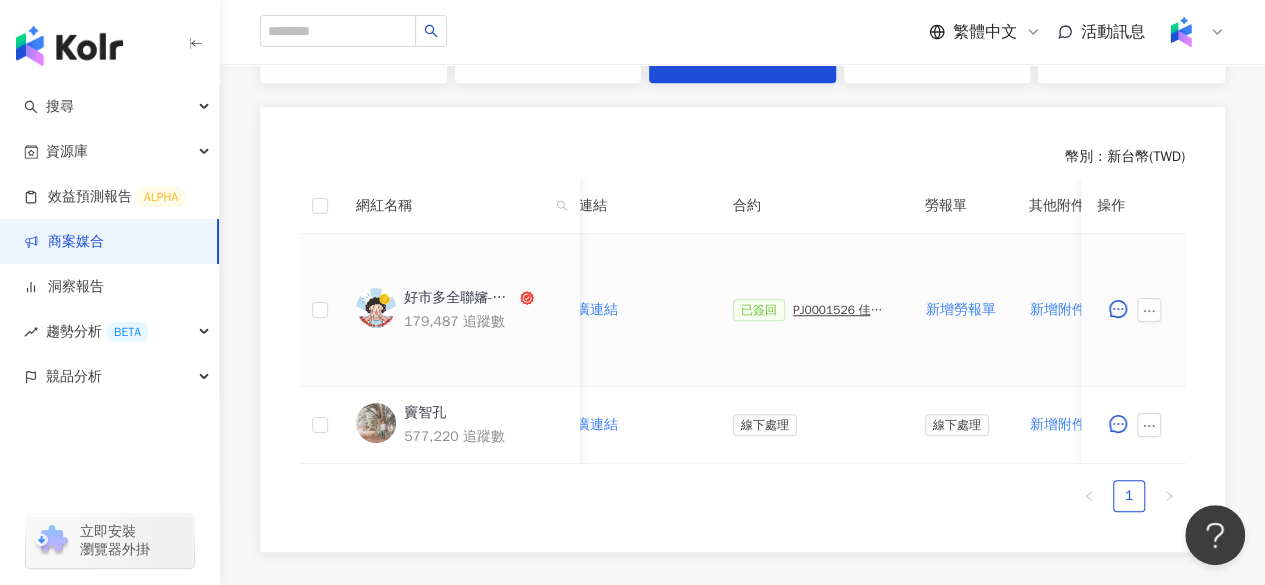 click on "PJ0001526 佳格_桂格養氣人蔘羅漢果穩氣配方_好市多上市宣傳_202507_KOL圖影" at bounding box center [843, 310] 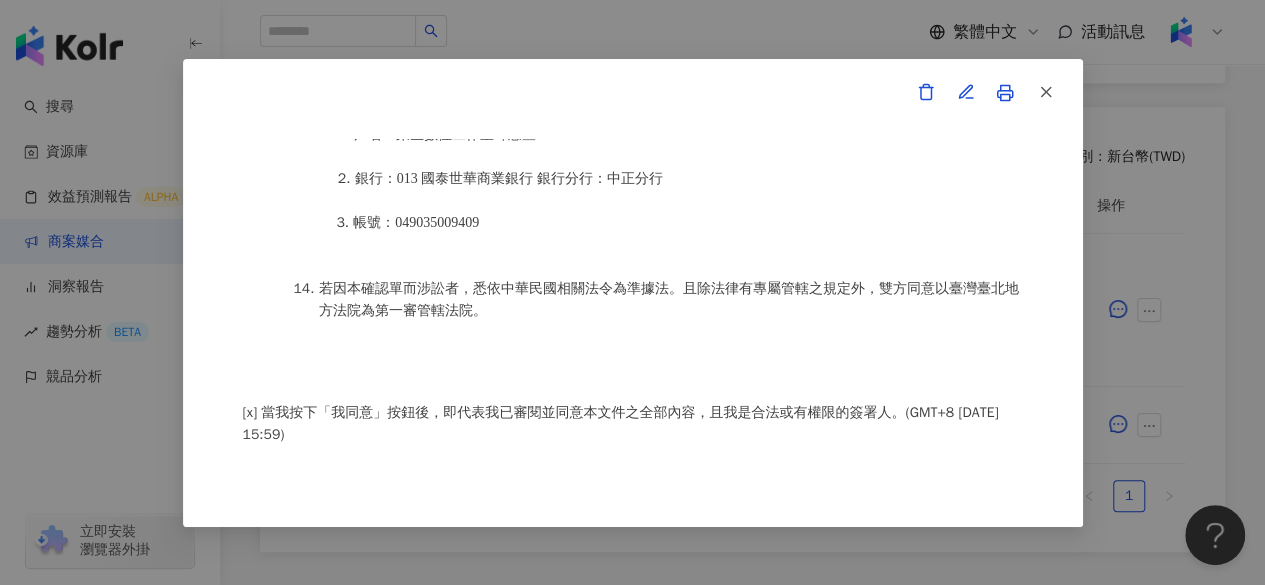 scroll, scrollTop: 2915, scrollLeft: 0, axis: vertical 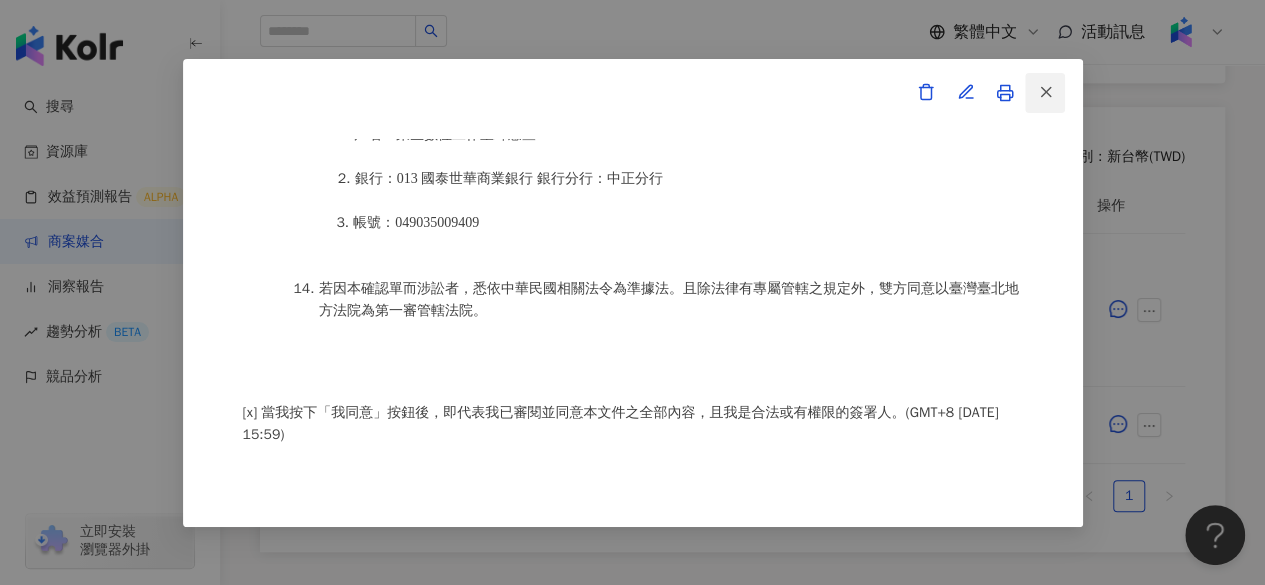 click at bounding box center (1045, 93) 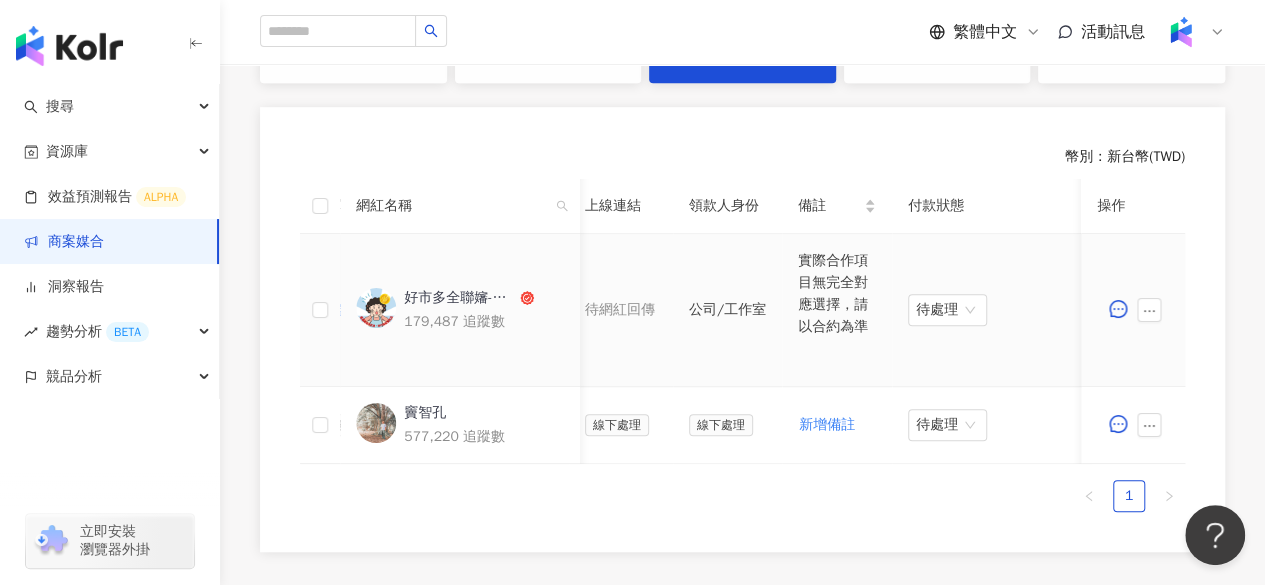 scroll, scrollTop: 0, scrollLeft: 566, axis: horizontal 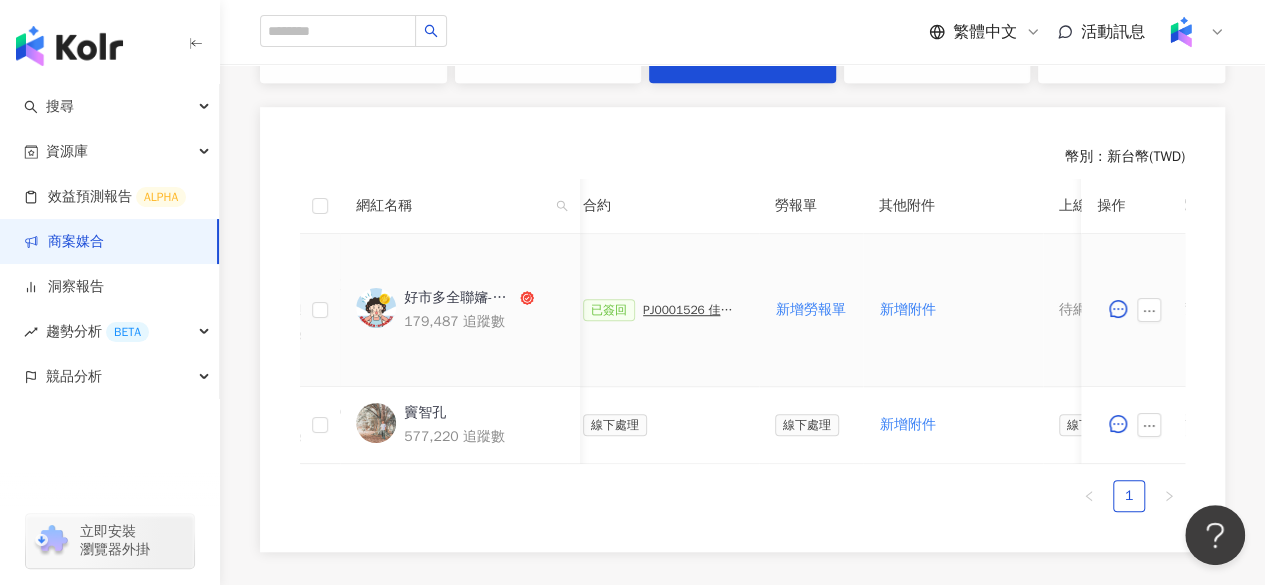 click on "PJ0001526 佳格_桂格養氣人蔘羅漢果穩氣配方_好市多上市宣傳_202507_KOL圖影" at bounding box center [693, 310] 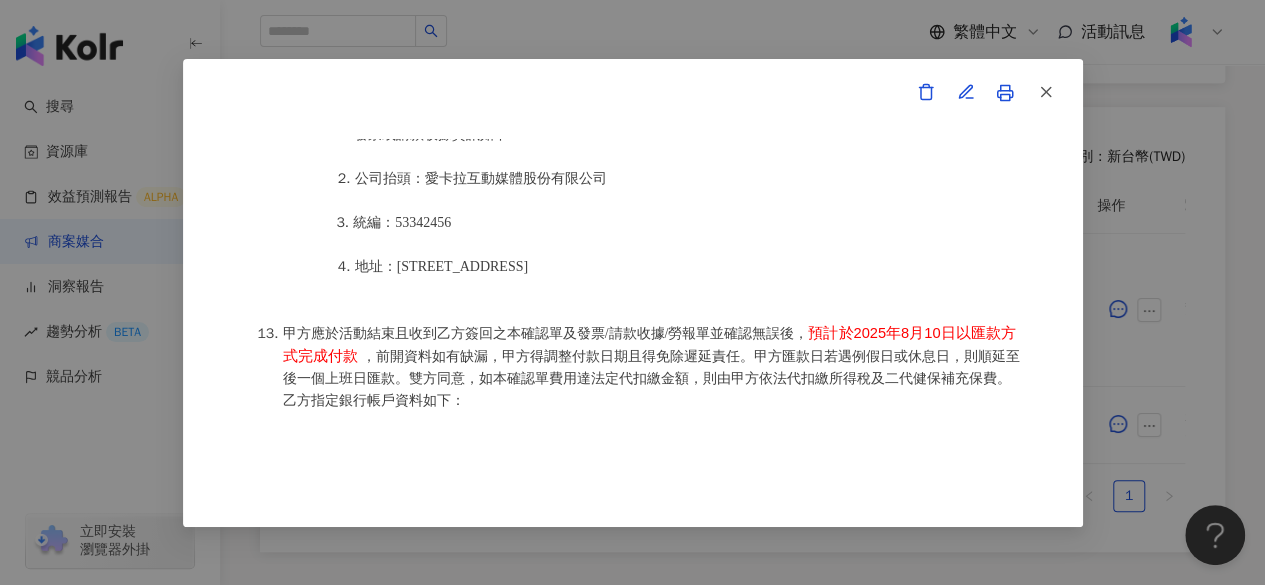 scroll, scrollTop: 2485, scrollLeft: 0, axis: vertical 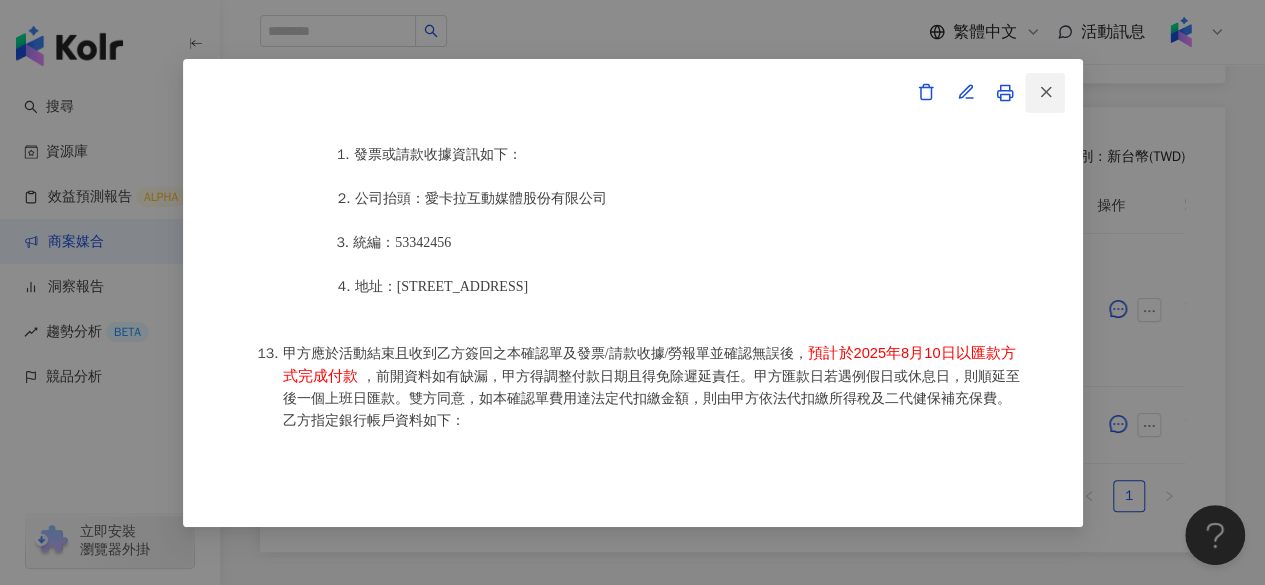 click 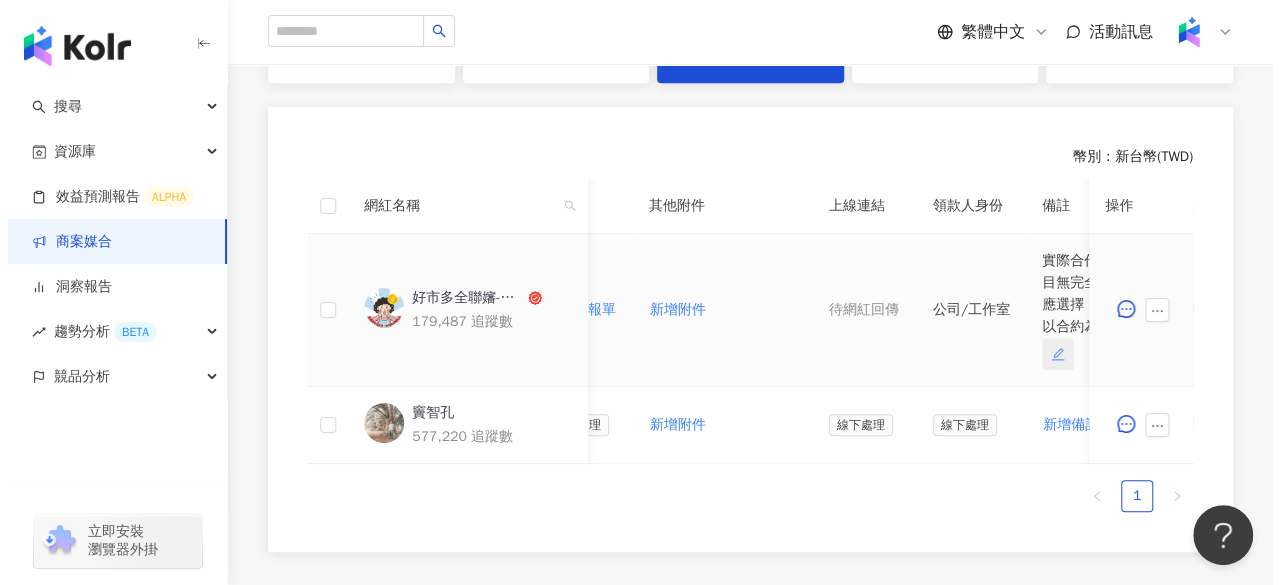 scroll, scrollTop: 0, scrollLeft: 1040, axis: horizontal 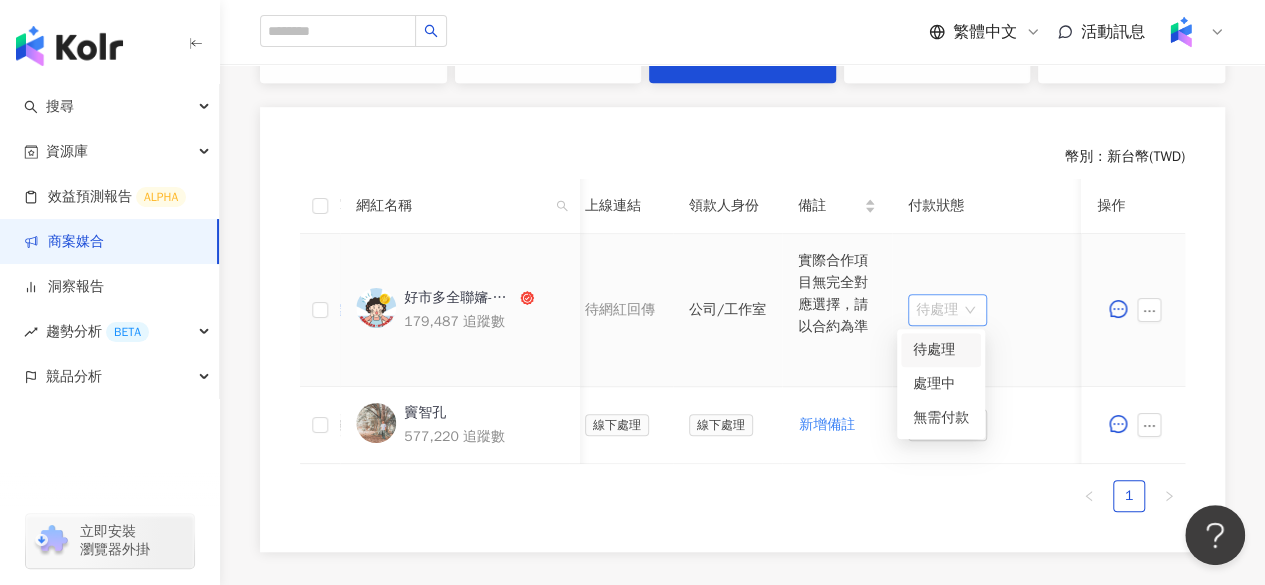 click on "待處理" at bounding box center [947, 310] 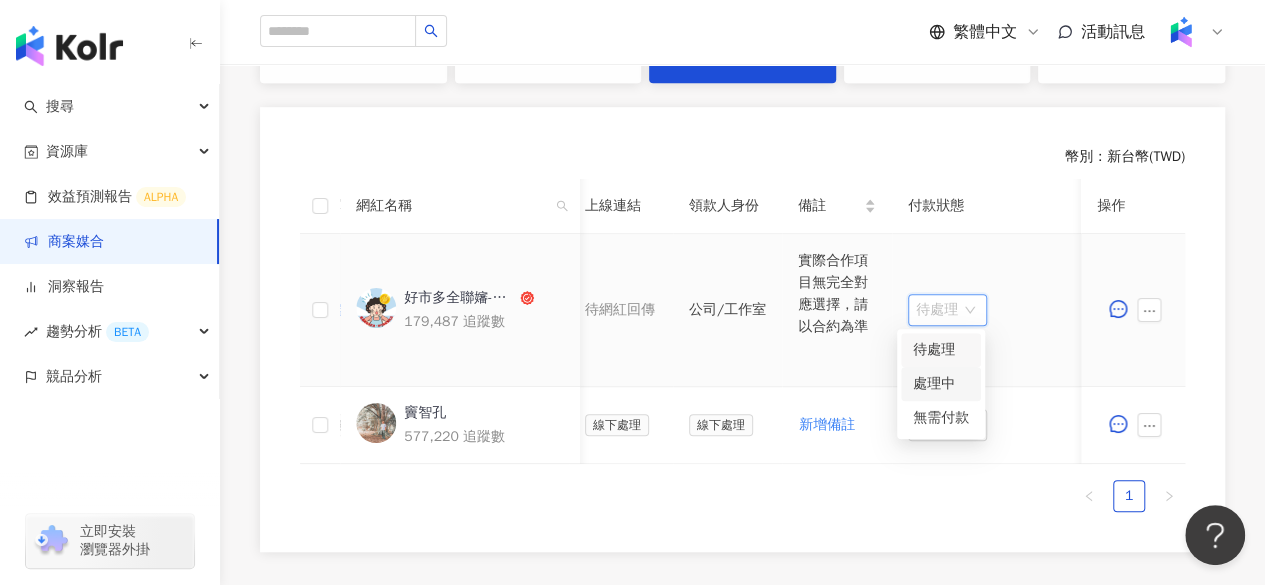 click on "處理中" at bounding box center [941, 384] 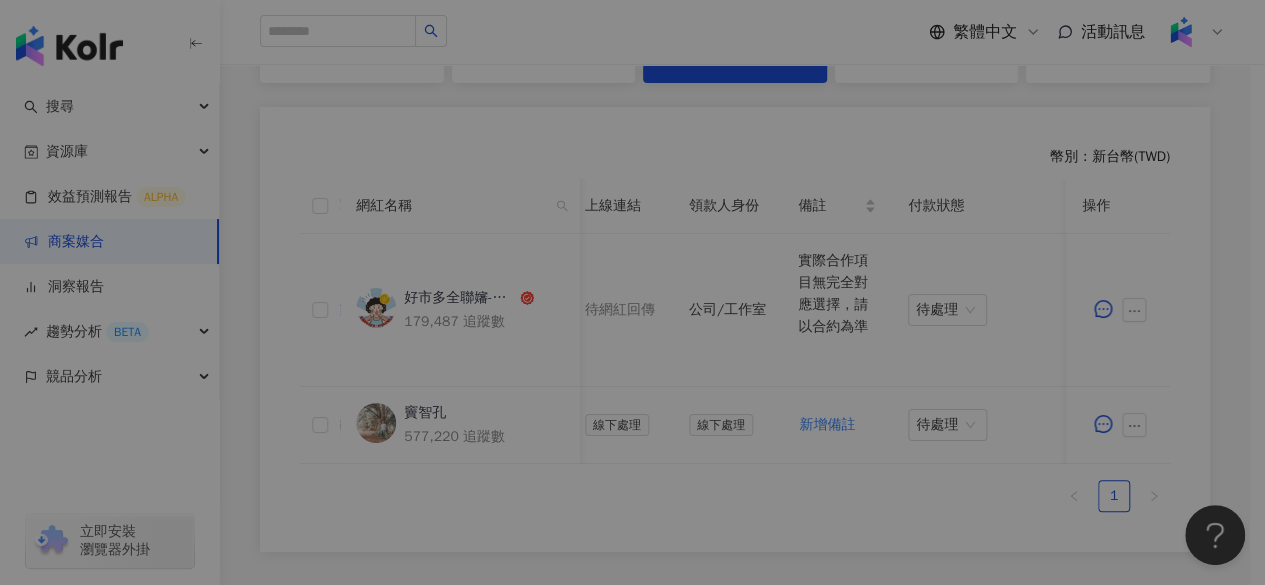 scroll, scrollTop: 0, scrollLeft: 1040, axis: horizontal 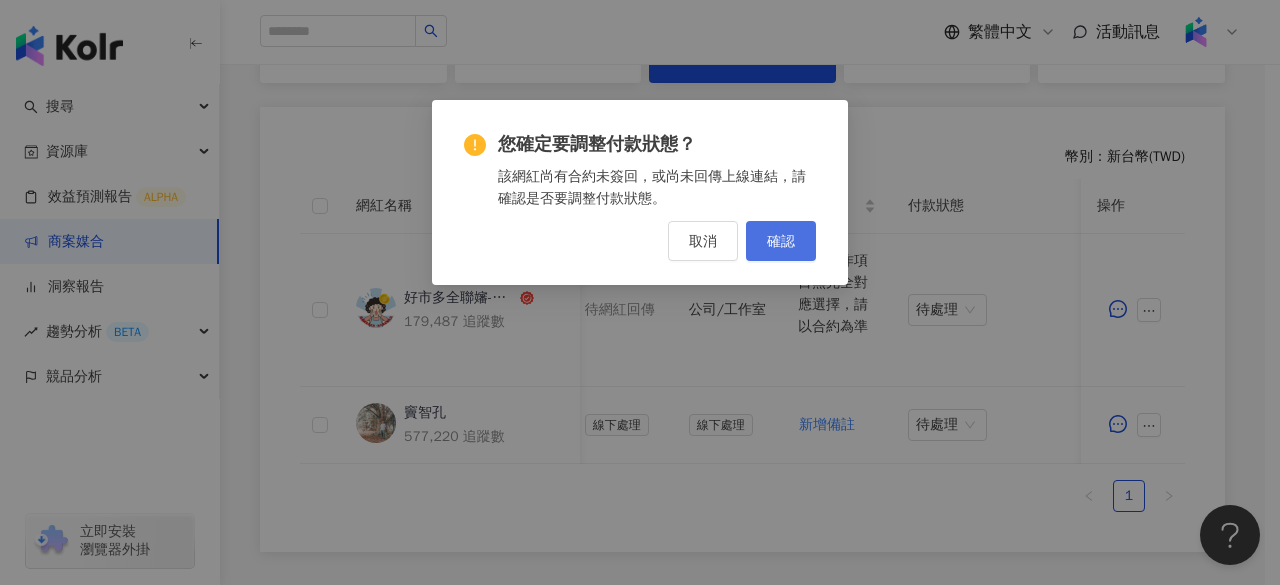 click on "確認" at bounding box center (781, 241) 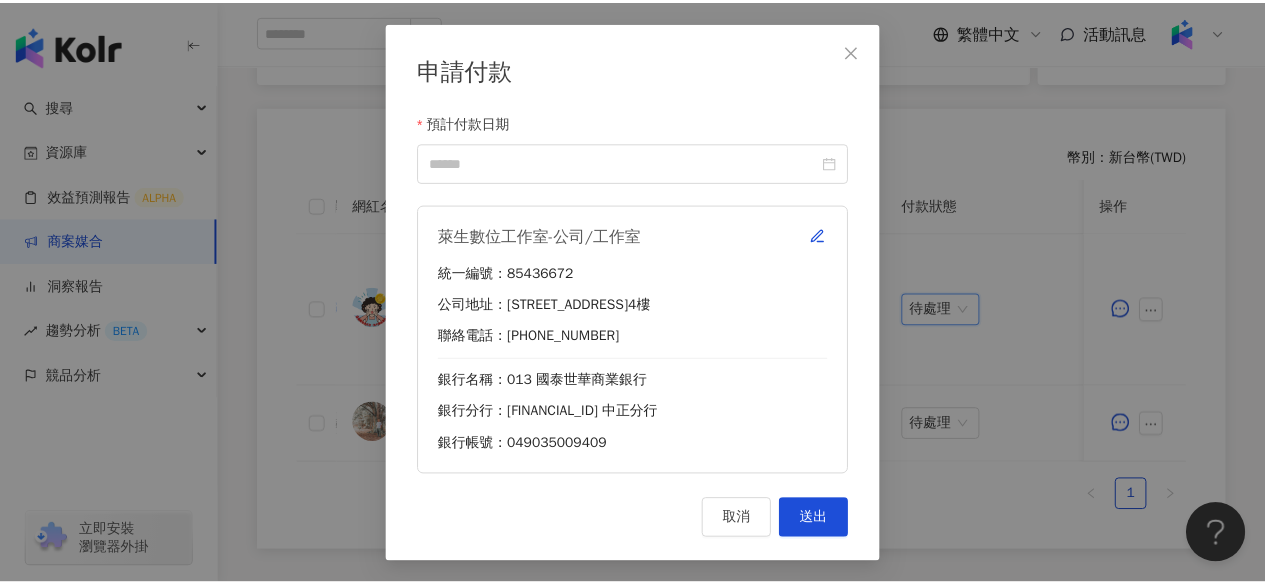 scroll, scrollTop: 0, scrollLeft: 1025, axis: horizontal 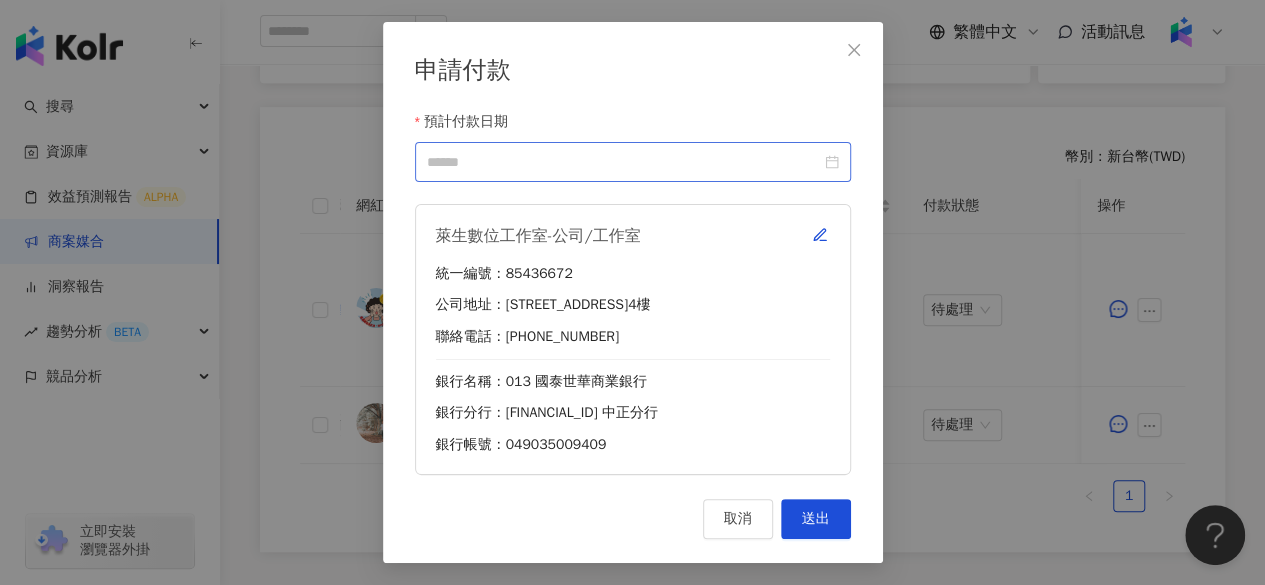 click at bounding box center [633, 162] 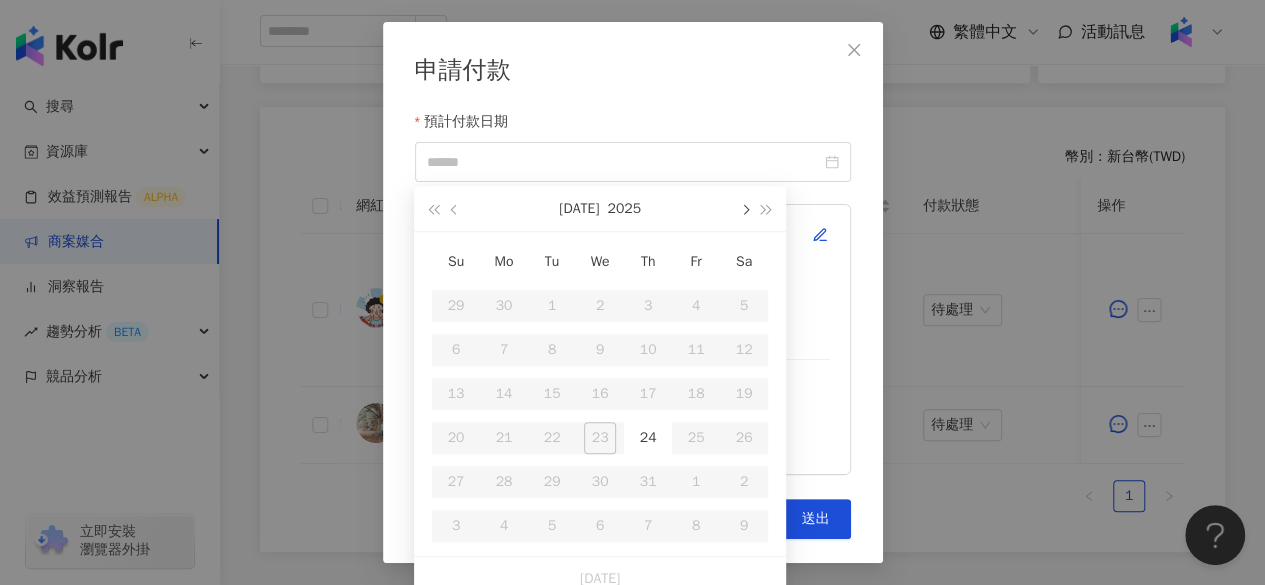 click at bounding box center (744, 208) 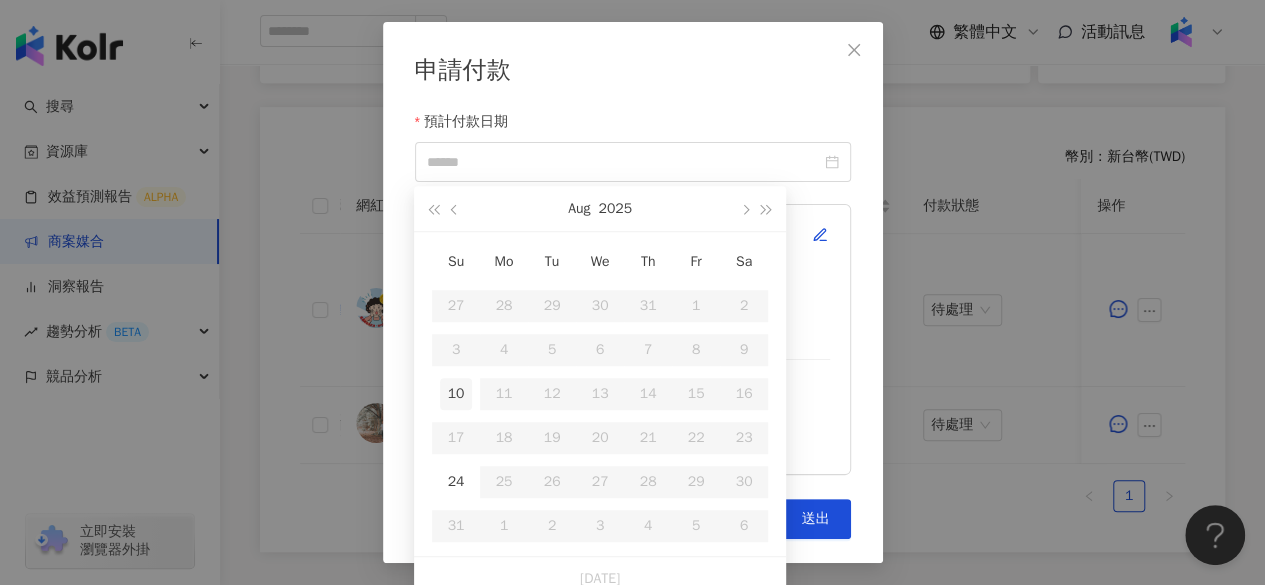 type on "**********" 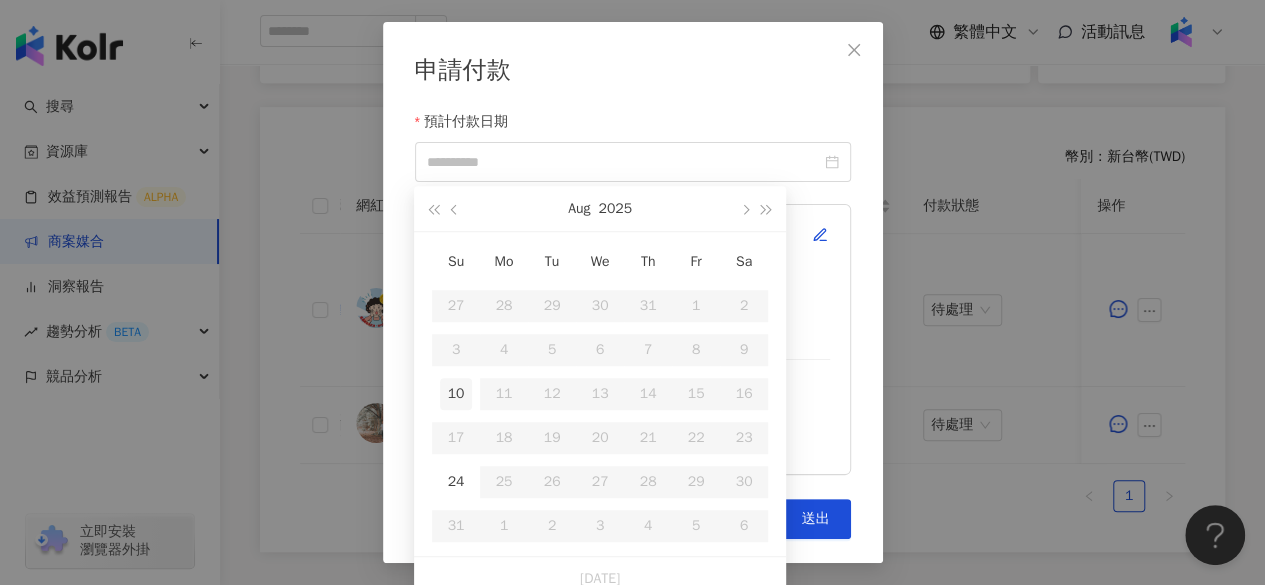 click on "10" at bounding box center (456, 394) 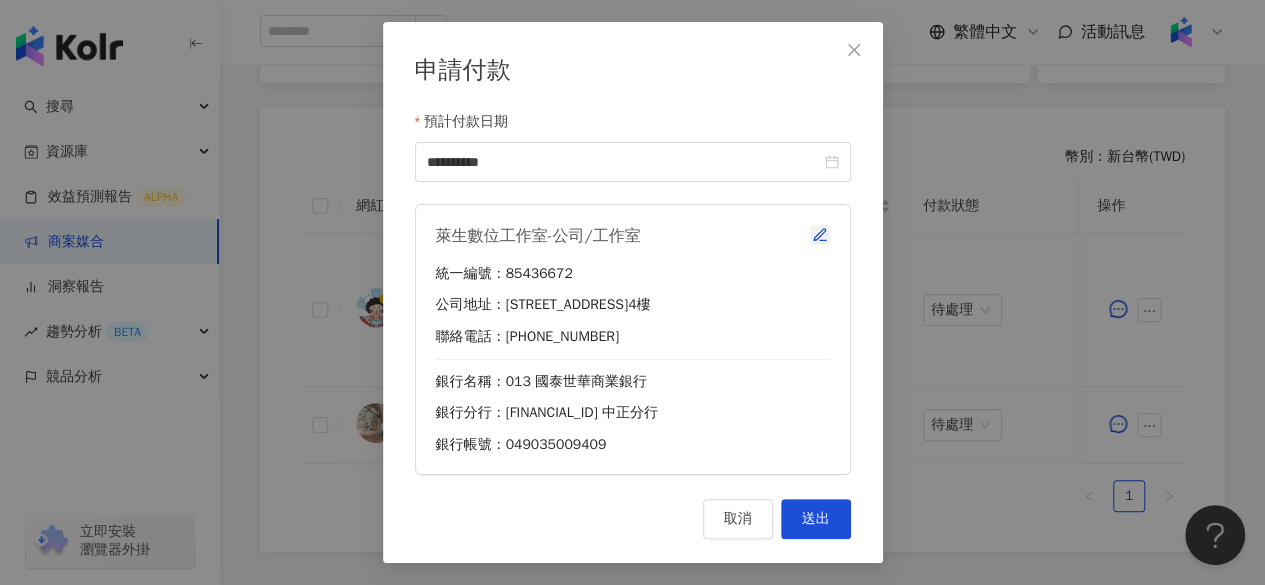 click 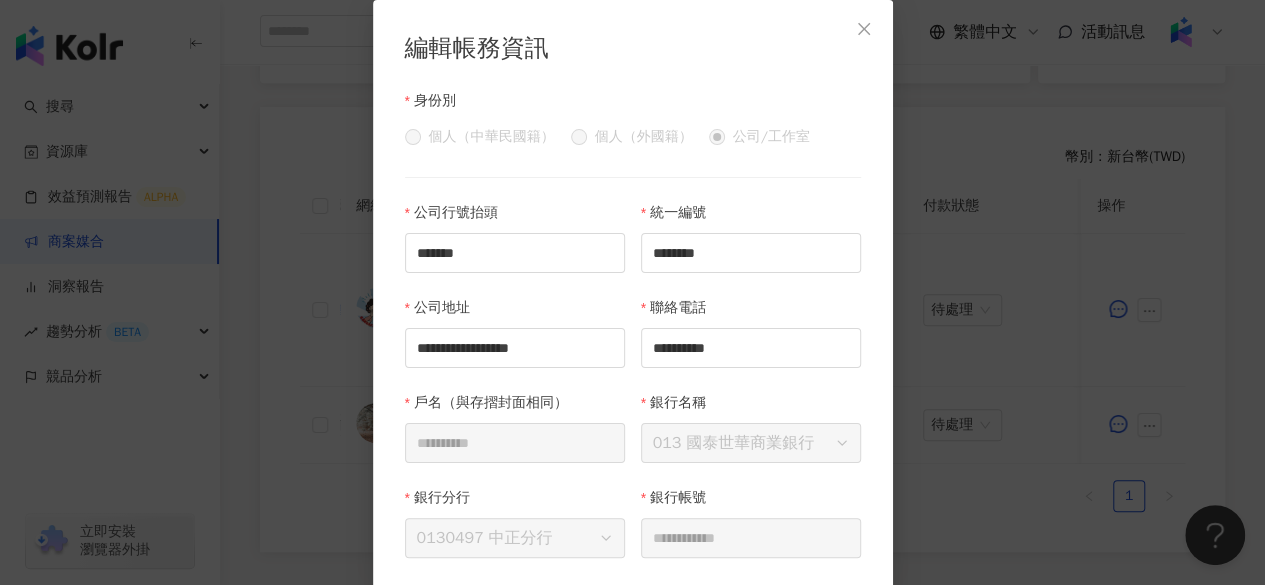 scroll, scrollTop: 80, scrollLeft: 0, axis: vertical 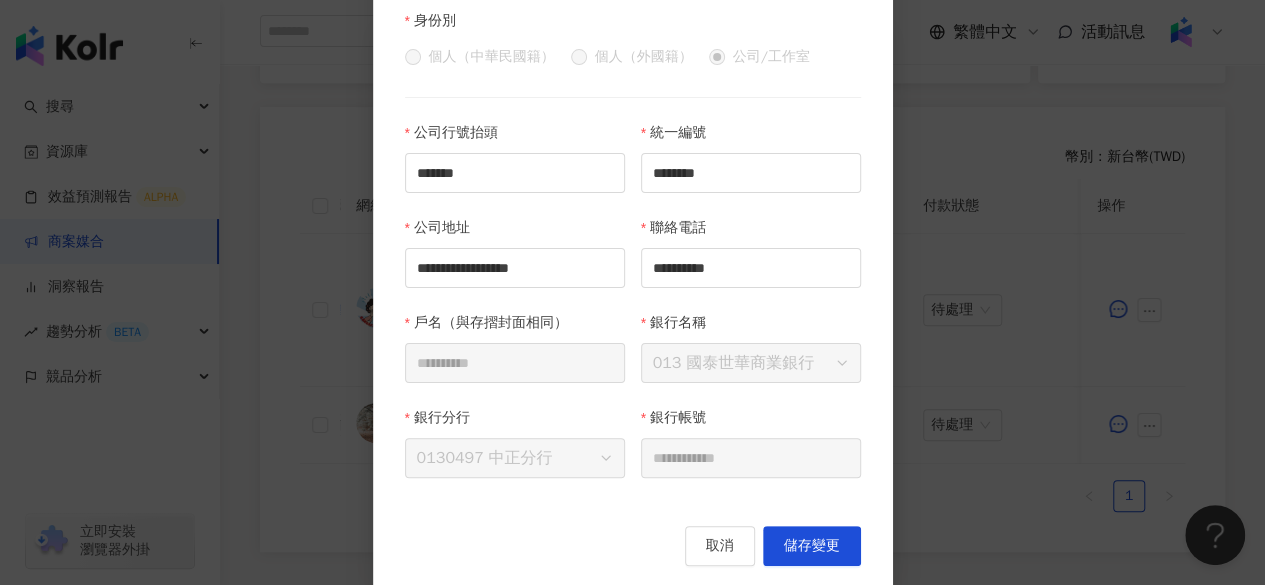 click on "**********" at bounding box center [633, 255] 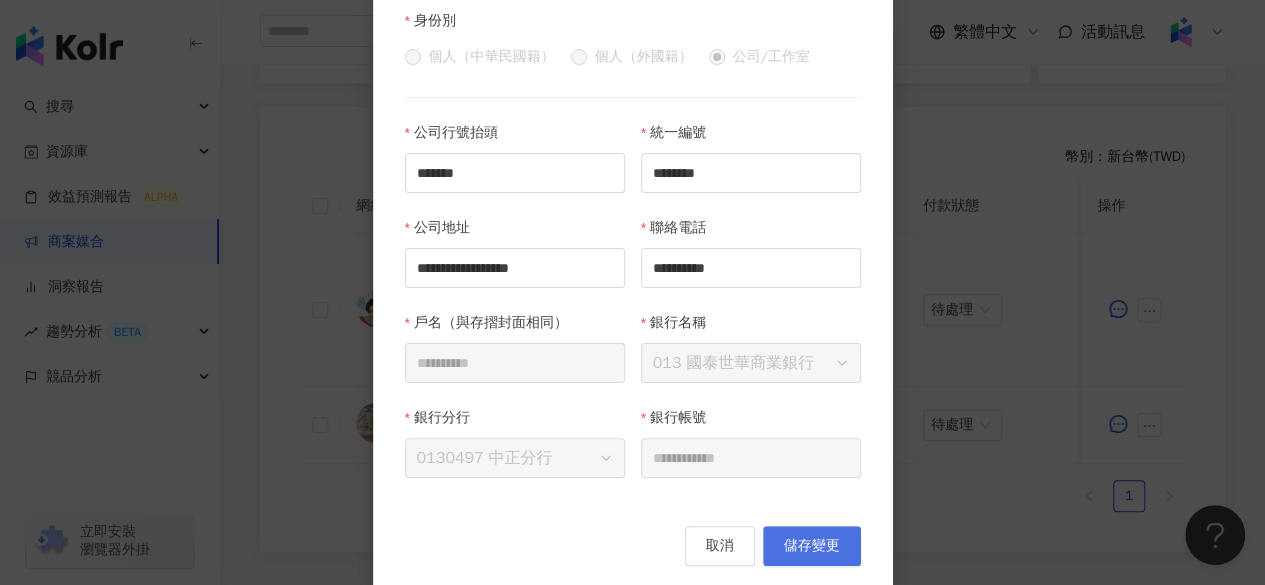 click on "儲存變更" at bounding box center [812, 546] 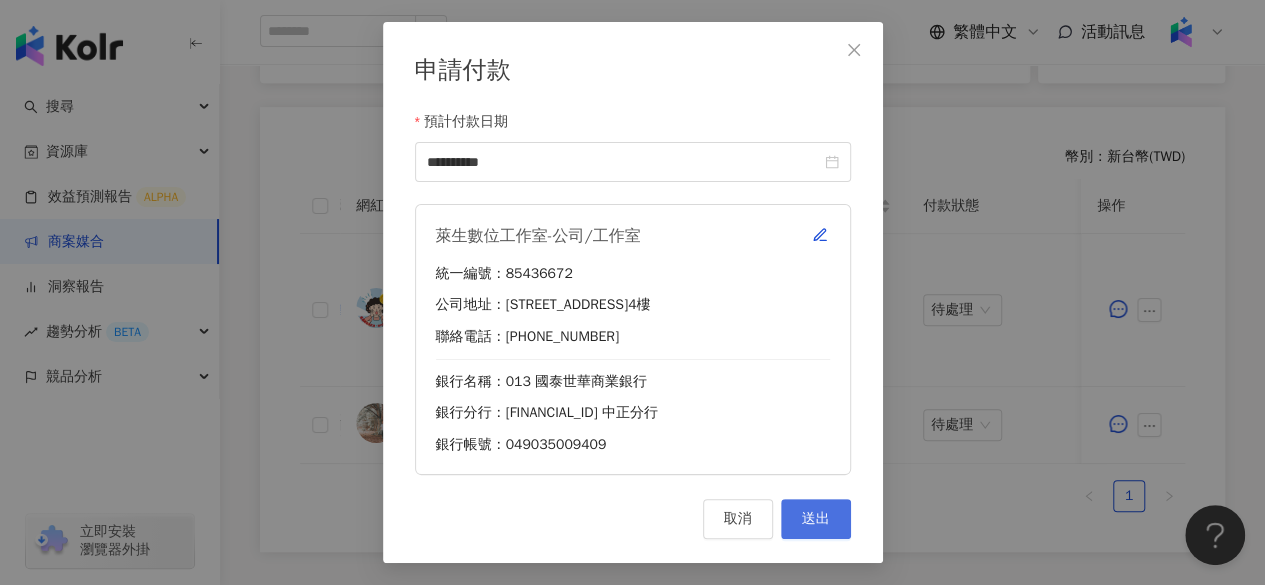 click on "送出" at bounding box center [816, 519] 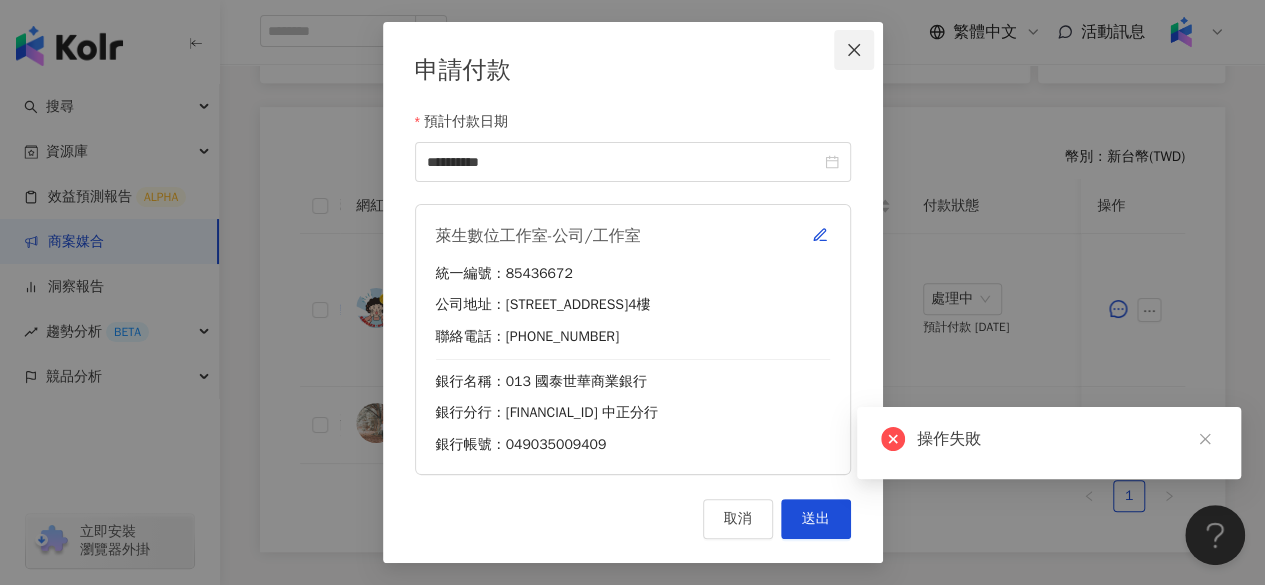 click at bounding box center (854, 50) 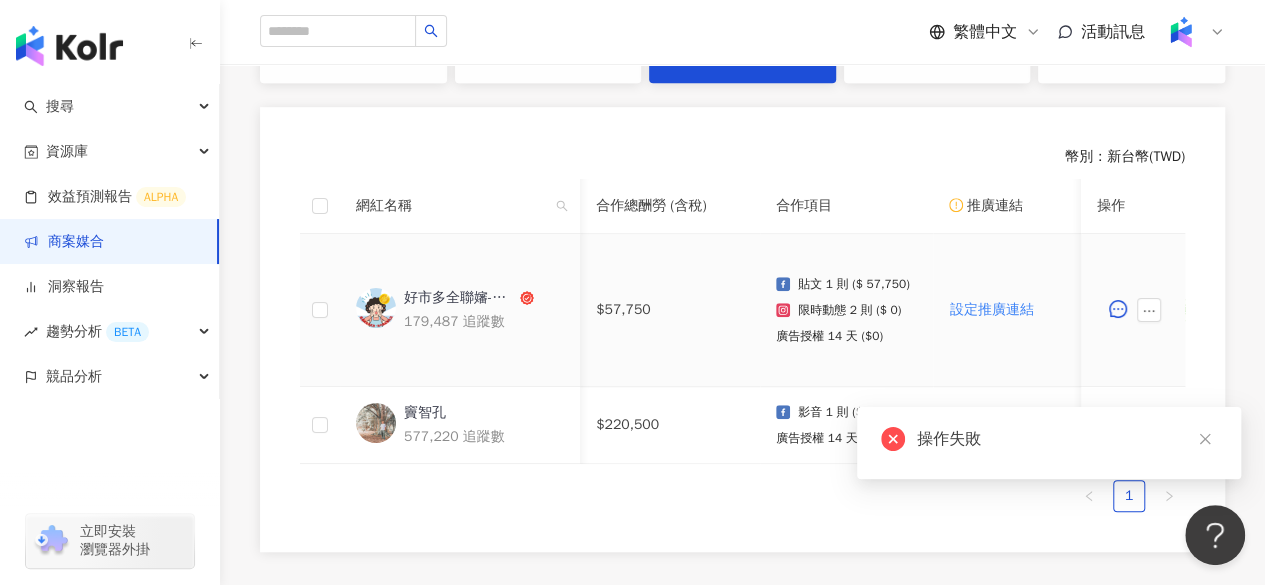scroll, scrollTop: 0, scrollLeft: 0, axis: both 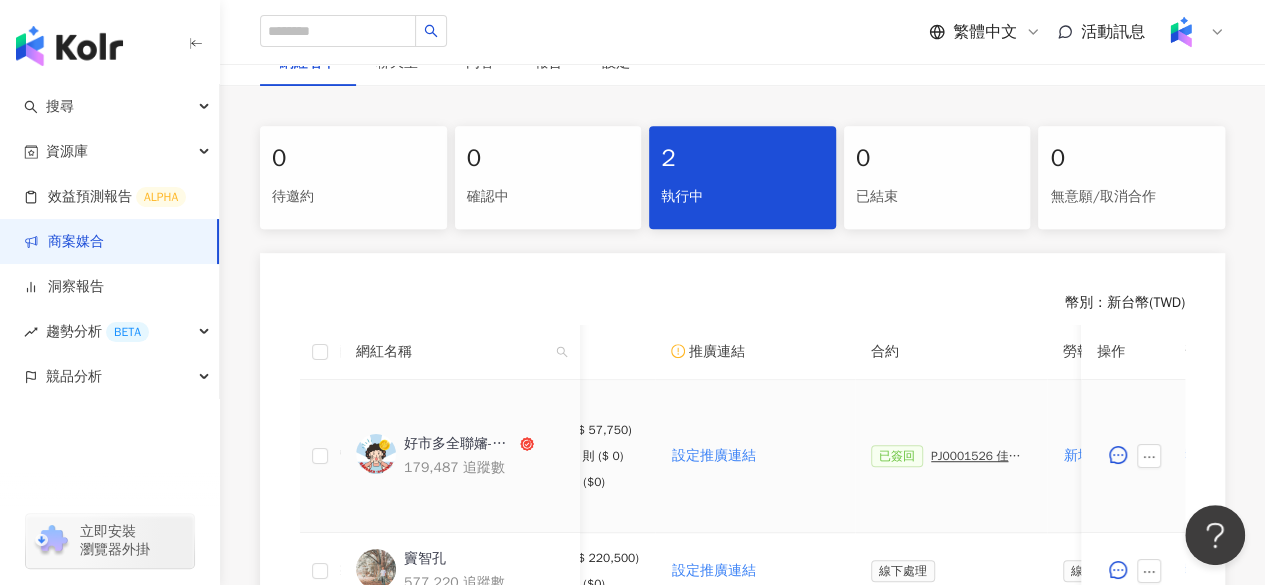 click on "PJ0001526 佳格_桂格養氣人蔘羅漢果穩氣配方_好市多上市宣傳_202507_KOL圖影" at bounding box center (981, 456) 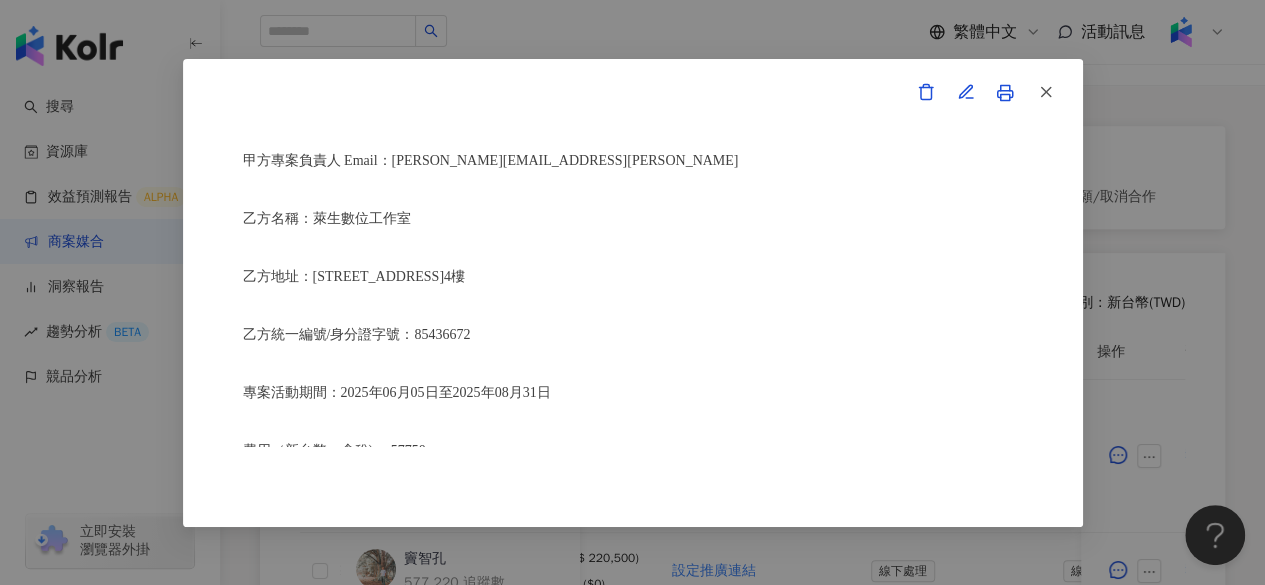 scroll, scrollTop: 801, scrollLeft: 0, axis: vertical 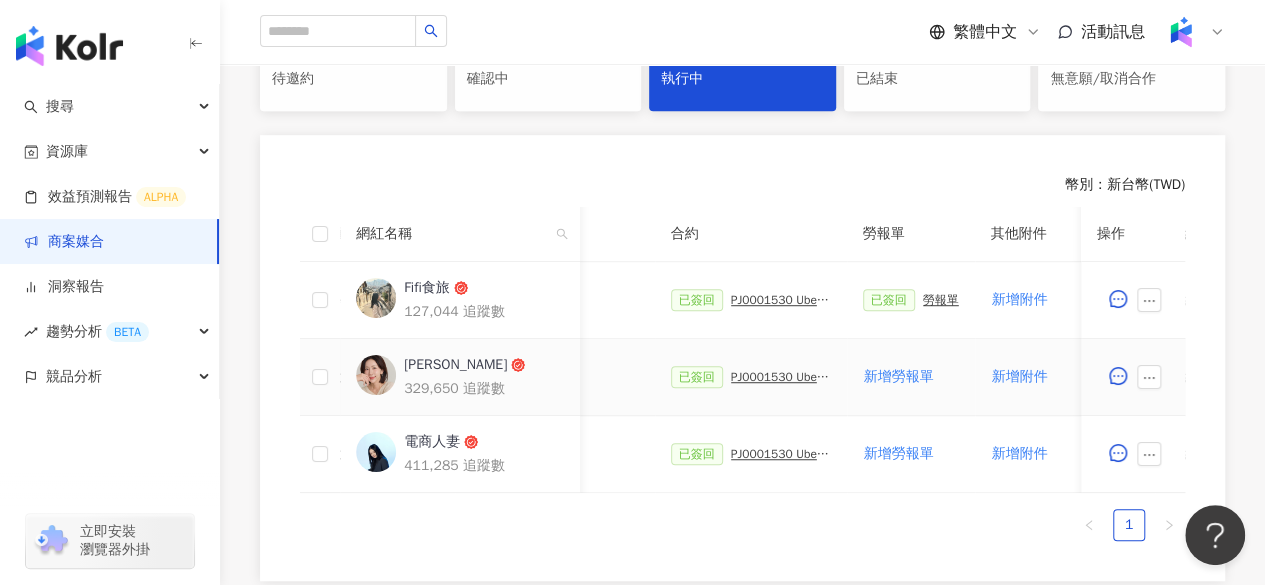 click on "PJ0001530 Uber Eats_優市超品月_口碑操作" at bounding box center [781, 377] 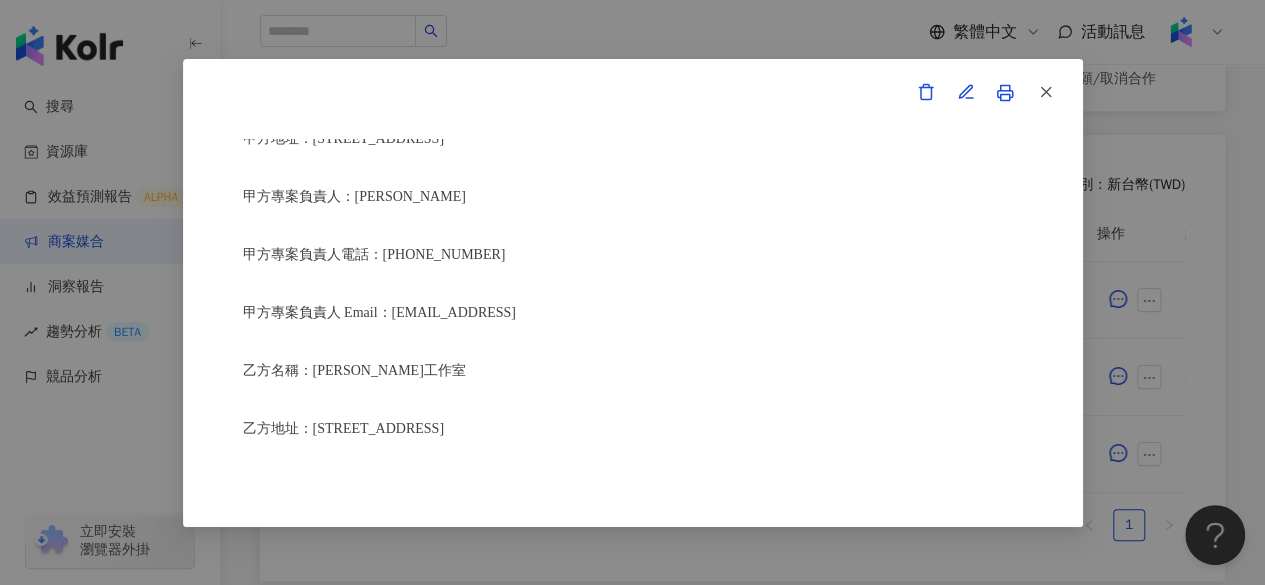scroll, scrollTop: 352, scrollLeft: 0, axis: vertical 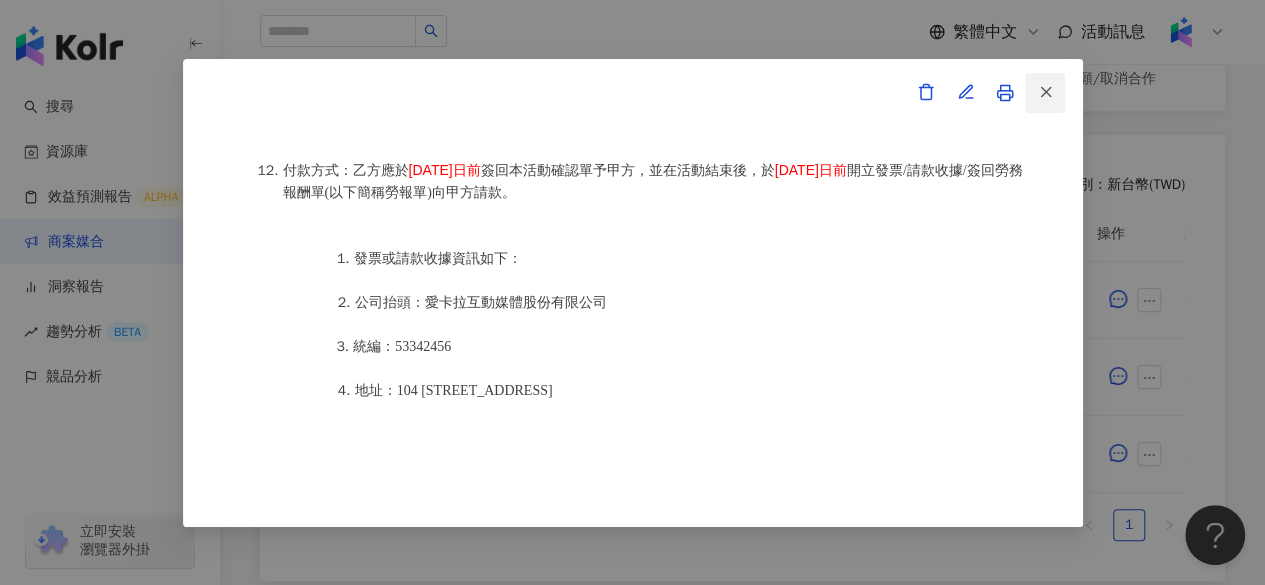 click 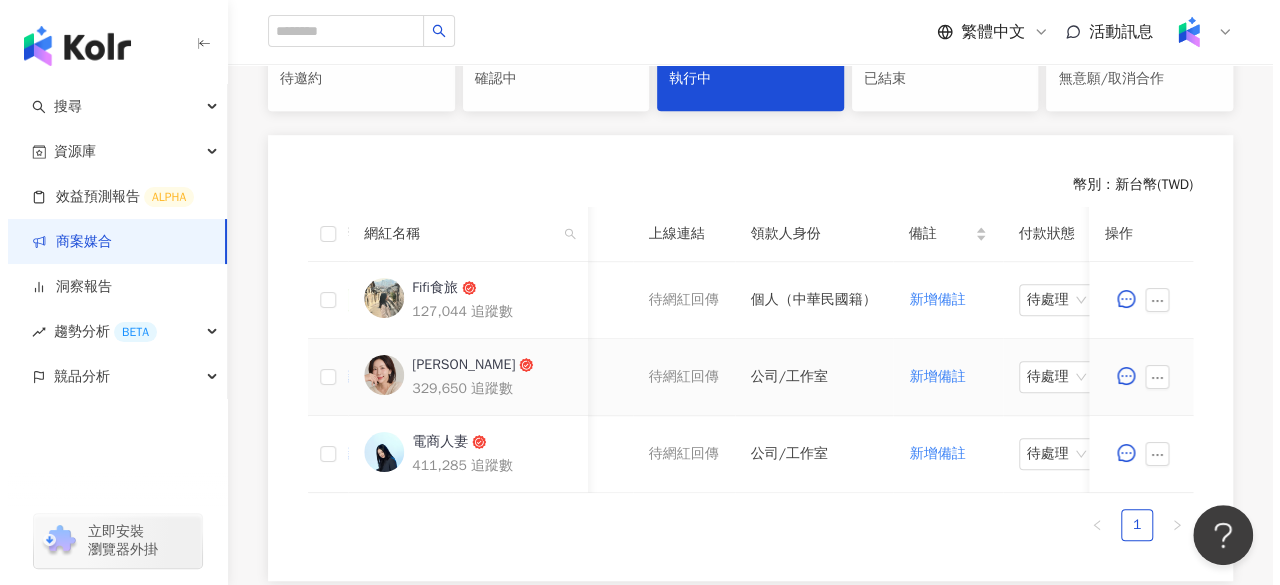 scroll, scrollTop: 0, scrollLeft: 1107, axis: horizontal 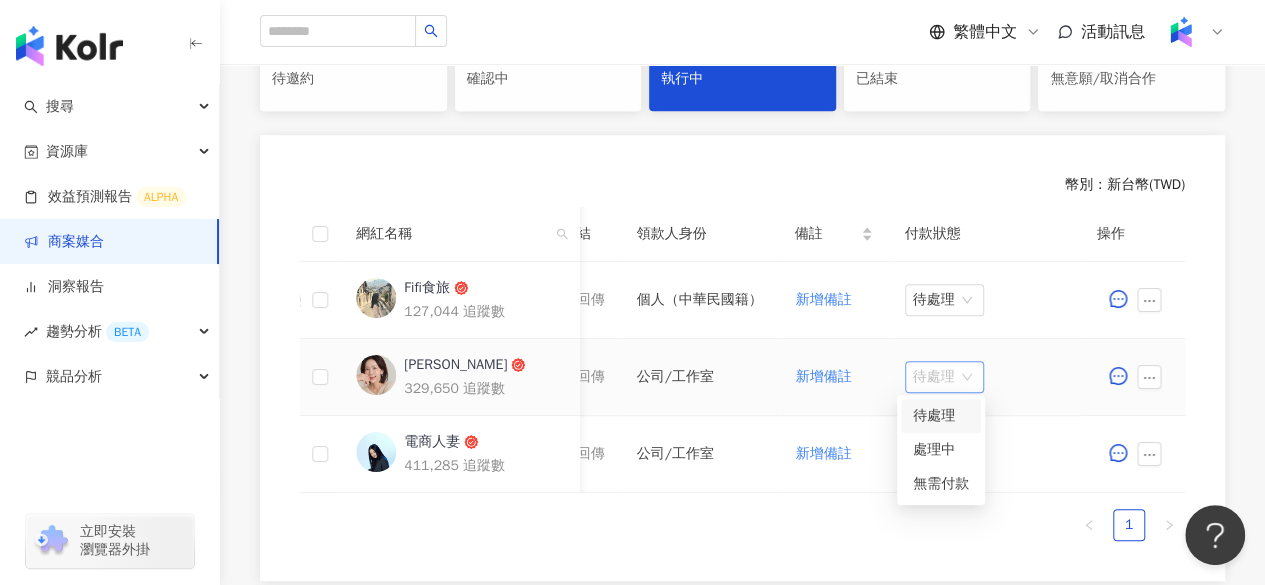 click on "待處理" at bounding box center (944, 377) 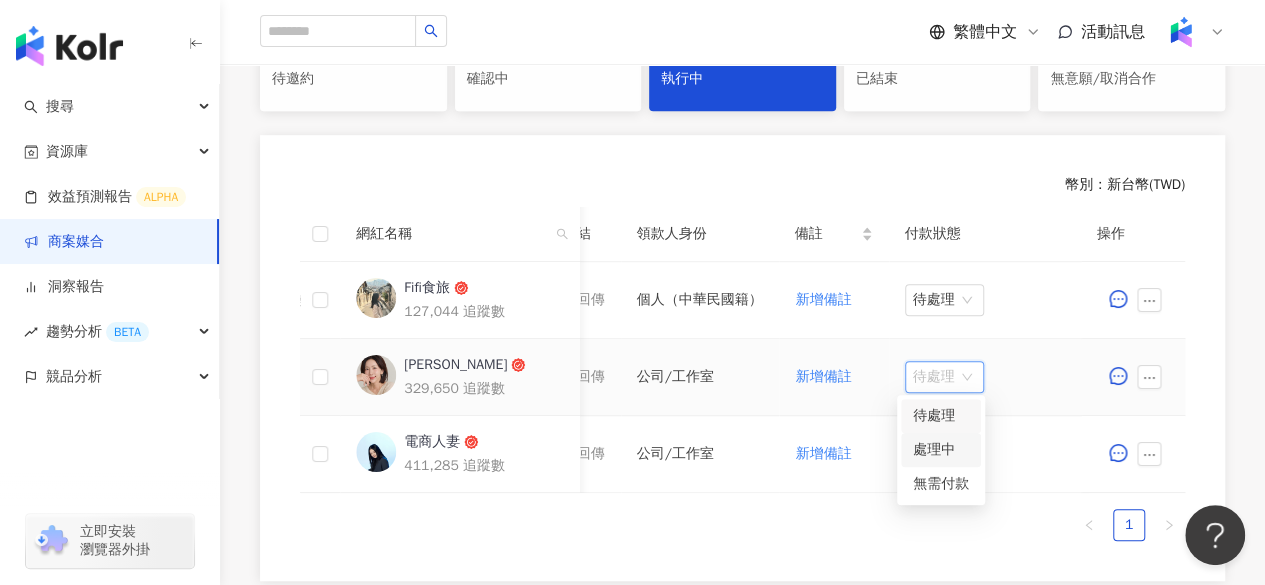 click on "處理中" at bounding box center [941, 450] 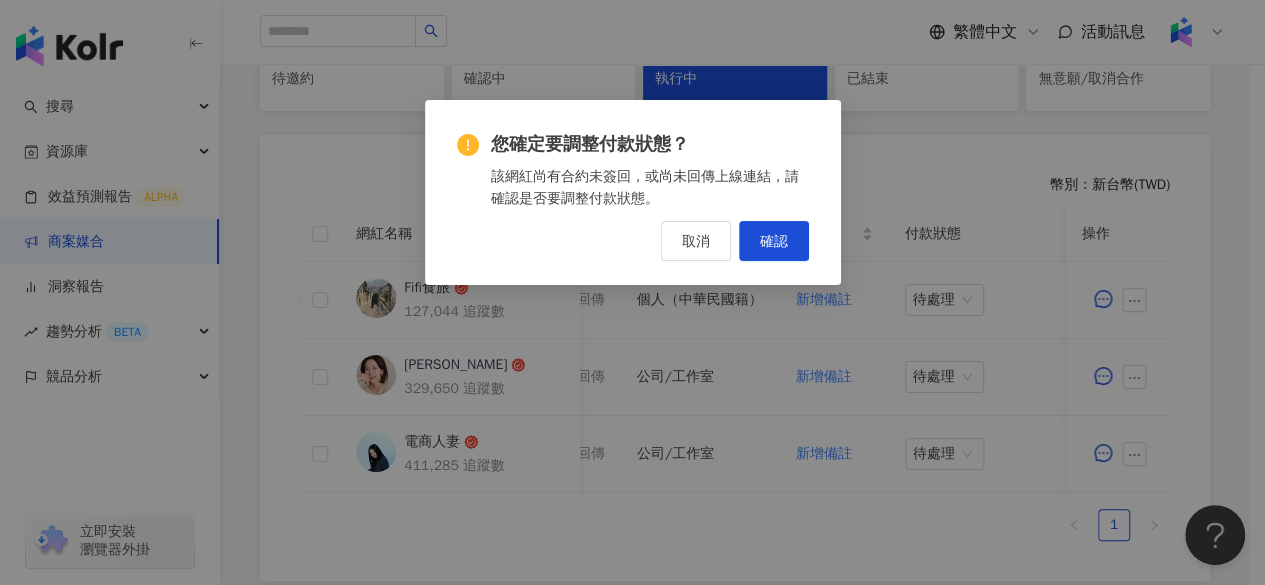 scroll, scrollTop: 0, scrollLeft: 1106, axis: horizontal 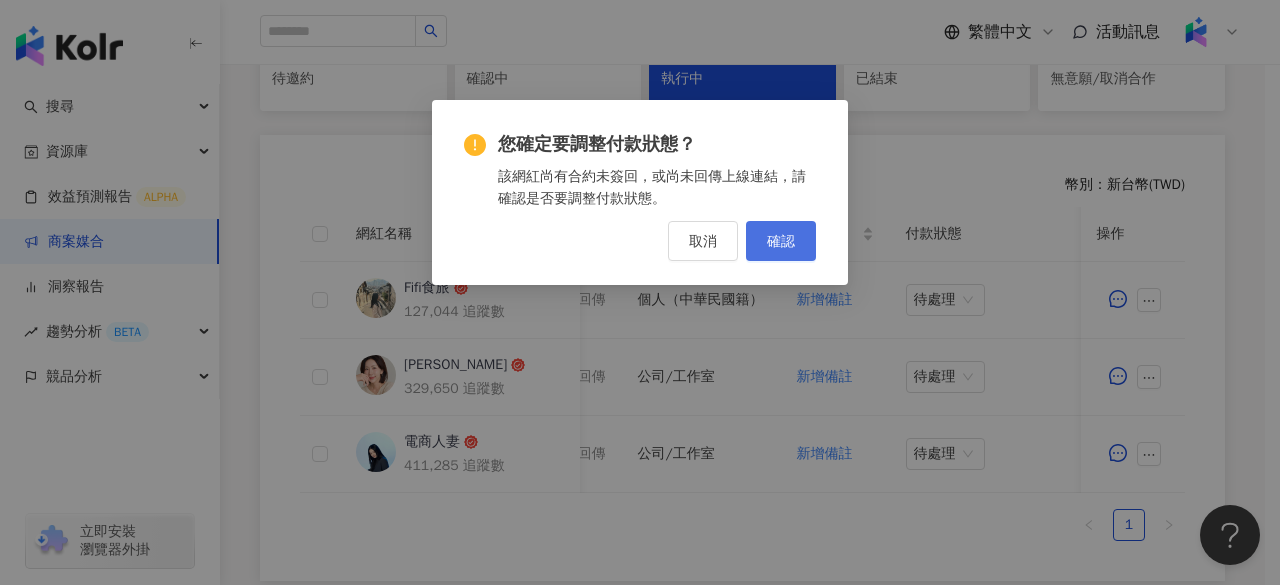 click on "確認" at bounding box center [781, 241] 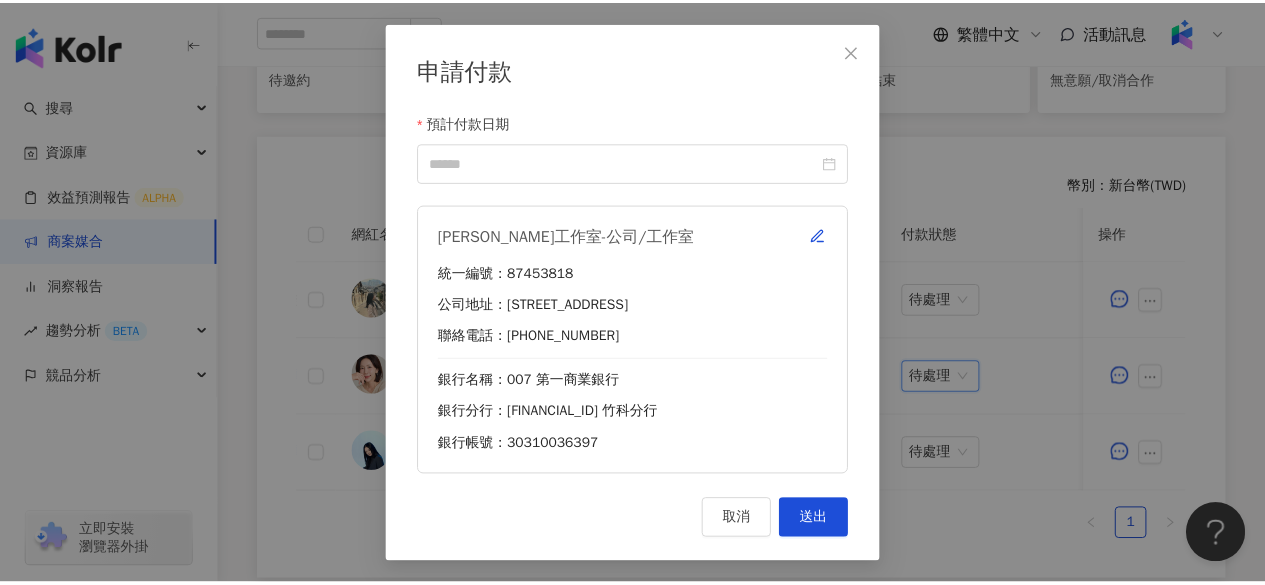scroll, scrollTop: 0, scrollLeft: 1092, axis: horizontal 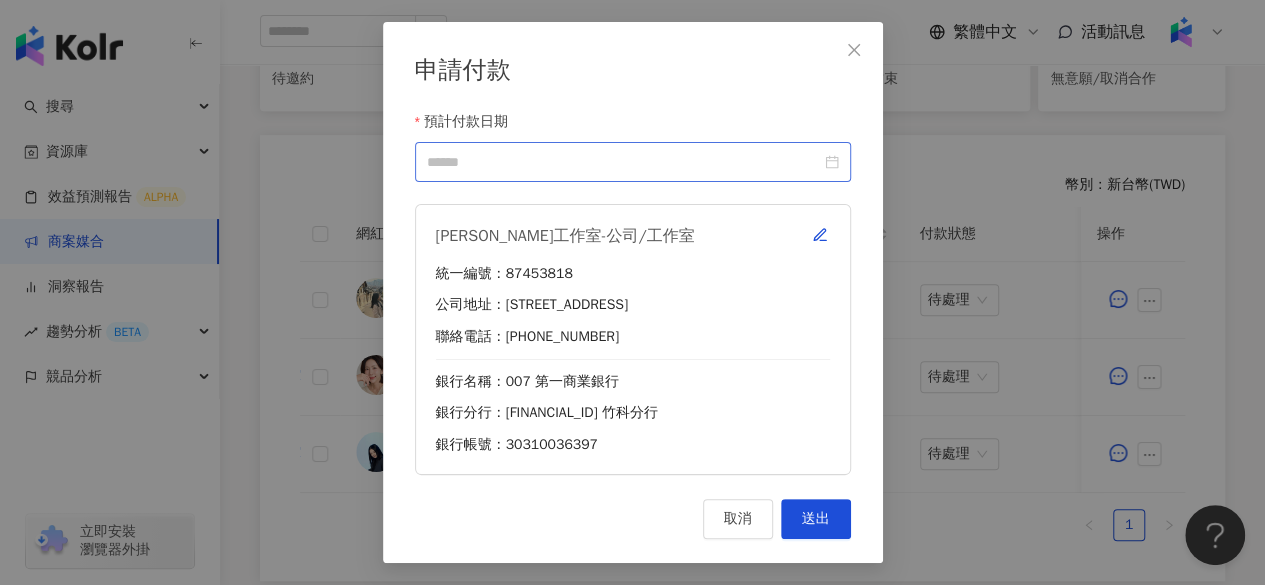 click at bounding box center [633, 162] 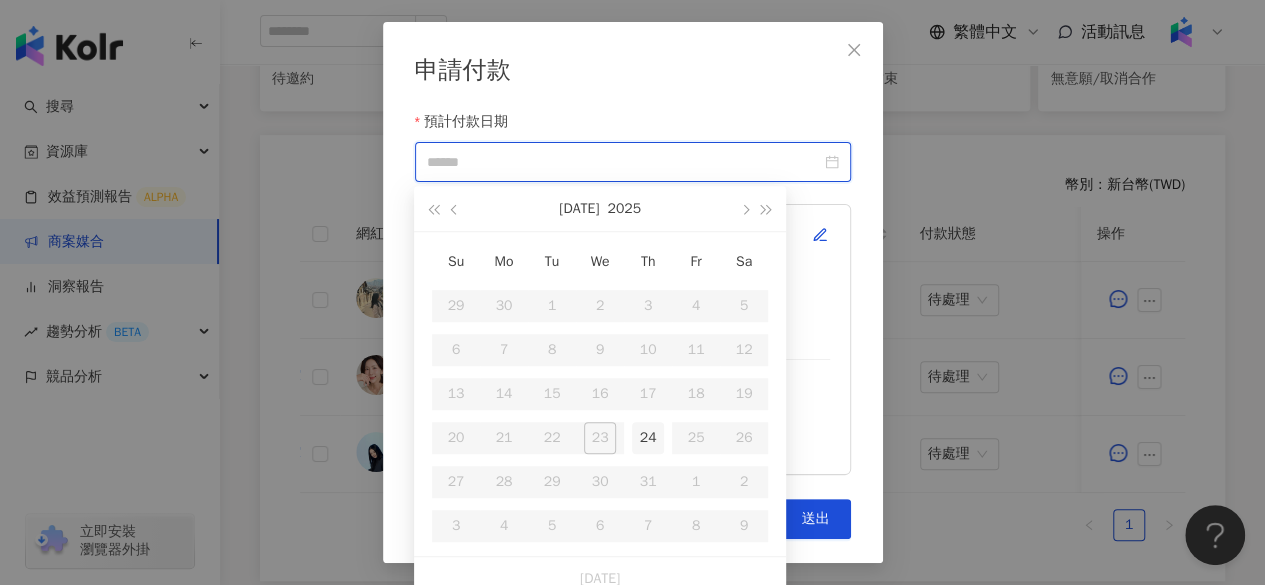 type on "**********" 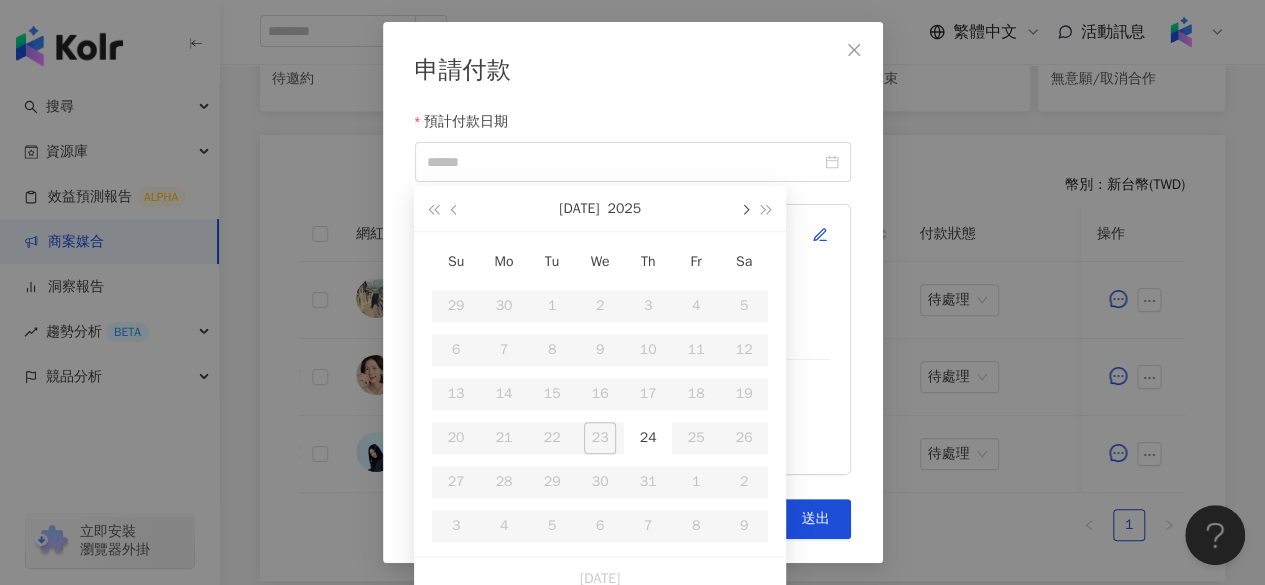 click at bounding box center (744, 208) 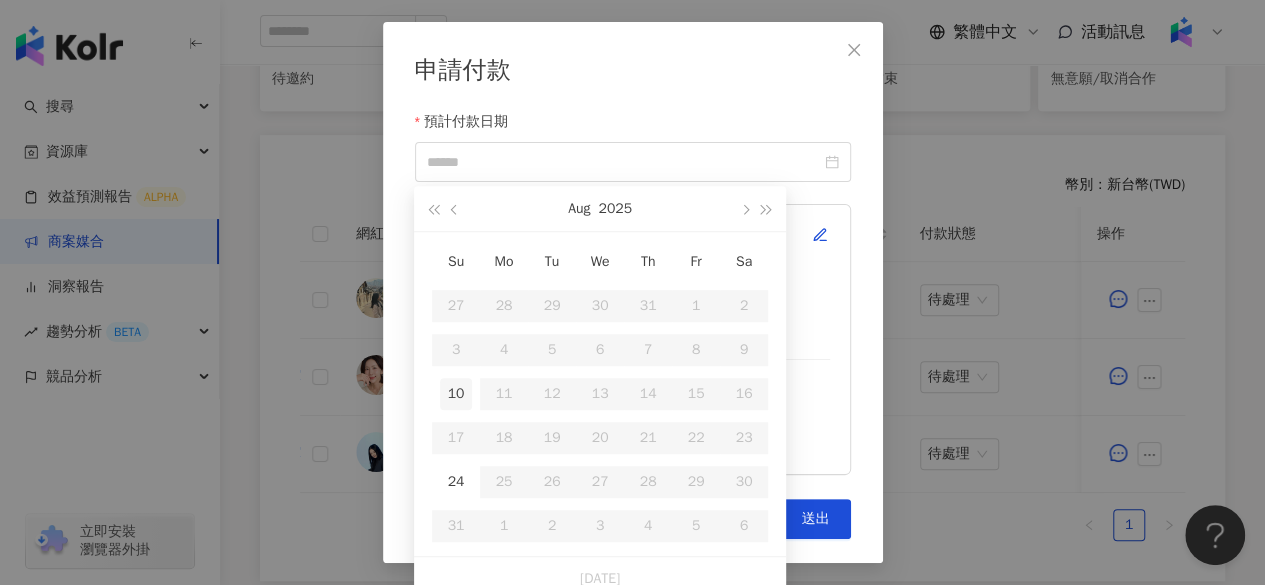 type on "**********" 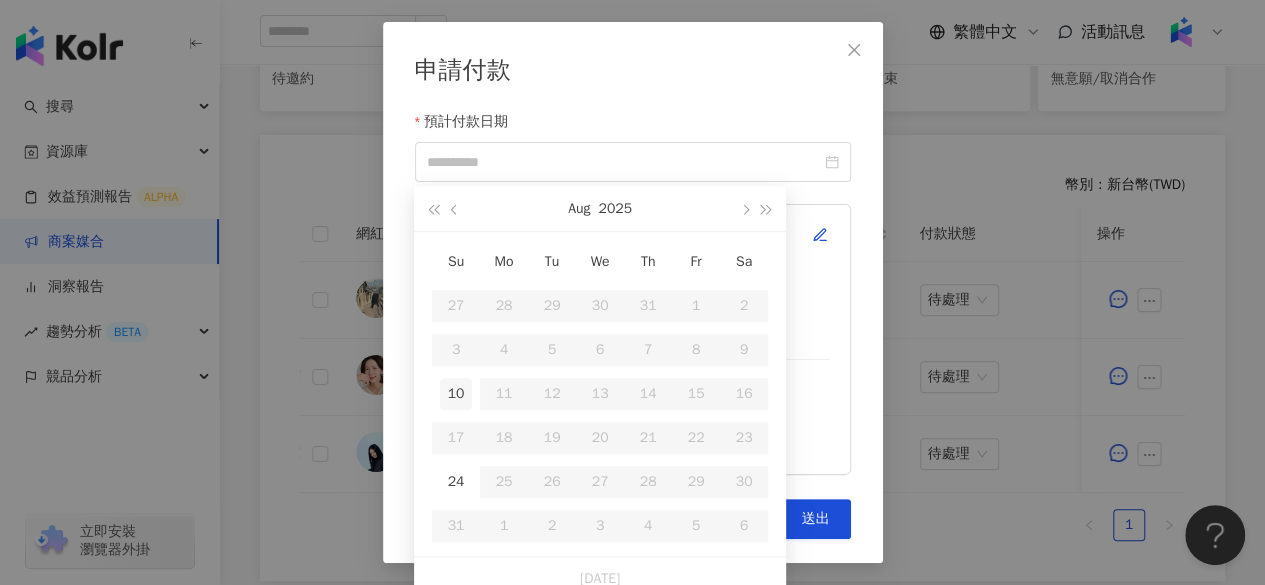 click on "10" at bounding box center [456, 394] 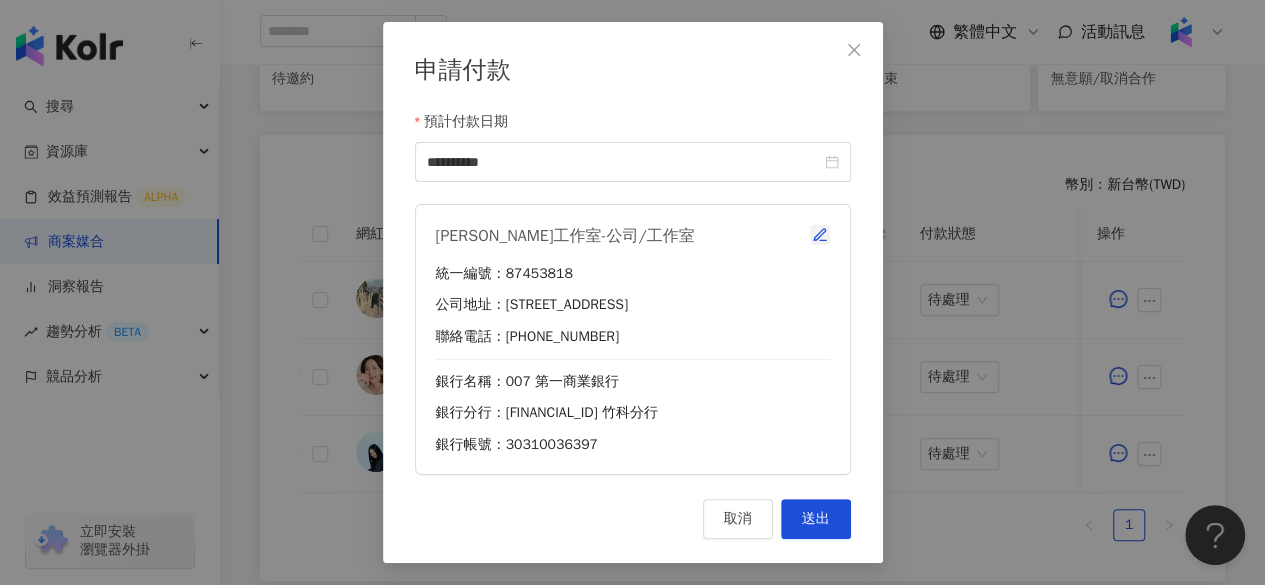 click 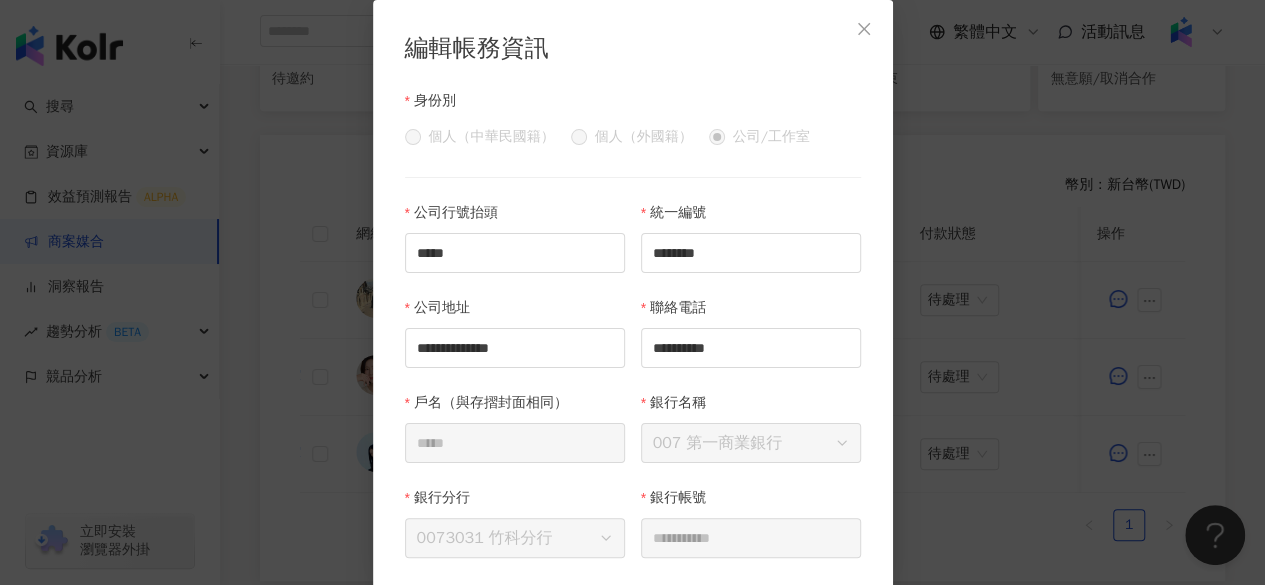 scroll, scrollTop: 80, scrollLeft: 0, axis: vertical 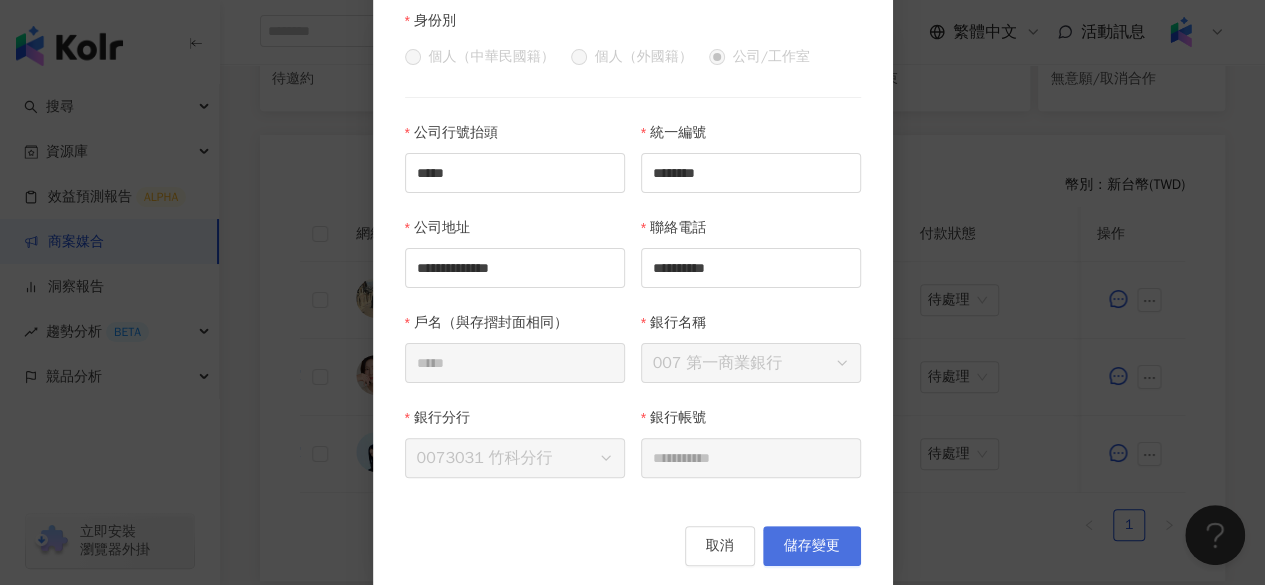 click on "儲存變更" at bounding box center (812, 546) 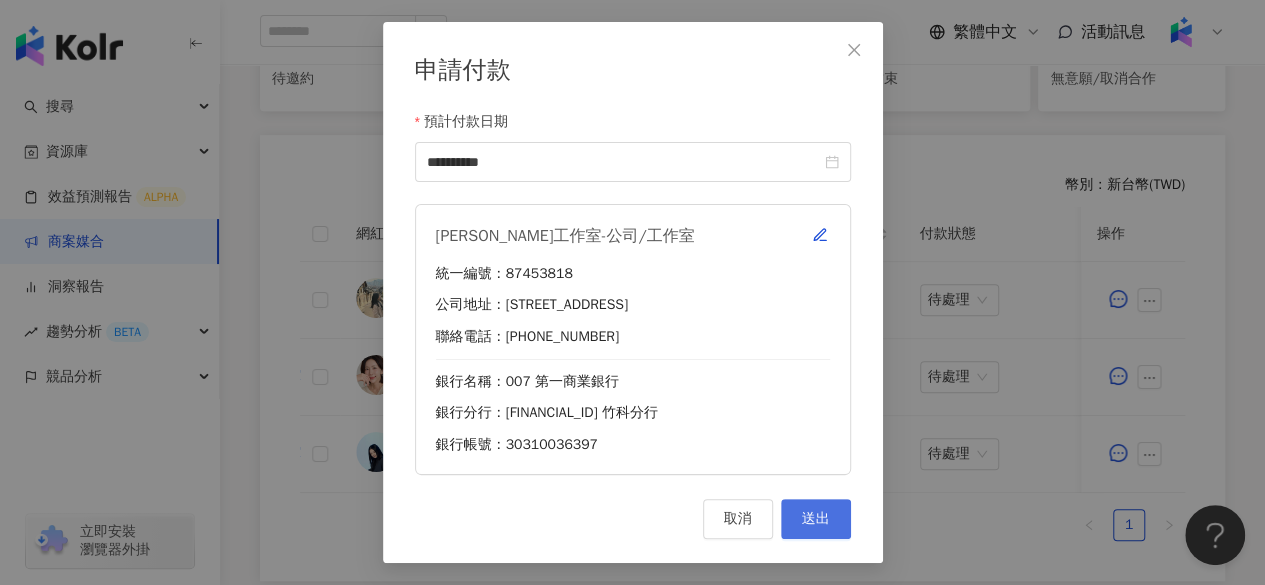 click on "送出" at bounding box center [816, 519] 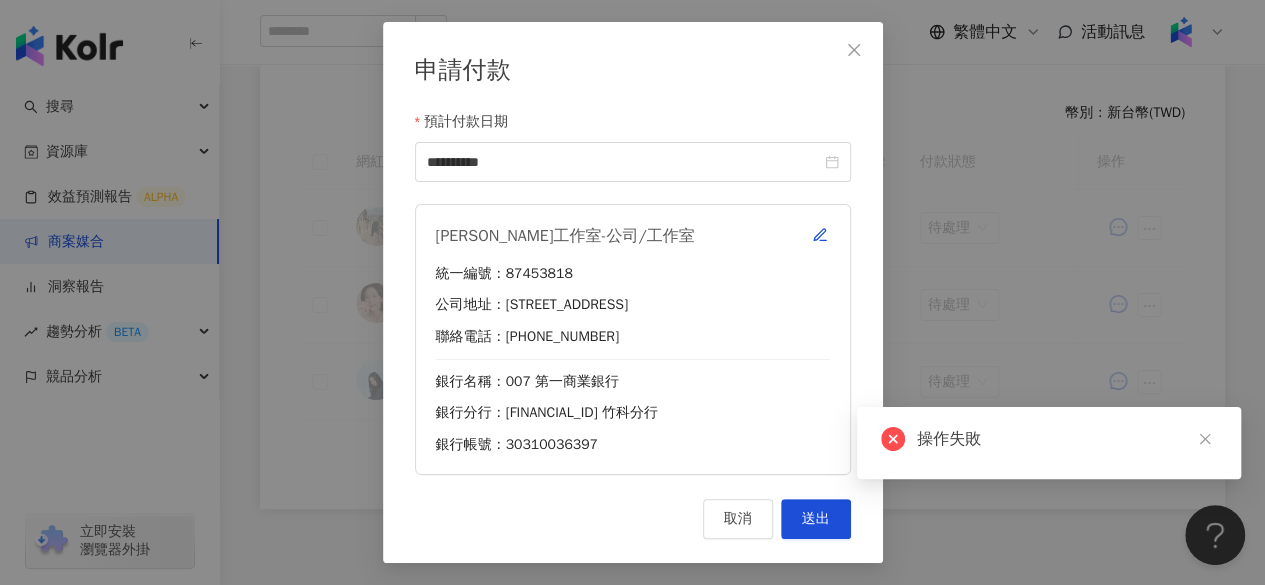 scroll, scrollTop: 480, scrollLeft: 0, axis: vertical 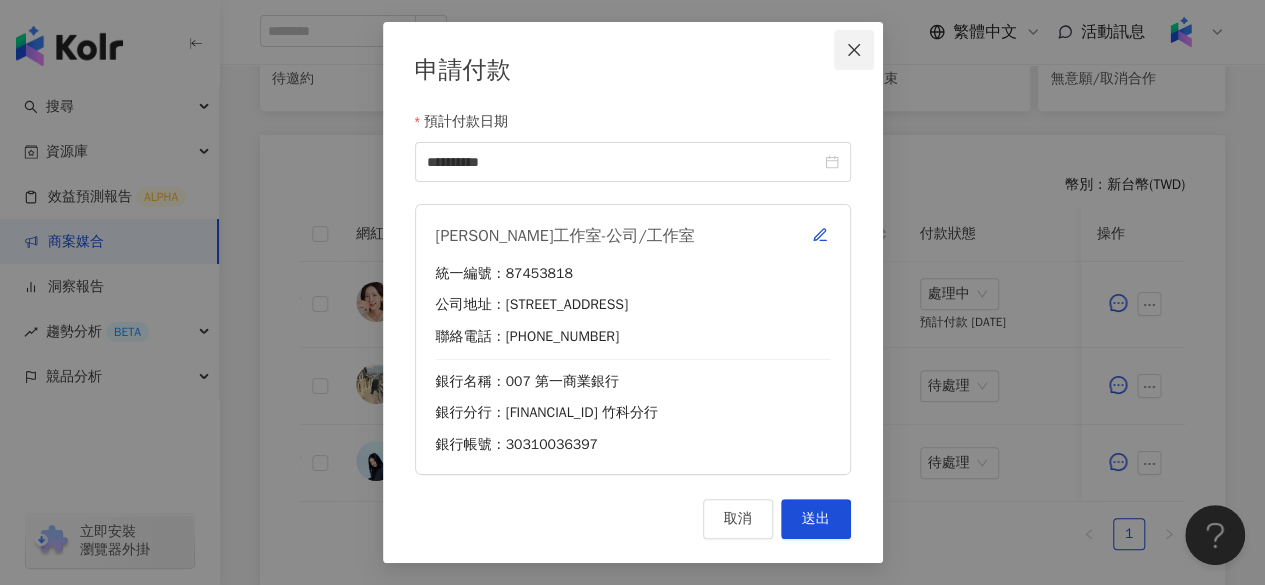 click 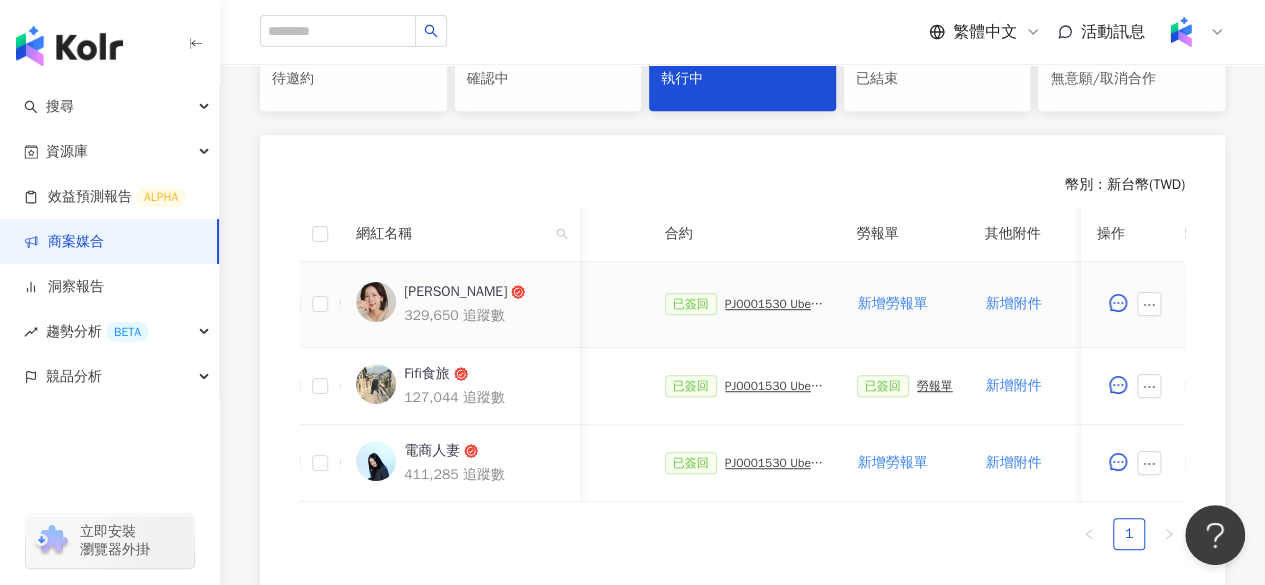 scroll, scrollTop: 0, scrollLeft: 476, axis: horizontal 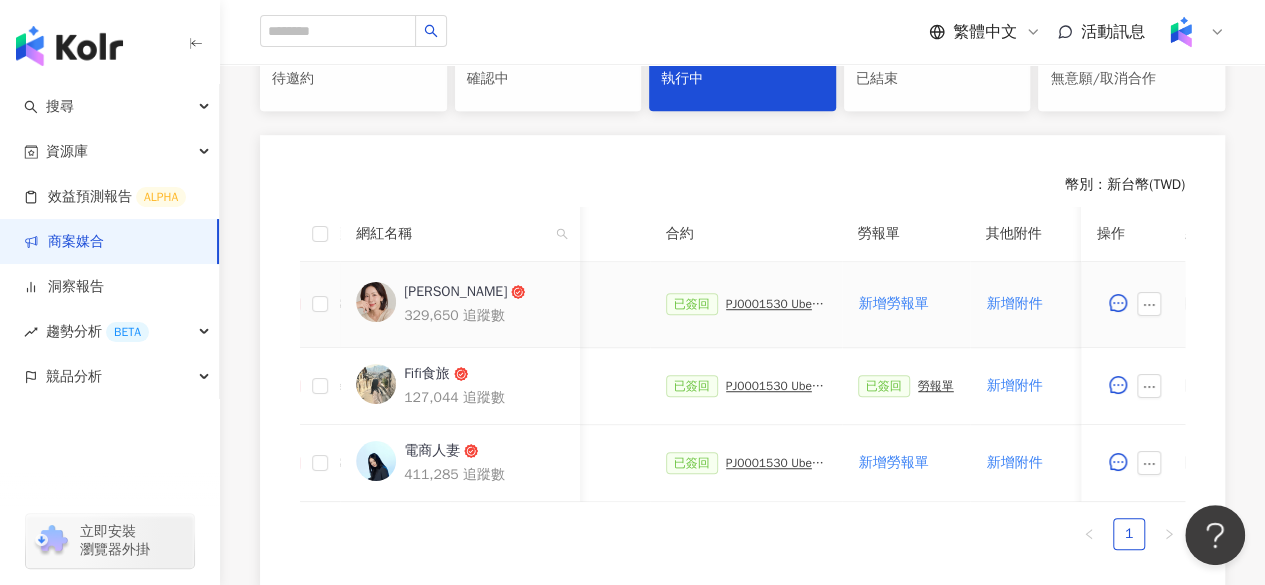 click on "PJ0001530 Uber Eats_優市超品月_口碑操作" at bounding box center [776, 304] 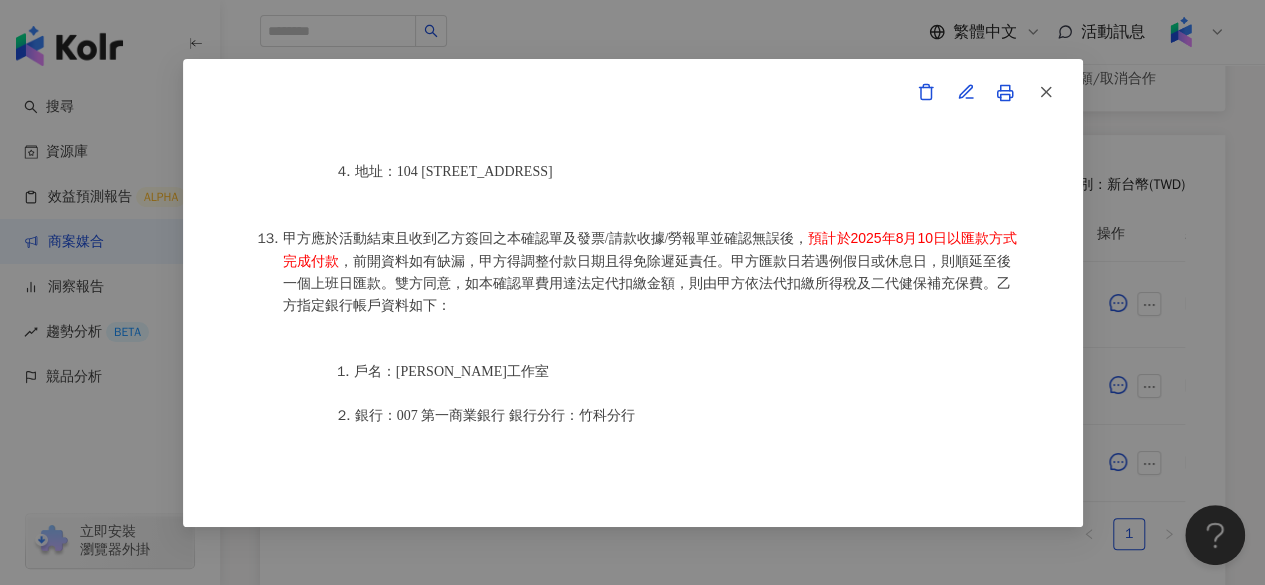 scroll, scrollTop: 2441, scrollLeft: 0, axis: vertical 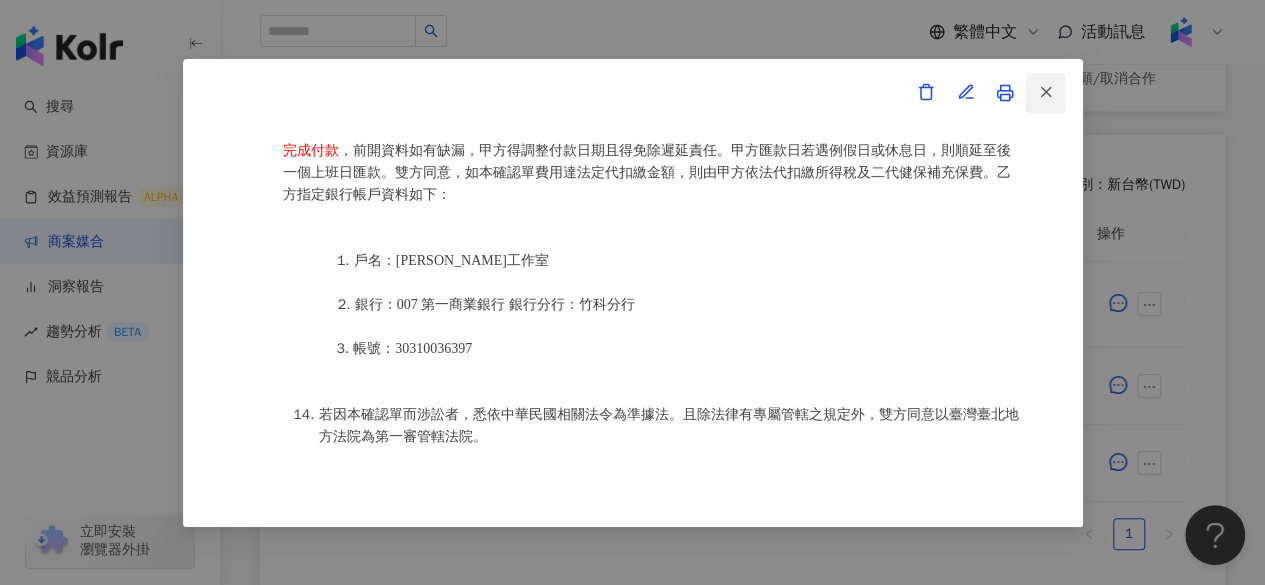 click 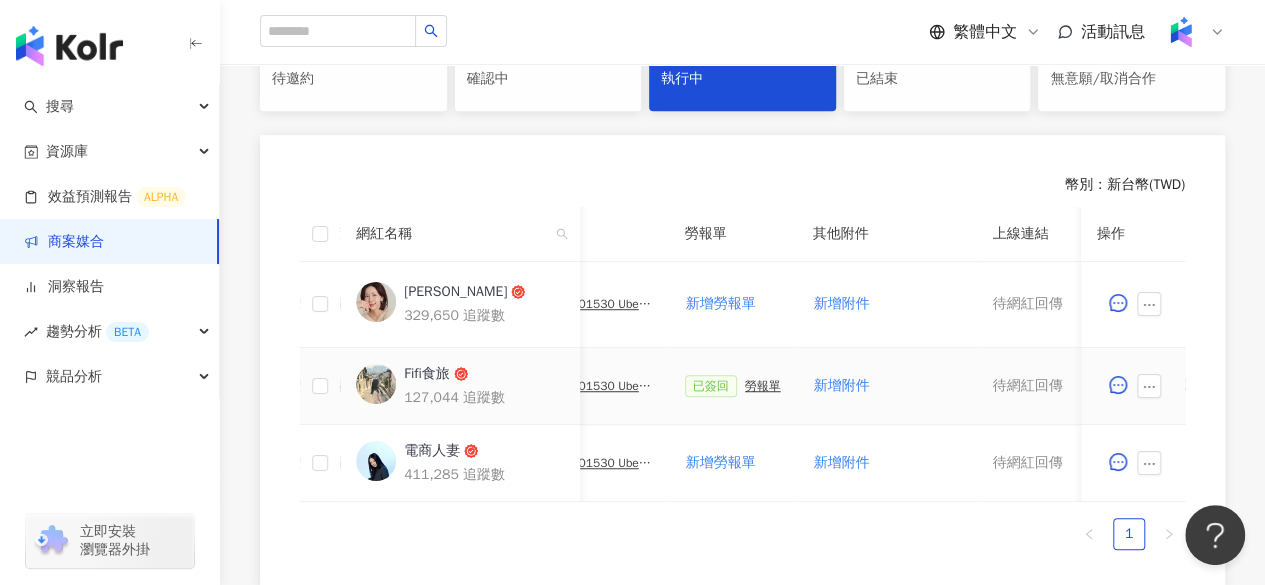 scroll, scrollTop: 0, scrollLeft: 557, axis: horizontal 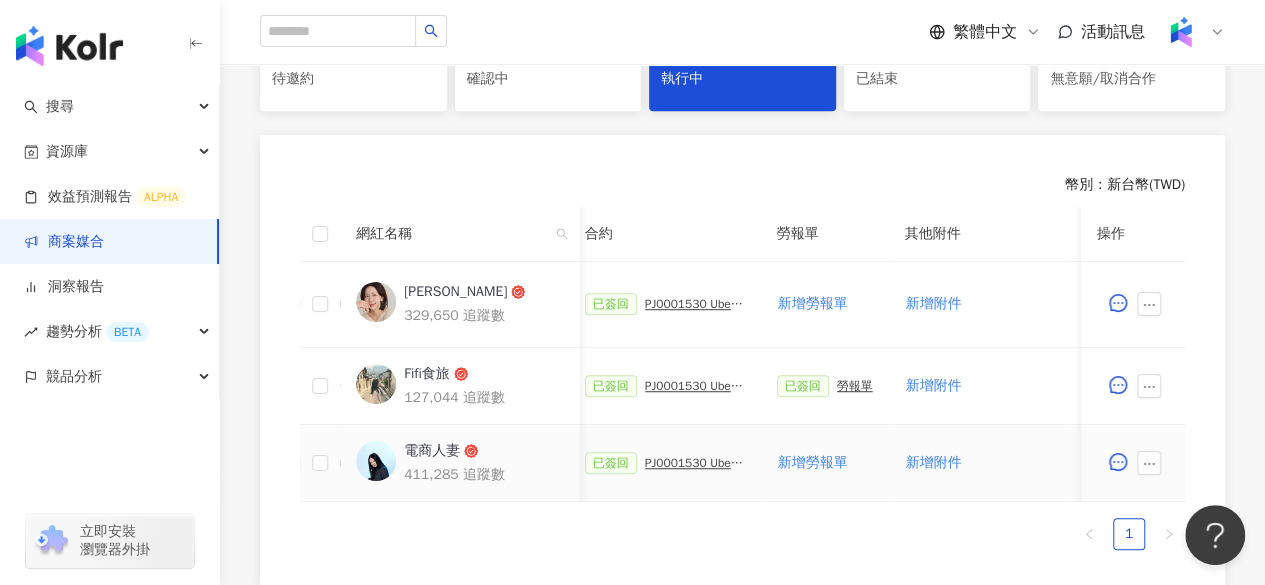 click on "PJ0001530 Uber Eats_優市超品月_口碑操作" at bounding box center (695, 463) 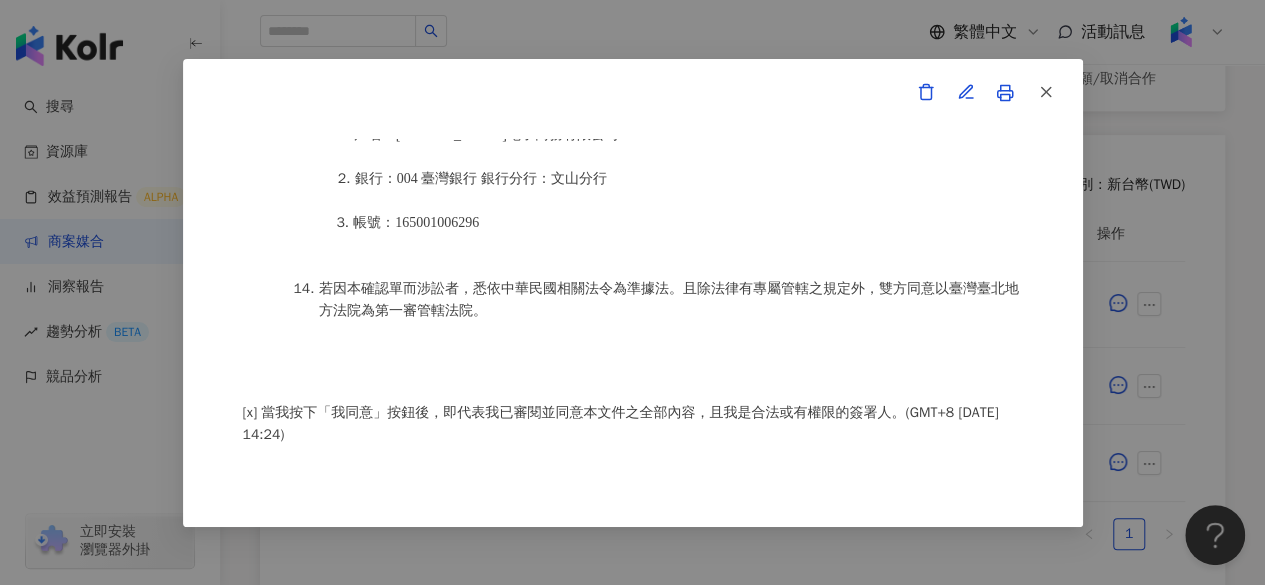 scroll, scrollTop: 2834, scrollLeft: 0, axis: vertical 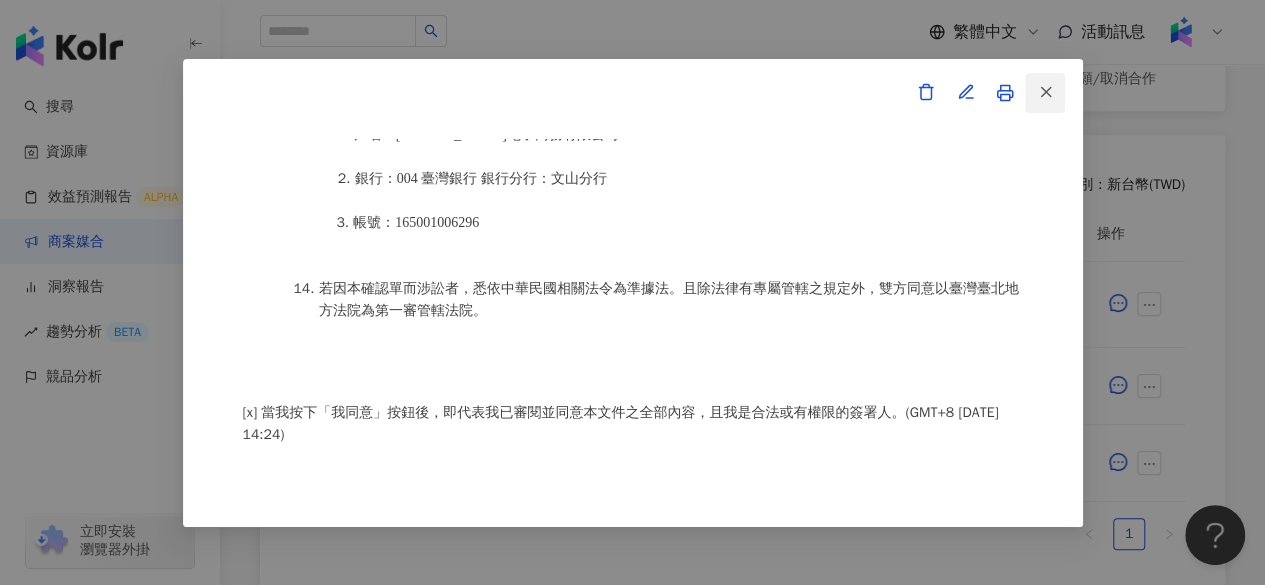 click at bounding box center (1045, 93) 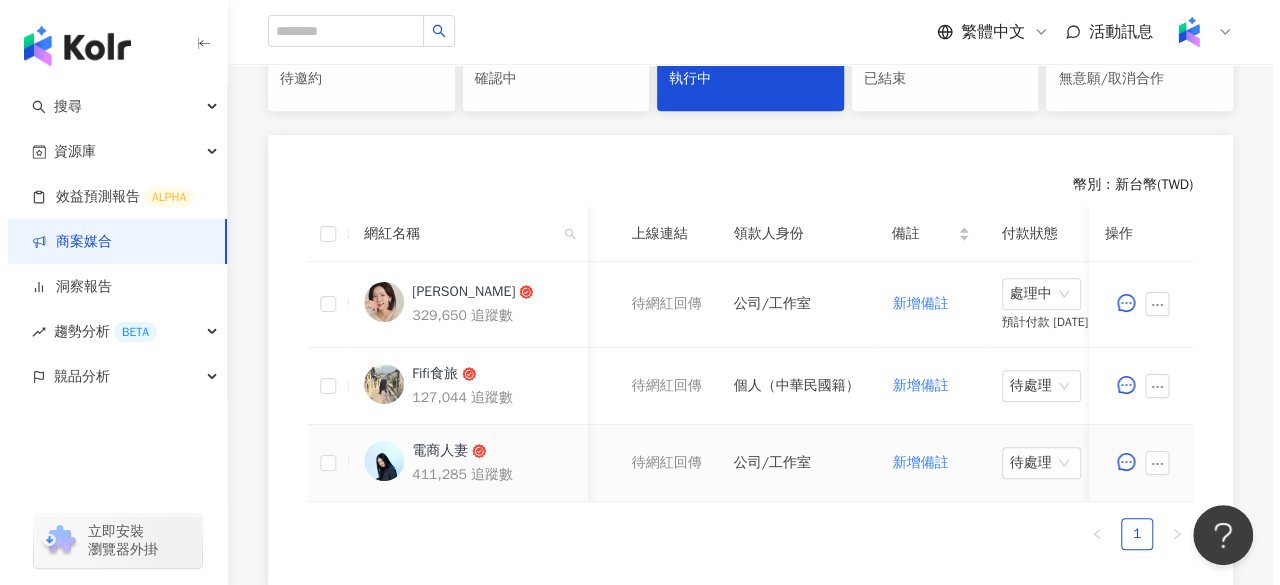 scroll, scrollTop: 0, scrollLeft: 1107, axis: horizontal 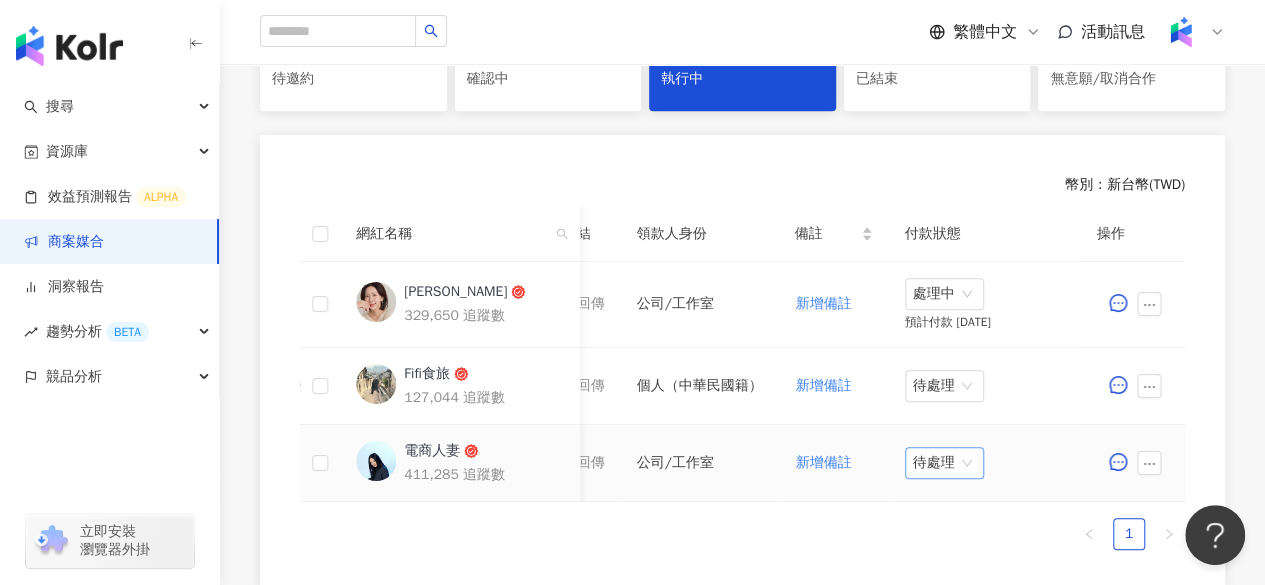 click on "待處理" at bounding box center [944, 463] 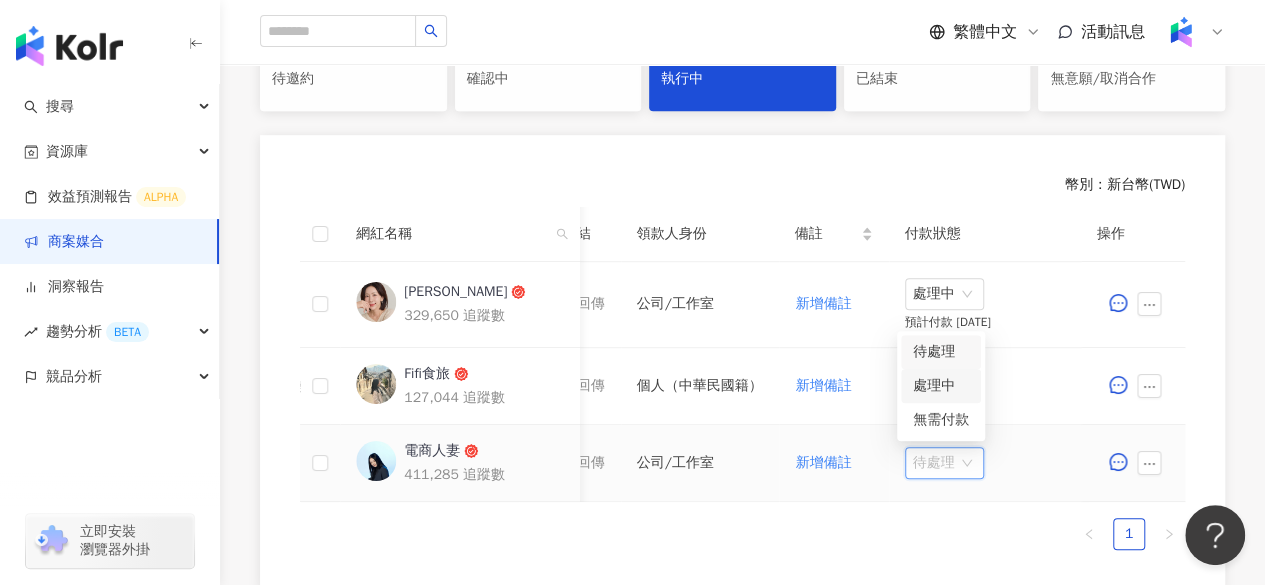 click on "處理中" at bounding box center (941, 386) 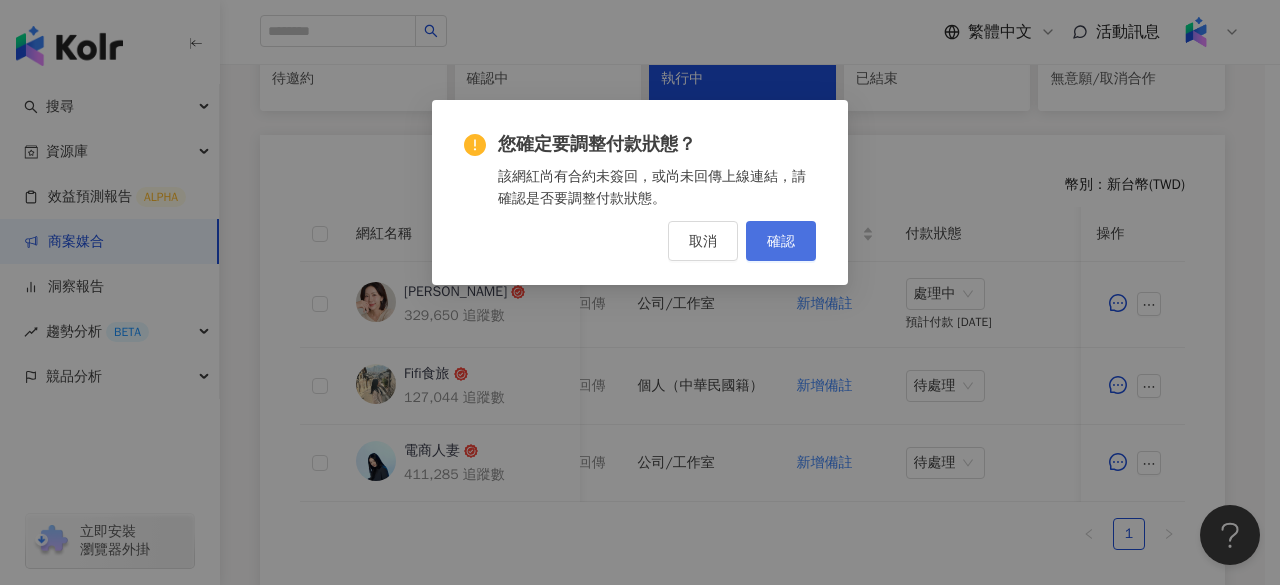 click on "確認" at bounding box center (781, 241) 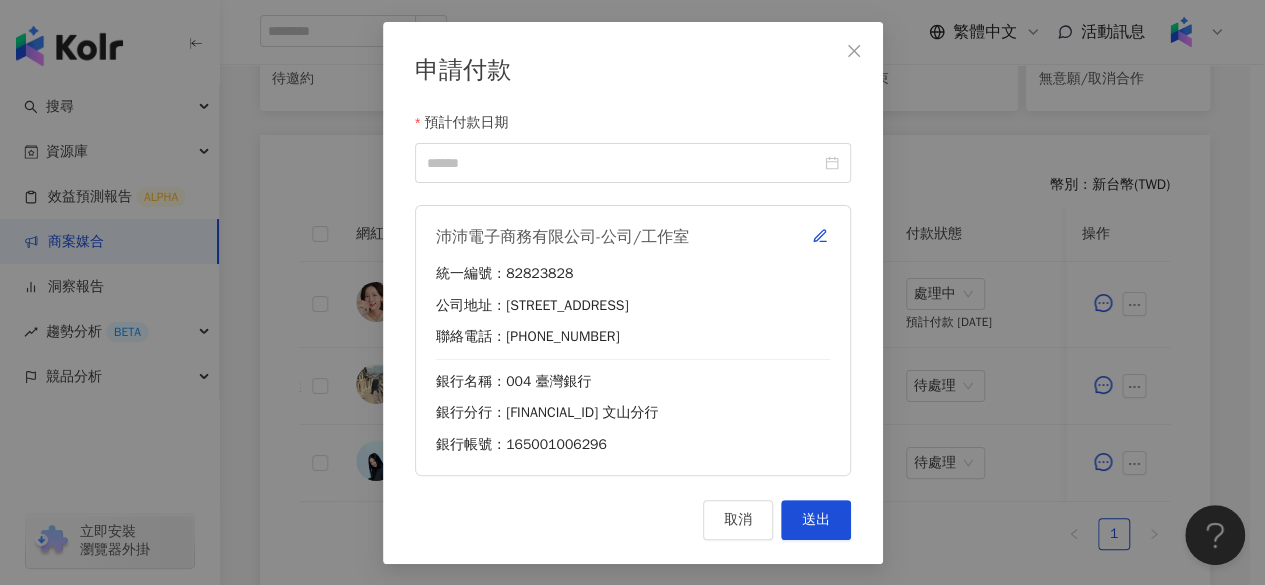 scroll, scrollTop: 0, scrollLeft: 1092, axis: horizontal 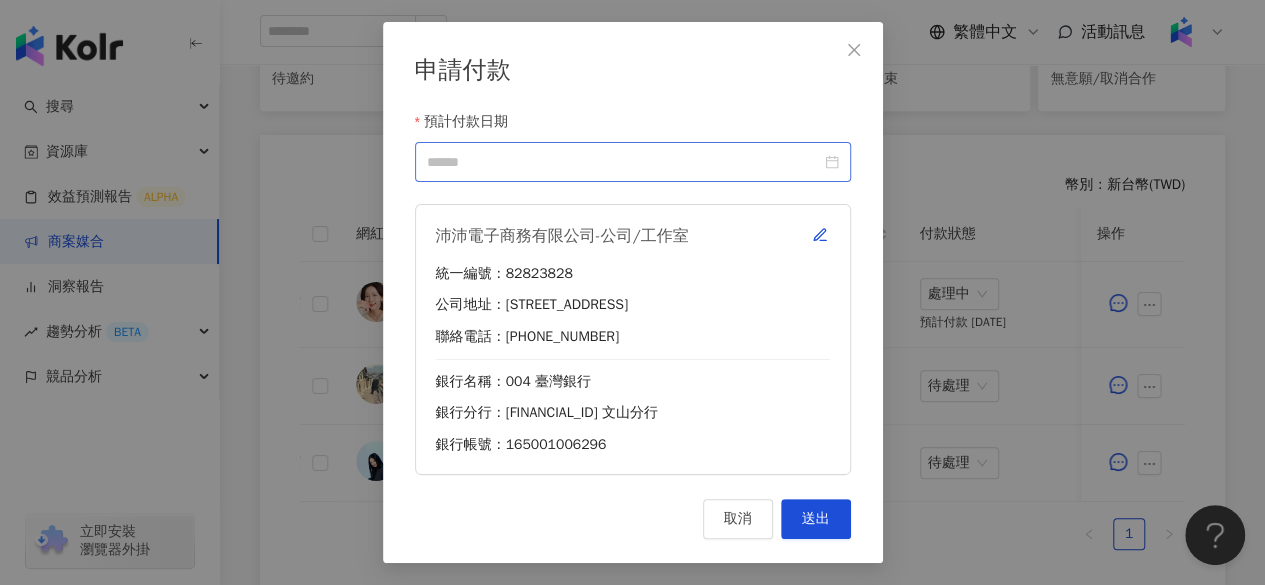 click at bounding box center (633, 162) 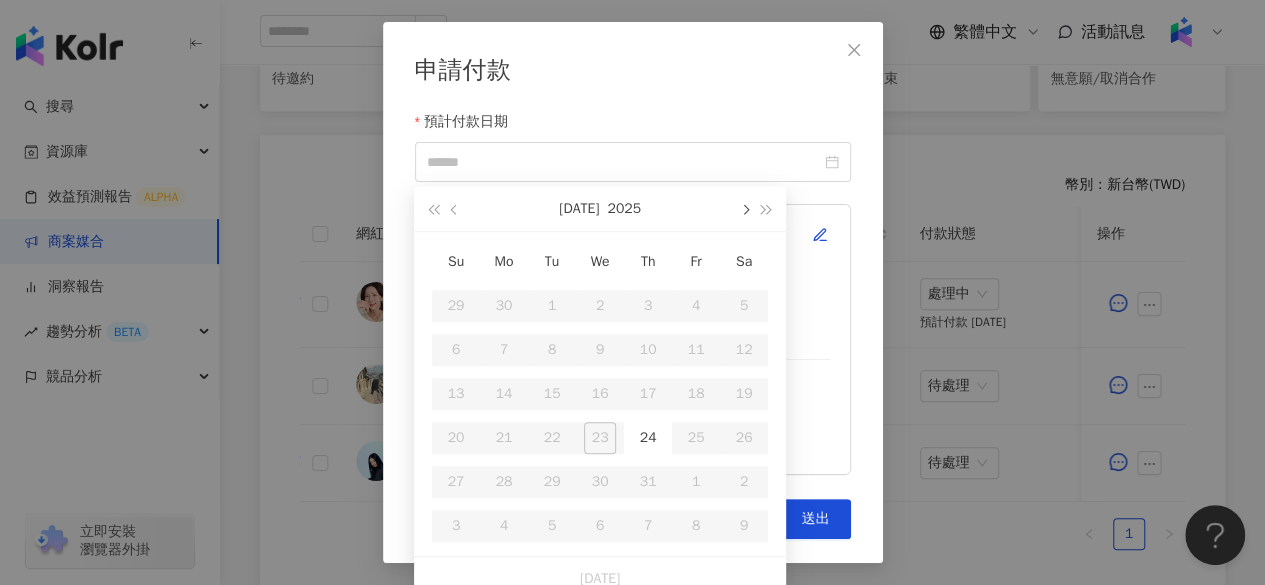 click at bounding box center [744, 208] 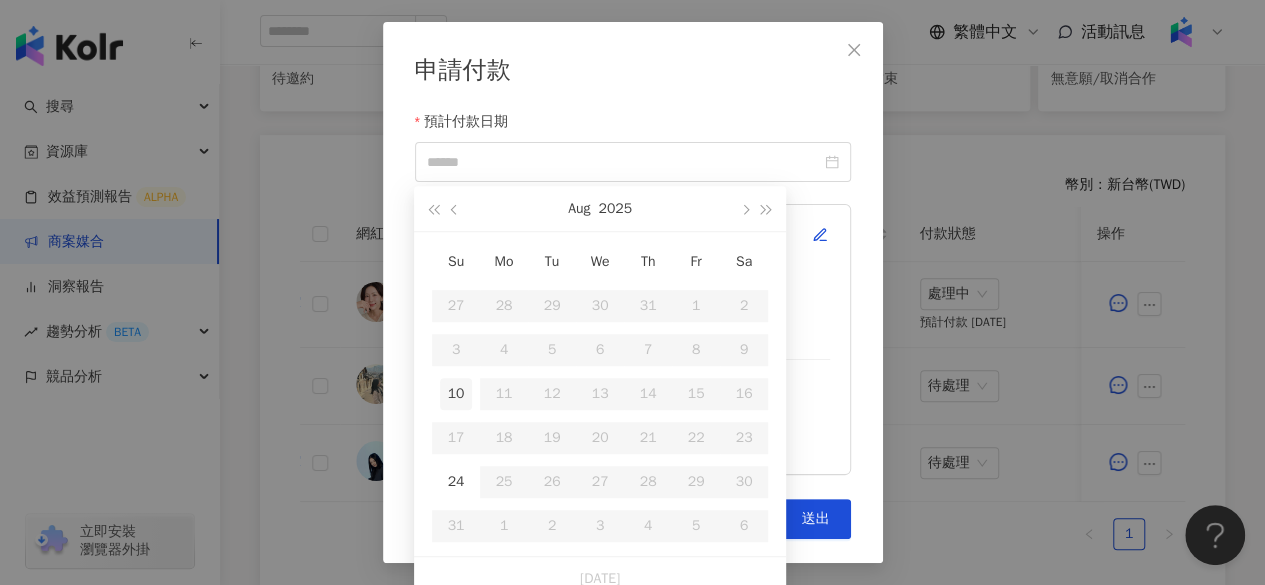 type on "**********" 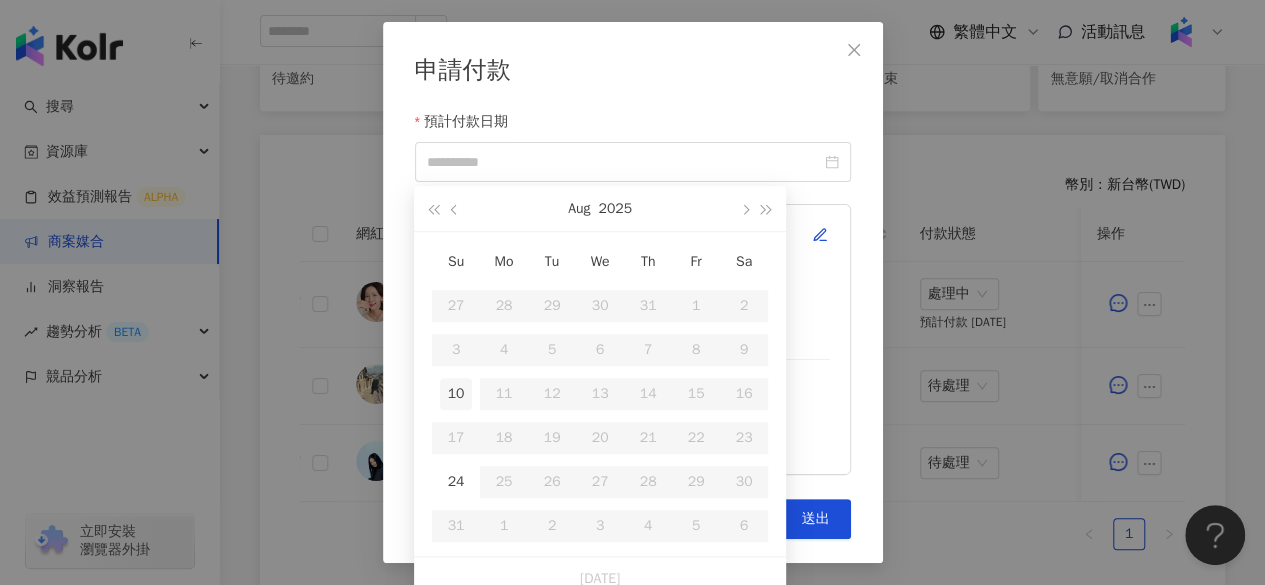 click on "10" at bounding box center [456, 394] 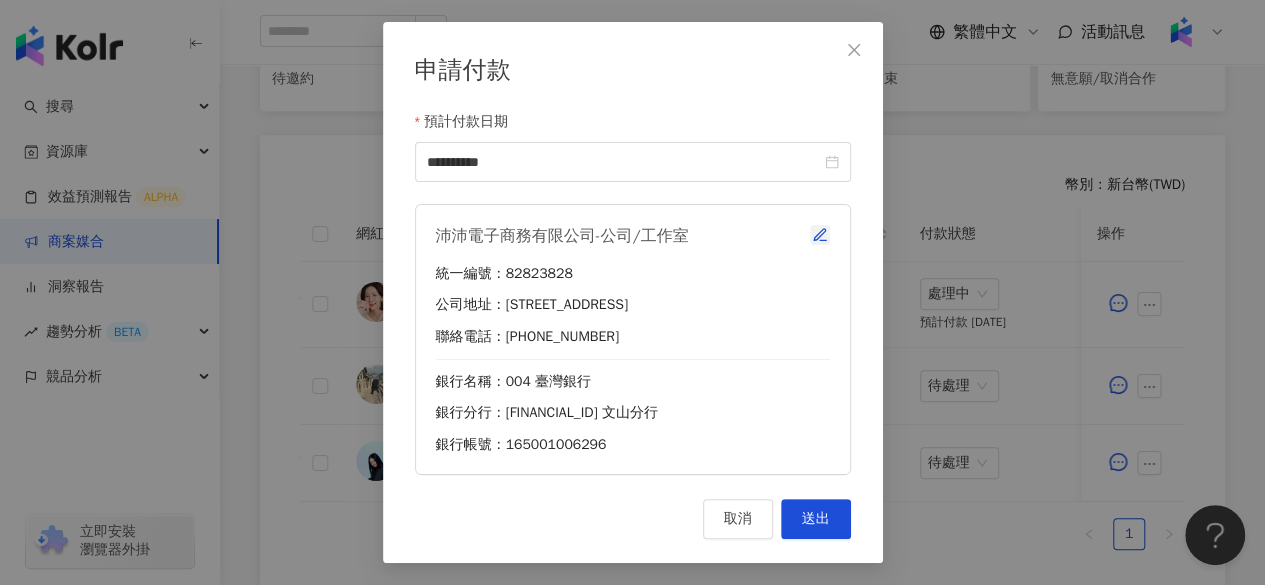 click 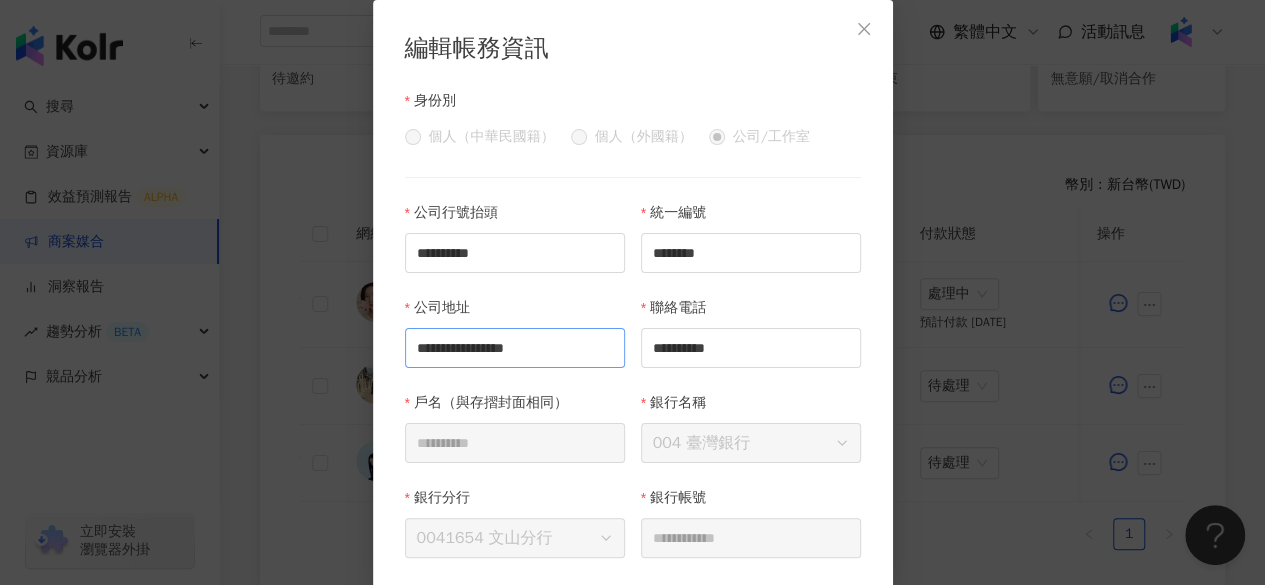 scroll, scrollTop: 80, scrollLeft: 0, axis: vertical 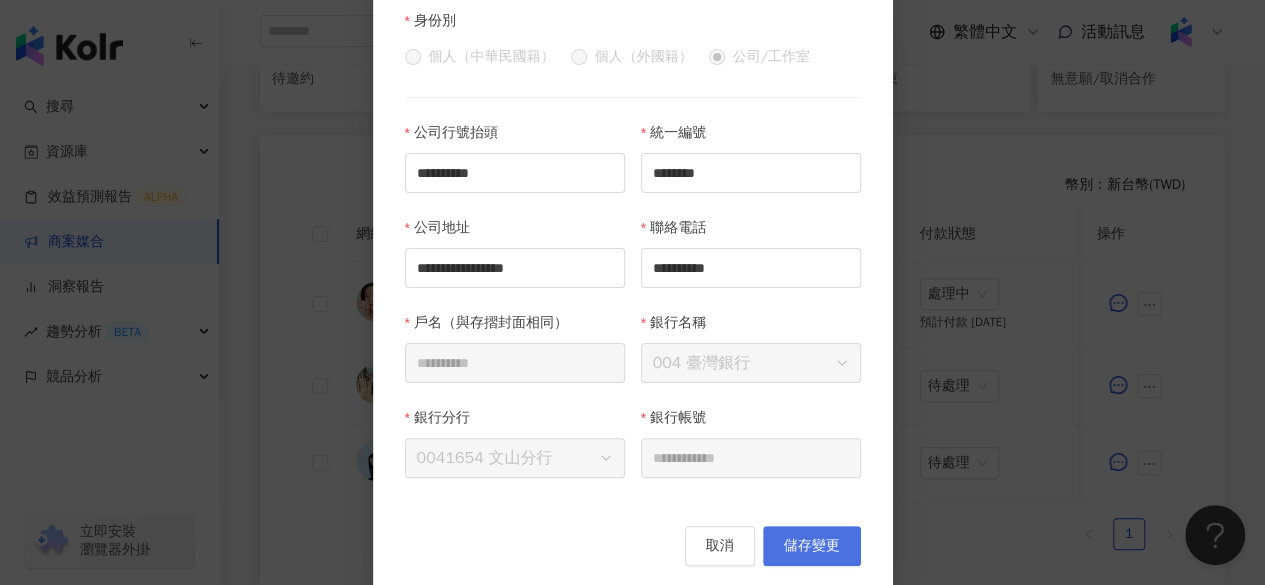 click on "儲存變更" at bounding box center [812, 546] 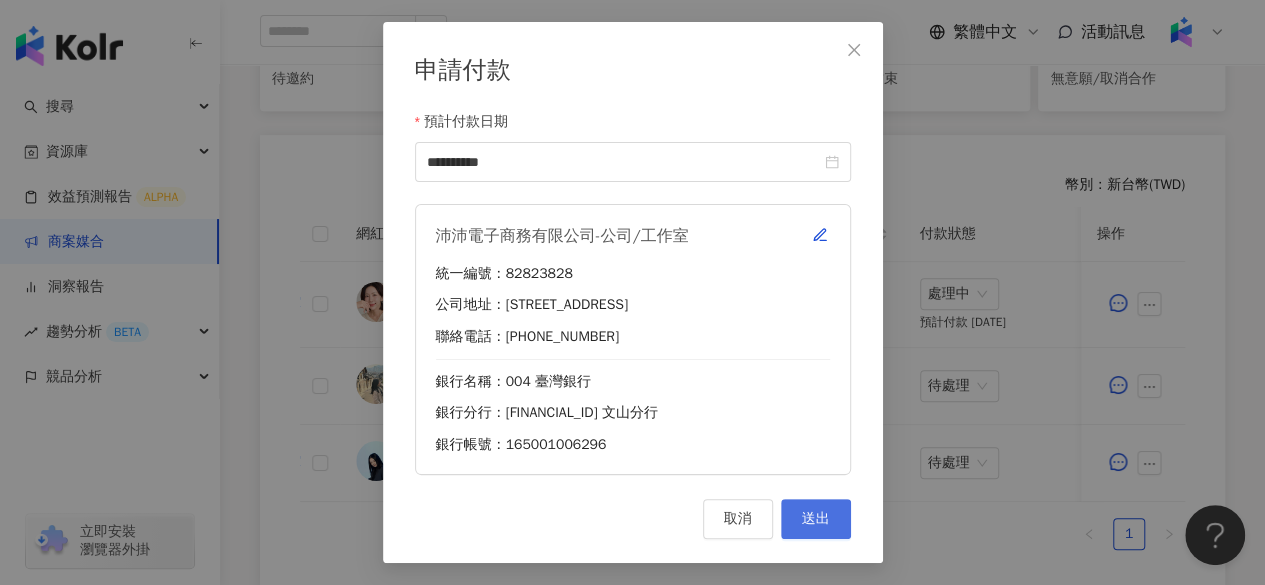 click on "送出" at bounding box center (816, 519) 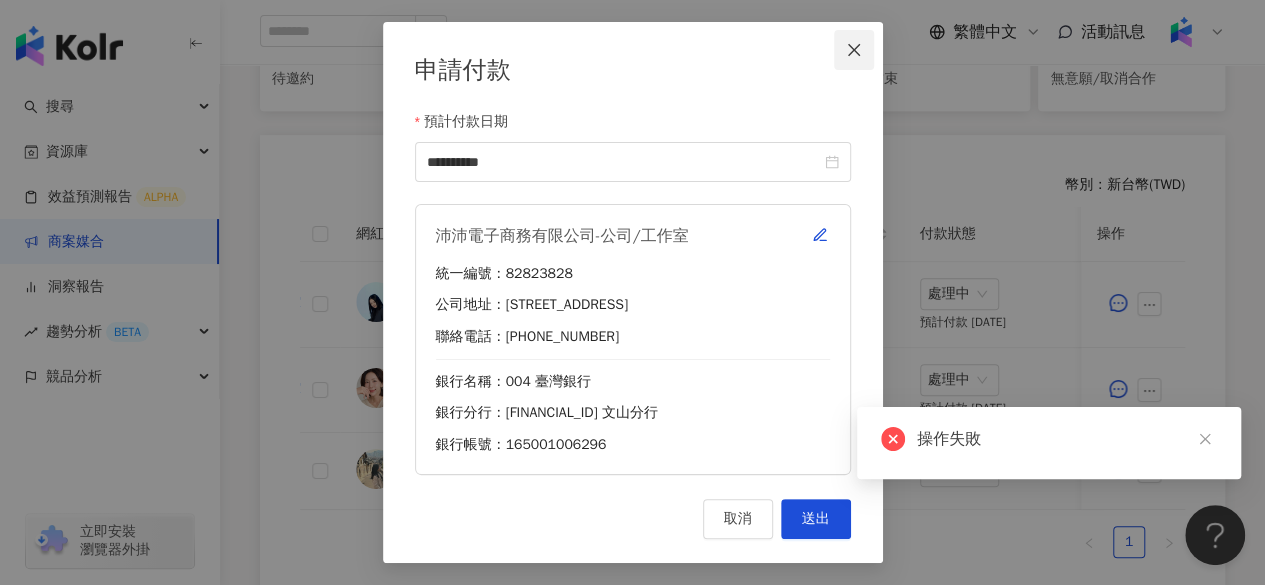 click 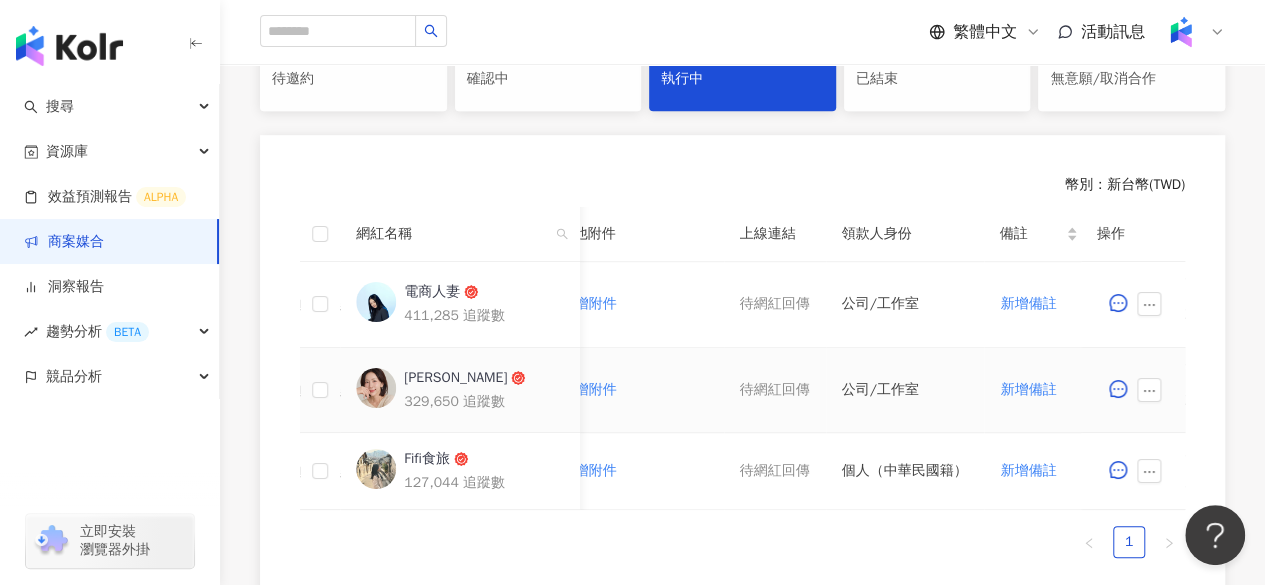 scroll, scrollTop: 0, scrollLeft: 1107, axis: horizontal 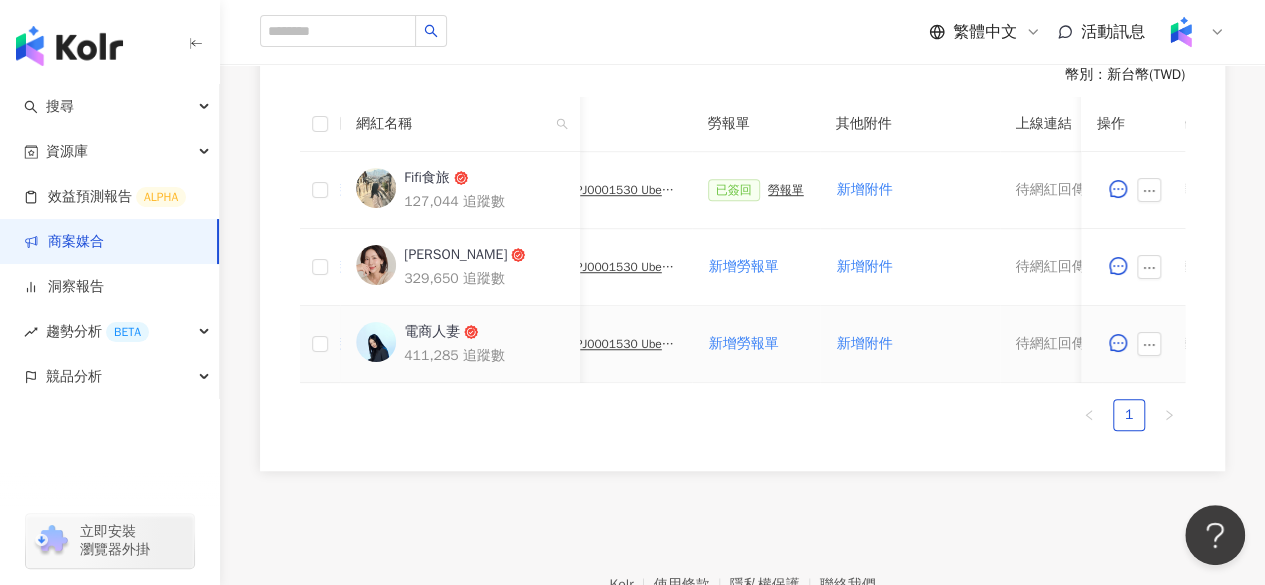 click on "PJ0001530 Uber Eats_優市超品月_口碑操作" at bounding box center (626, 344) 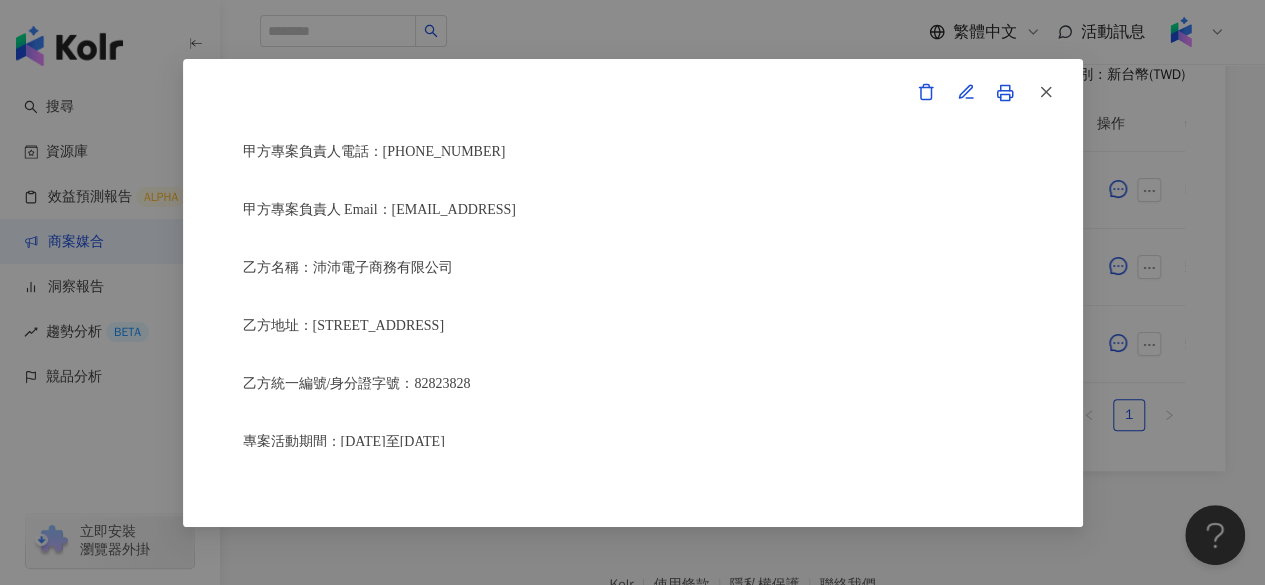 scroll, scrollTop: 500, scrollLeft: 0, axis: vertical 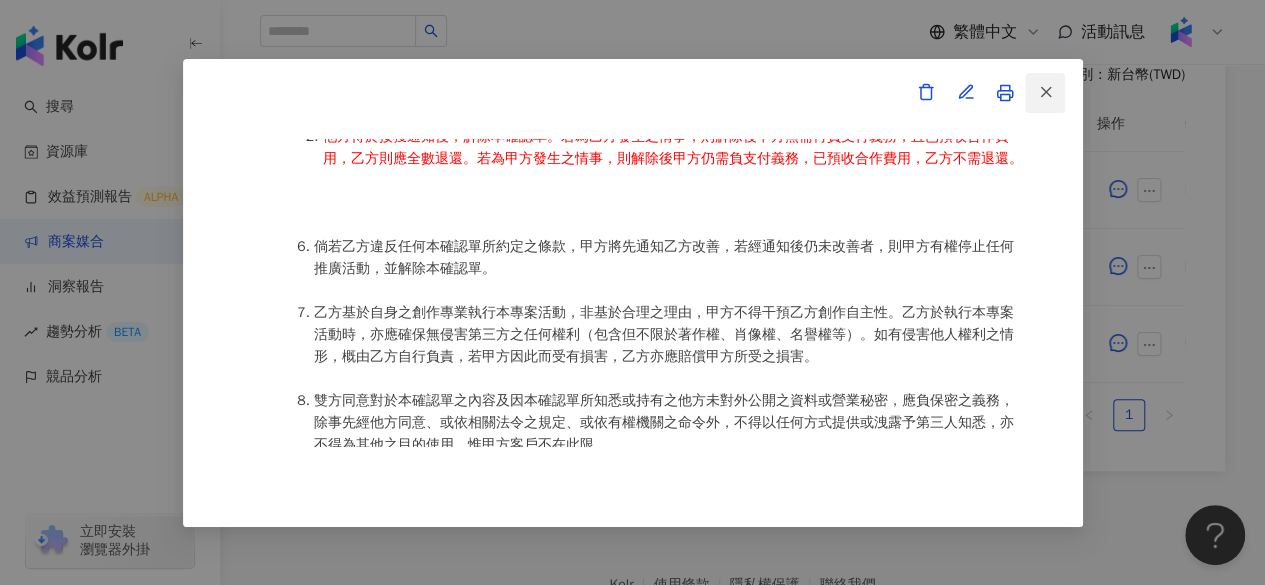 click at bounding box center (1045, 93) 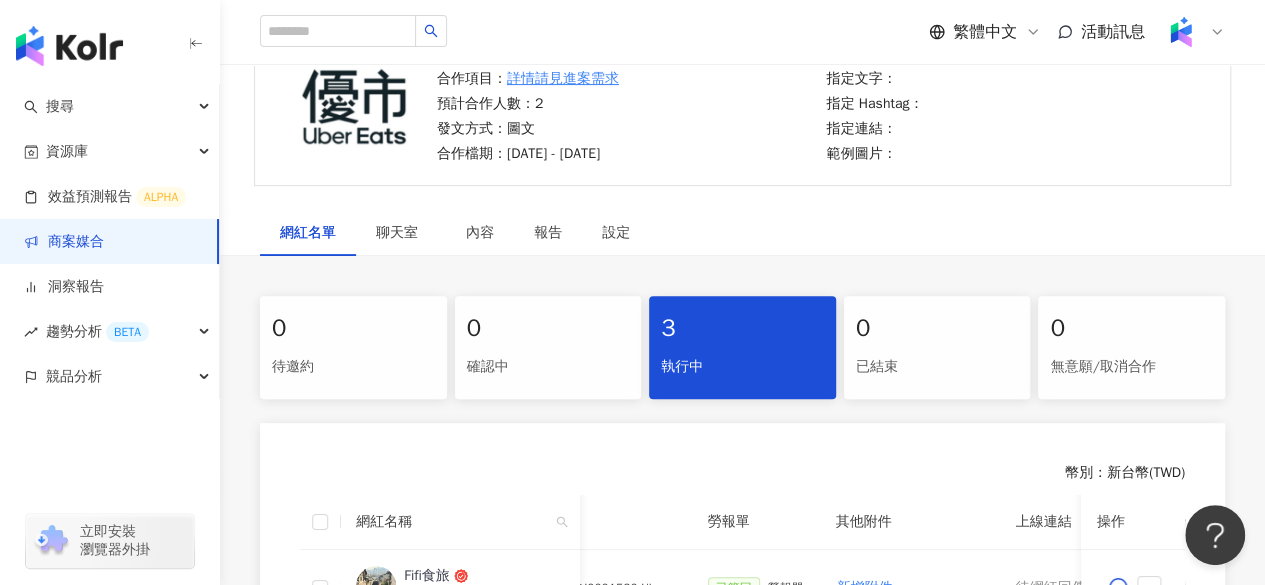 scroll, scrollTop: 8, scrollLeft: 0, axis: vertical 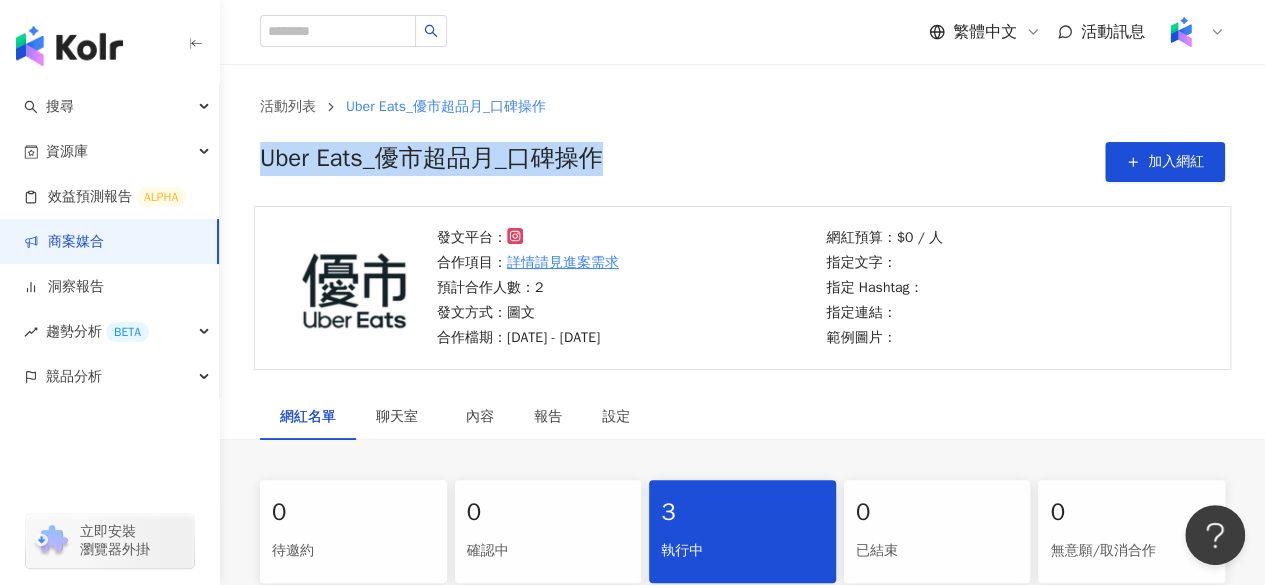 drag, startPoint x: 265, startPoint y: 151, endPoint x: 640, endPoint y: 162, distance: 375.1613 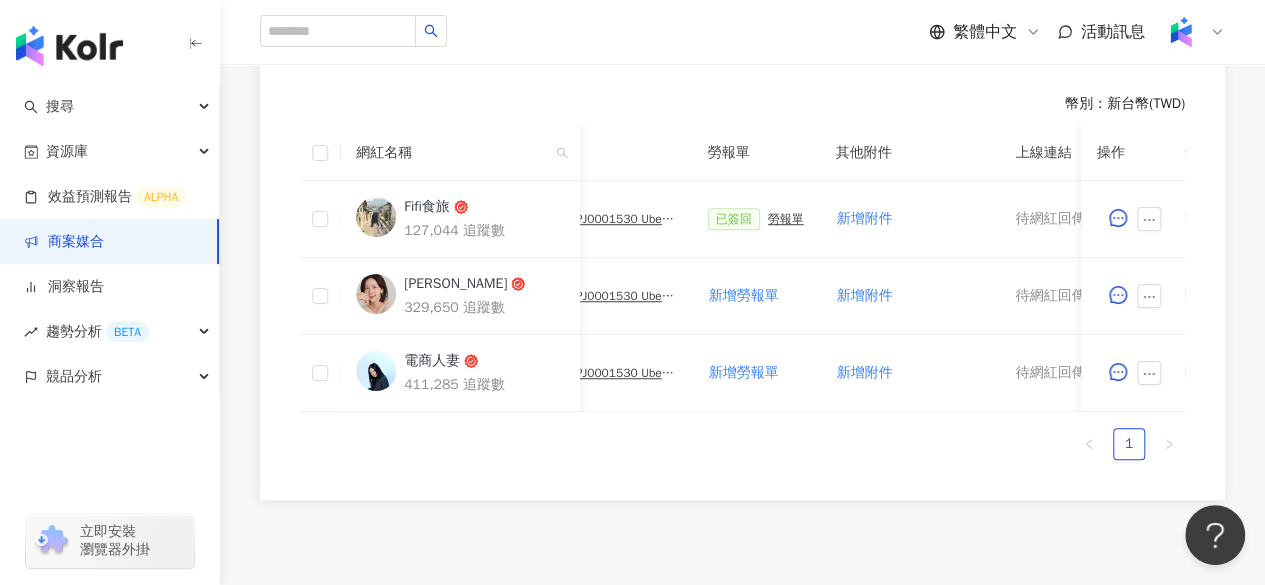 scroll, scrollTop: 564, scrollLeft: 0, axis: vertical 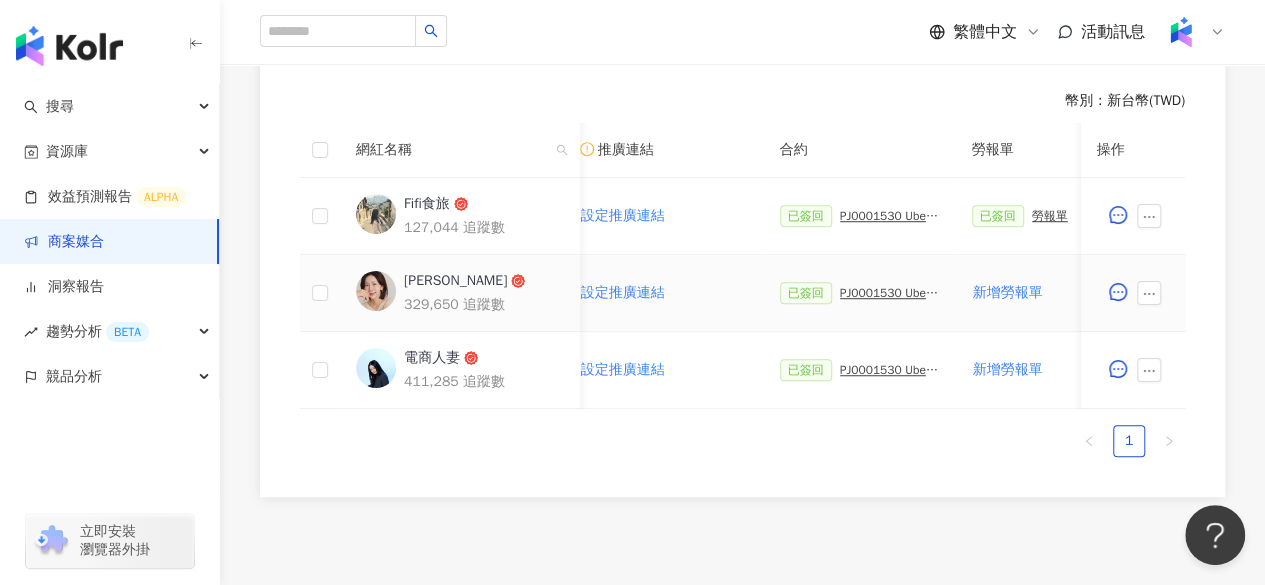 click on "PJ0001530 Uber Eats_優市超品月_口碑操作" at bounding box center (890, 293) 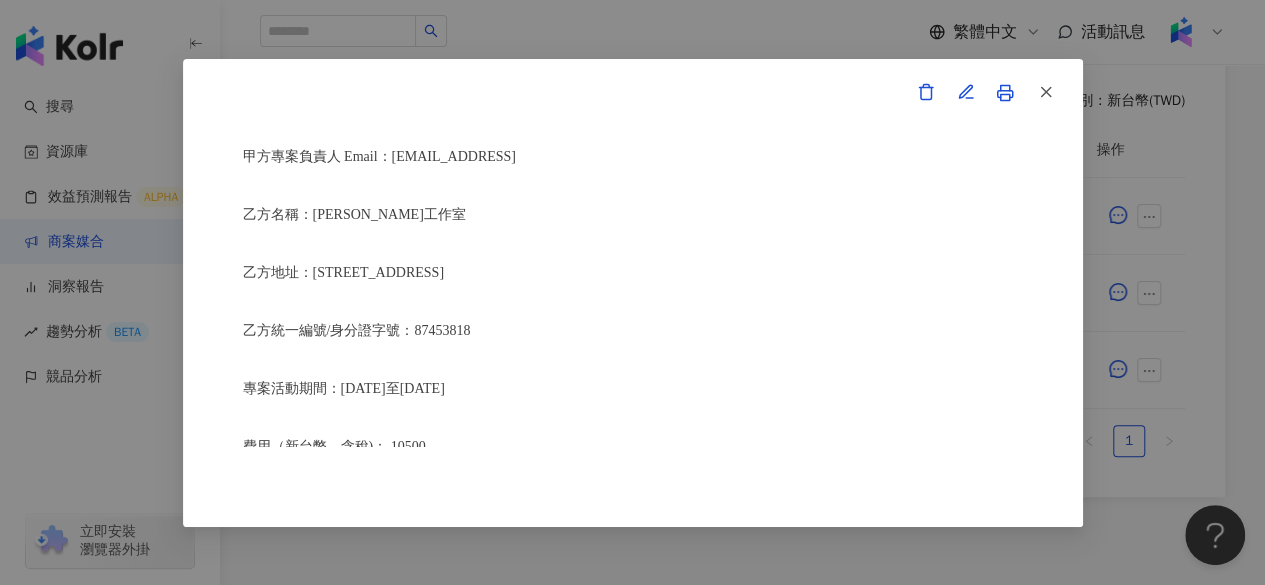 scroll, scrollTop: 508, scrollLeft: 0, axis: vertical 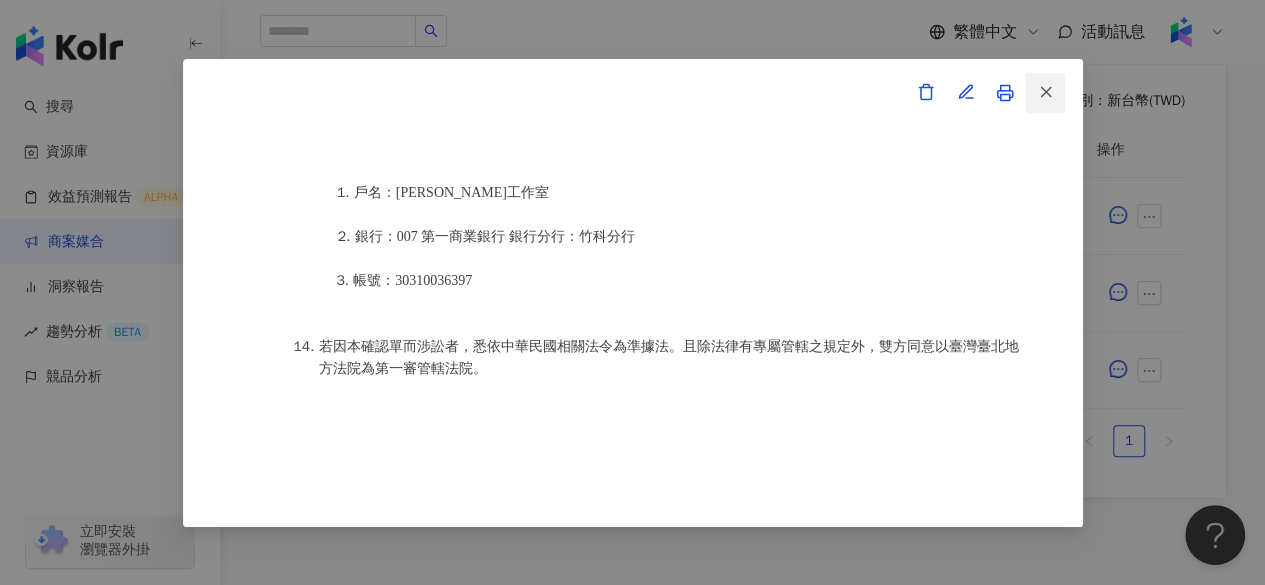 click 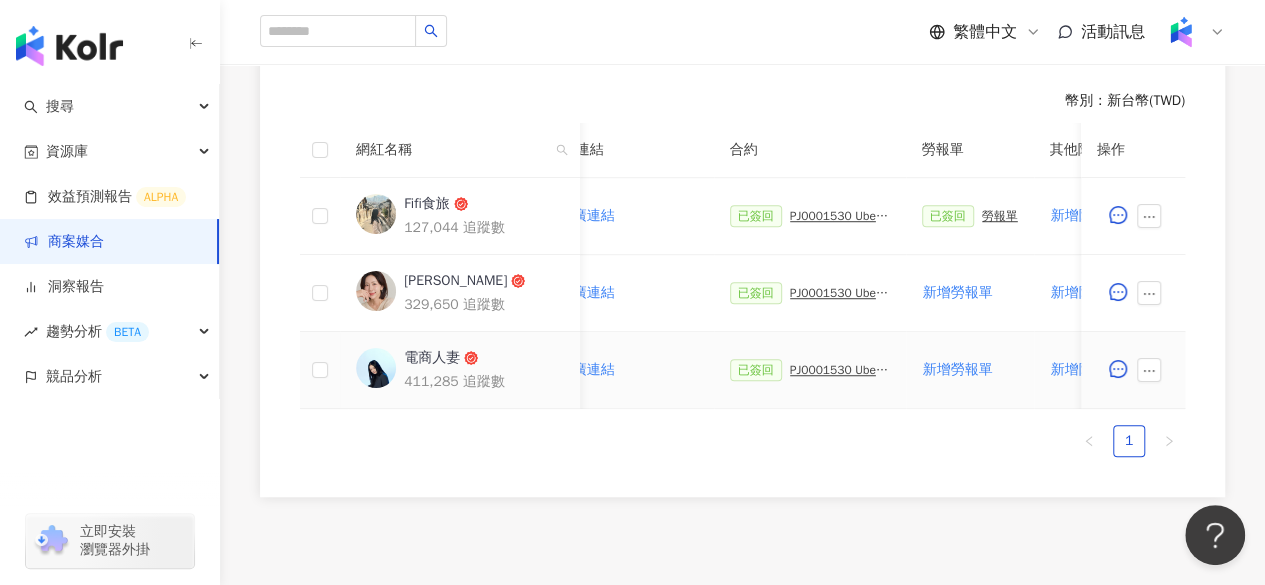 scroll, scrollTop: 0, scrollLeft: 415, axis: horizontal 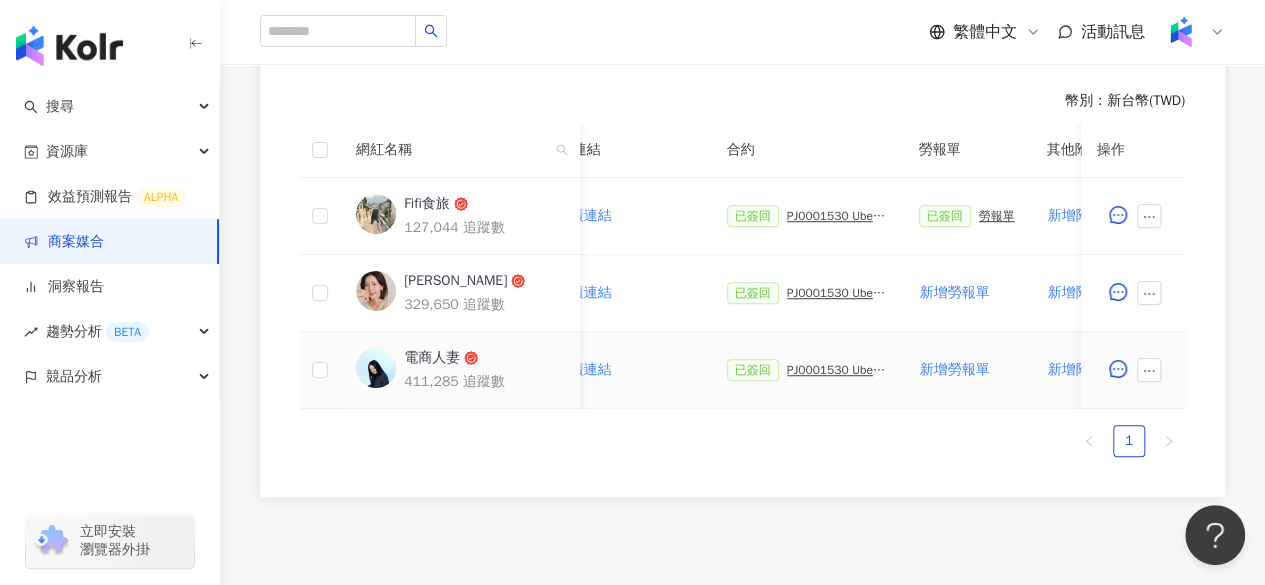 click on "PJ0001530 Uber Eats_優市超品月_口碑操作" at bounding box center [837, 370] 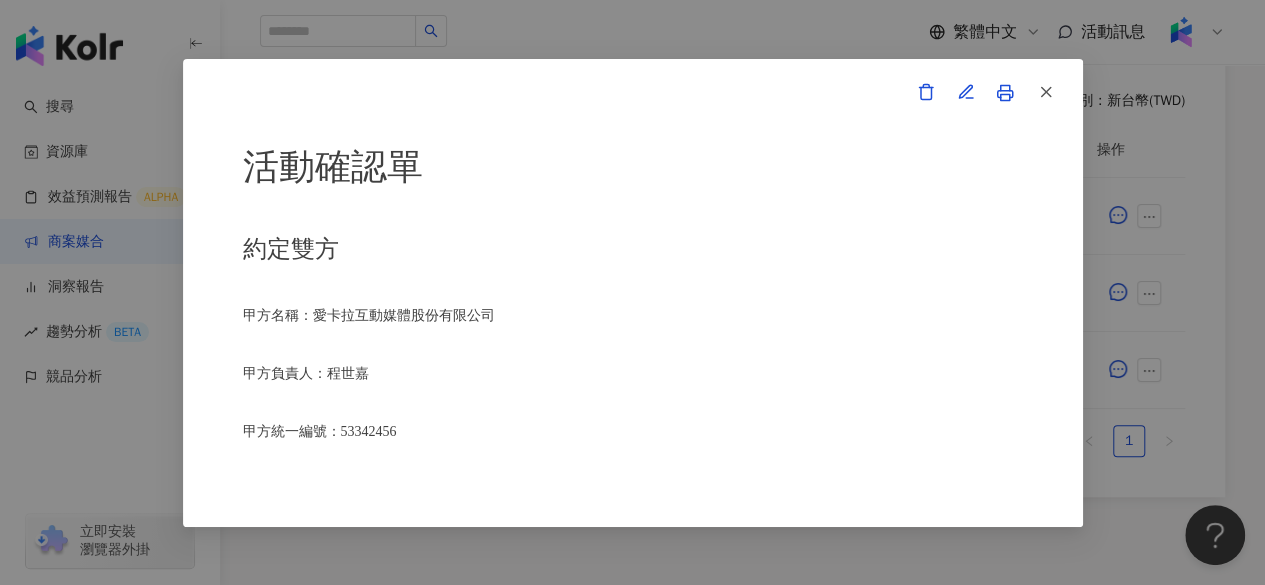 scroll, scrollTop: 349, scrollLeft: 0, axis: vertical 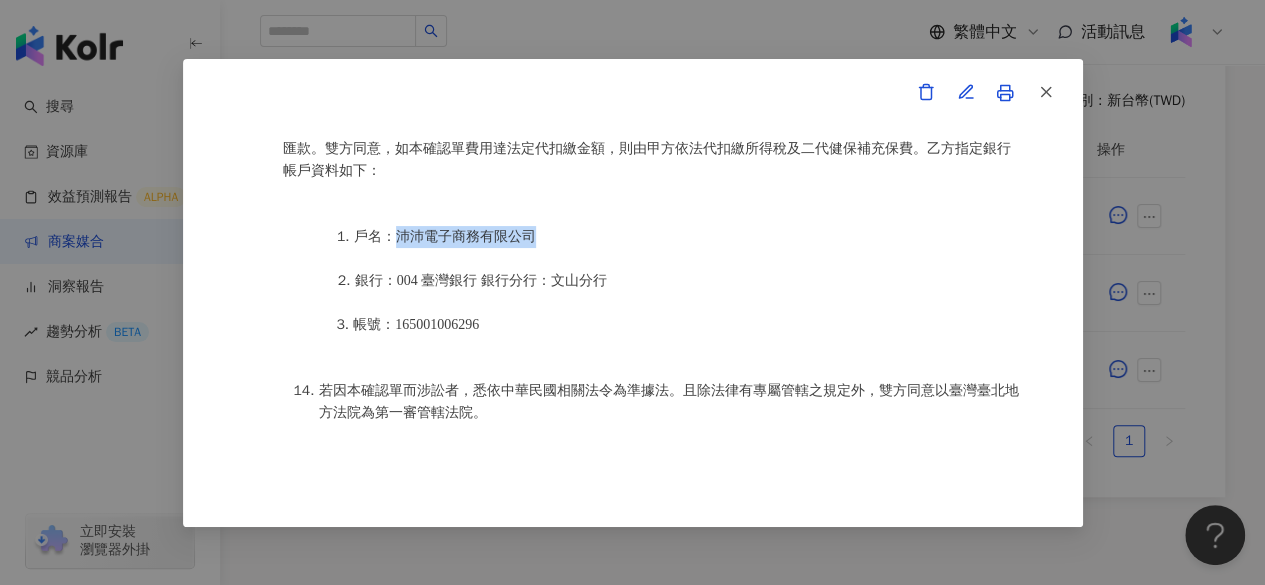 drag, startPoint x: 394, startPoint y: 279, endPoint x: 530, endPoint y: 280, distance: 136.00368 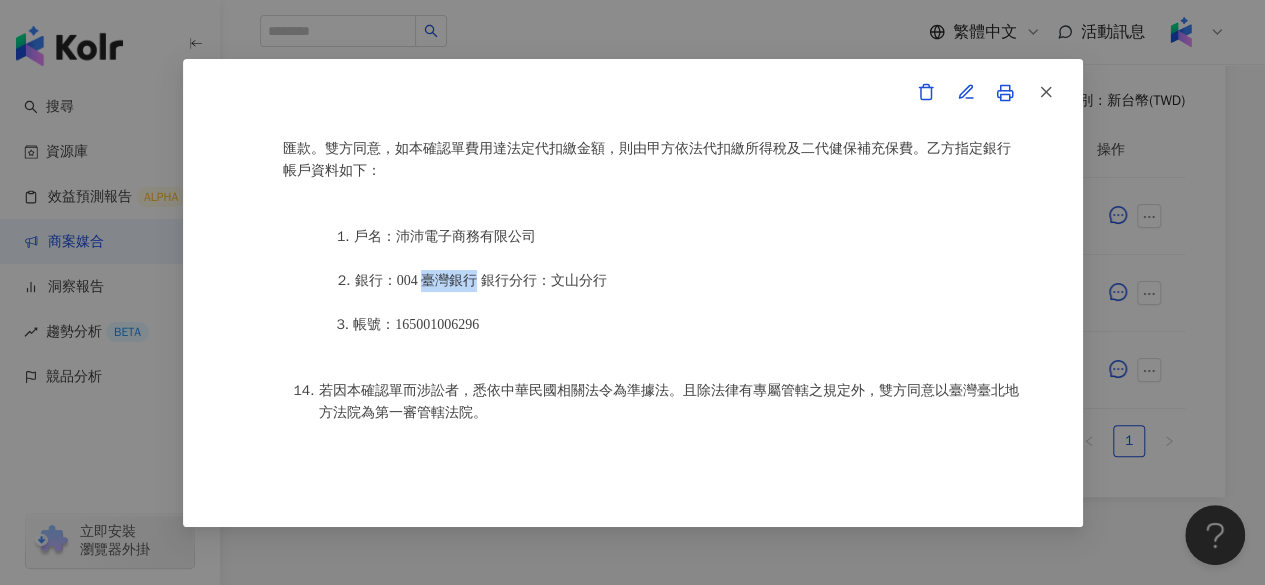 drag, startPoint x: 423, startPoint y: 323, endPoint x: 479, endPoint y: 321, distance: 56.0357 